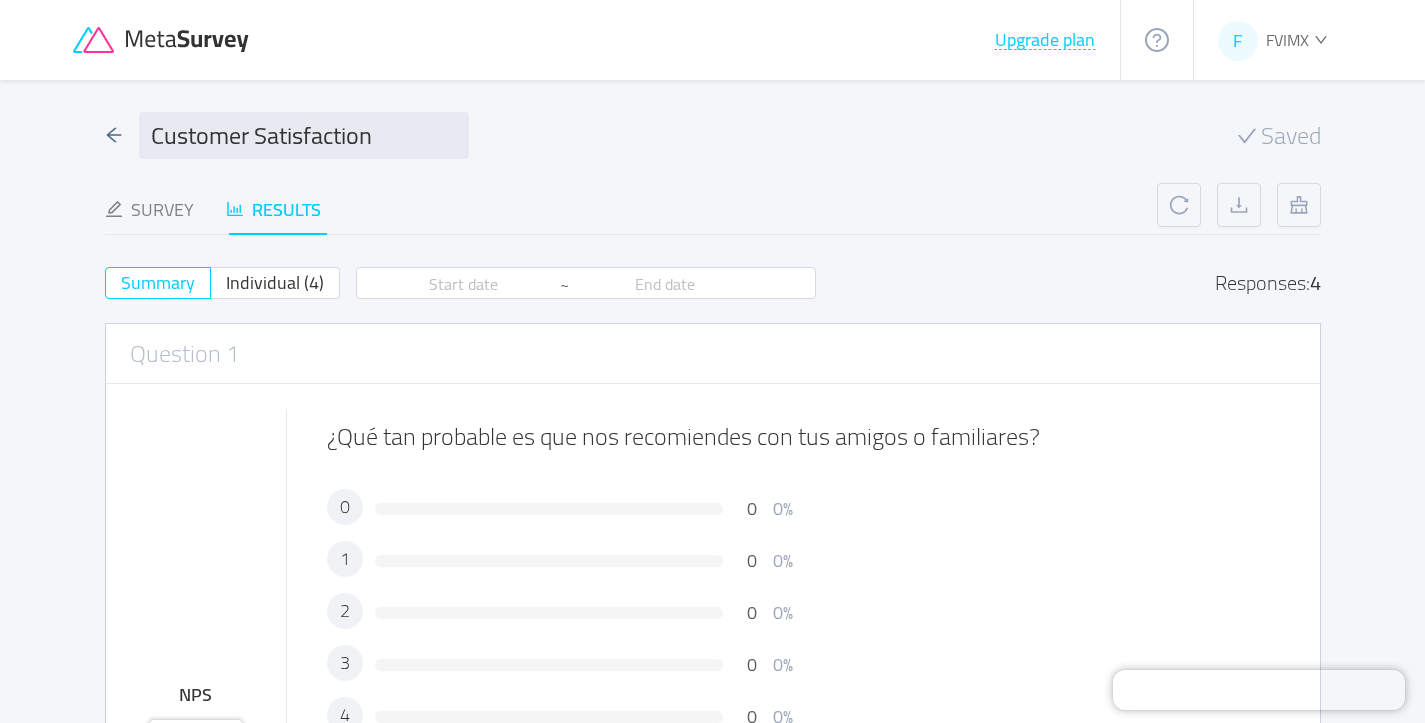 scroll, scrollTop: 0, scrollLeft: 0, axis: both 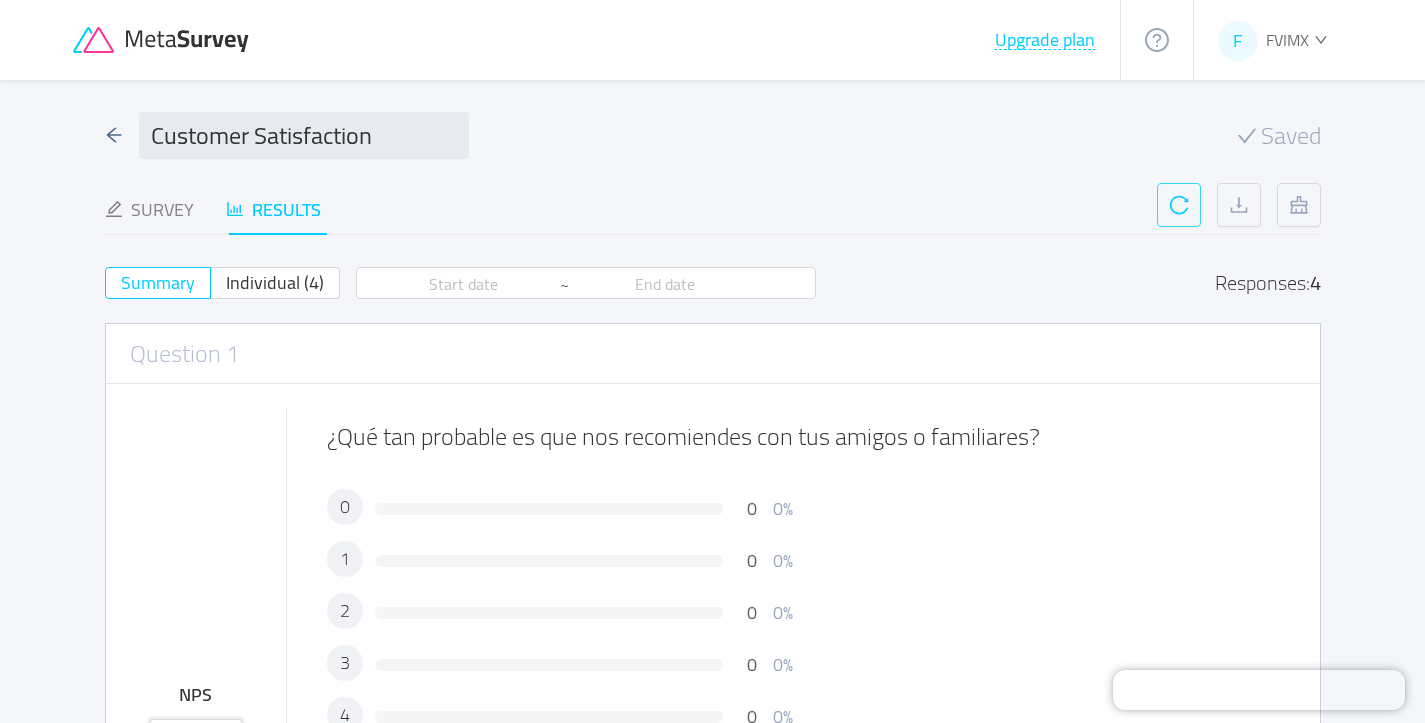 click at bounding box center [1179, 205] 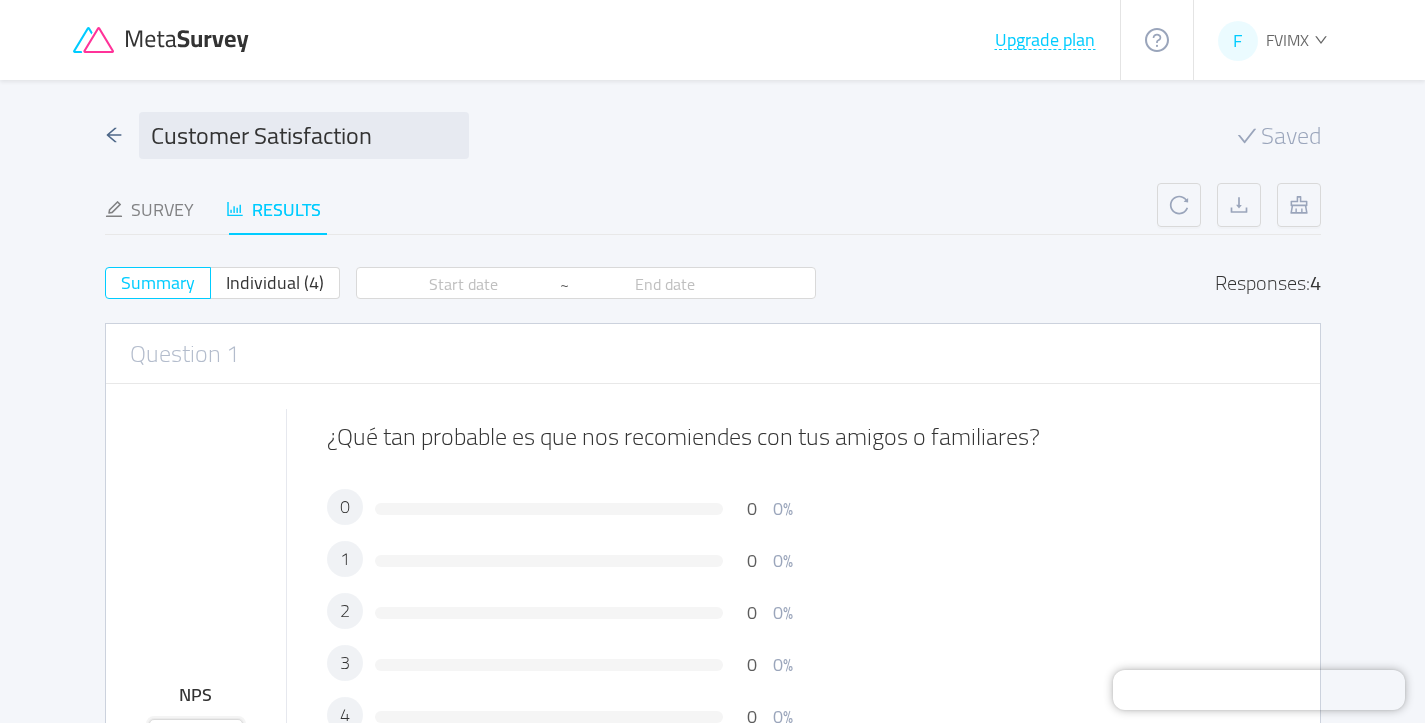 scroll, scrollTop: 0, scrollLeft: 0, axis: both 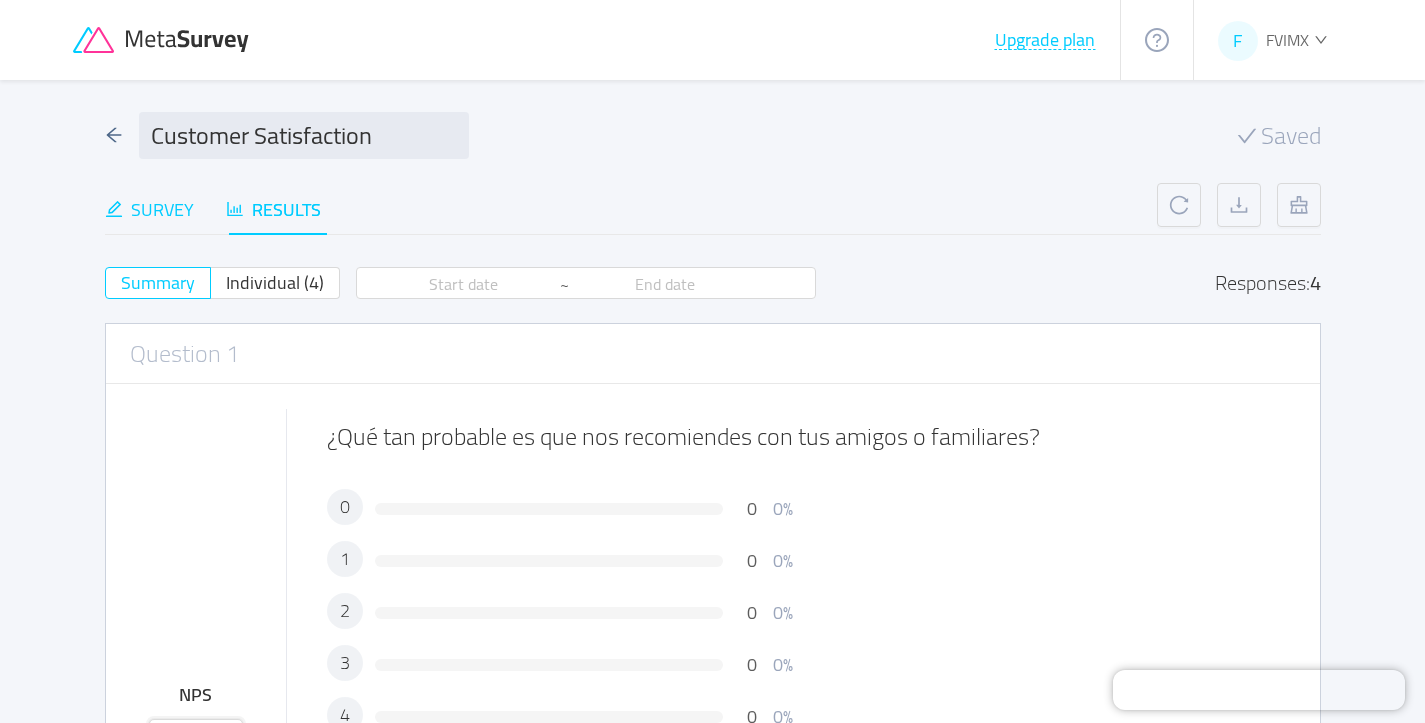 click on "Survey" at bounding box center [149, 209] 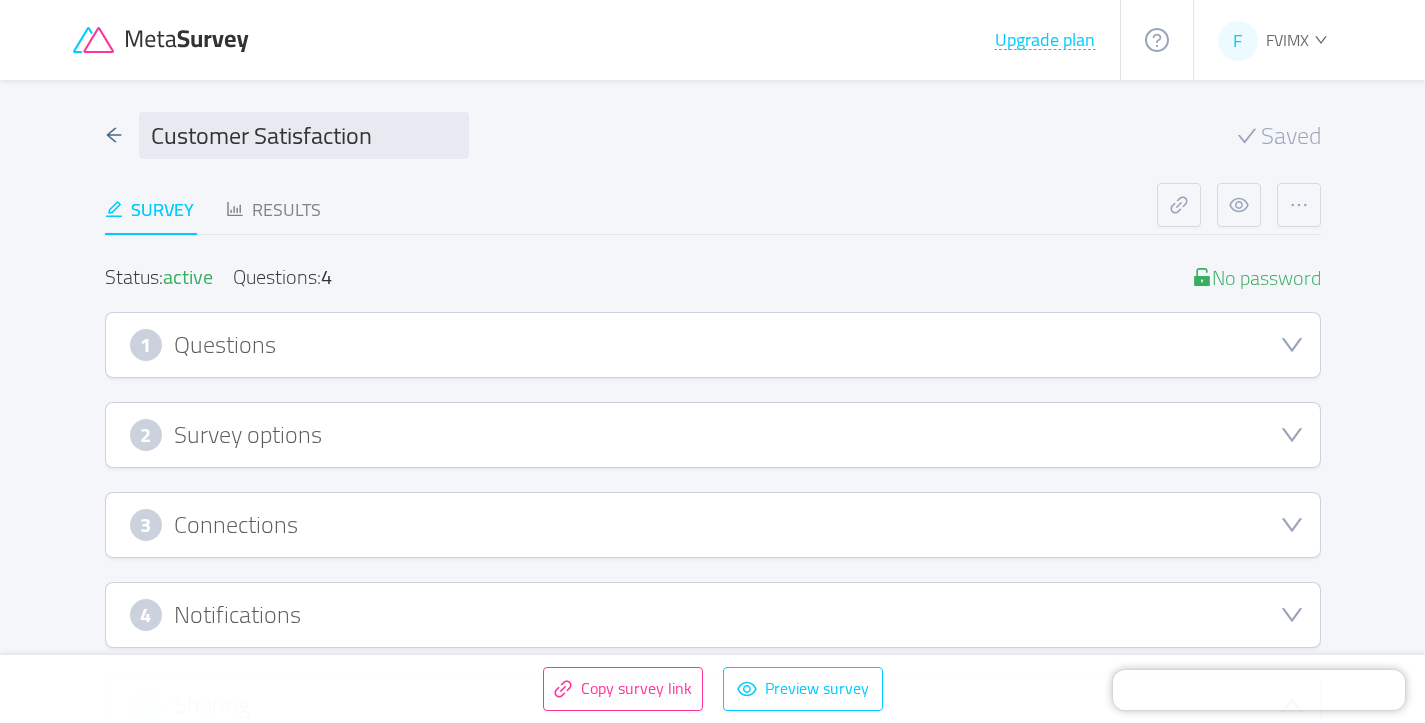click on "1  Questions" at bounding box center (713, 345) 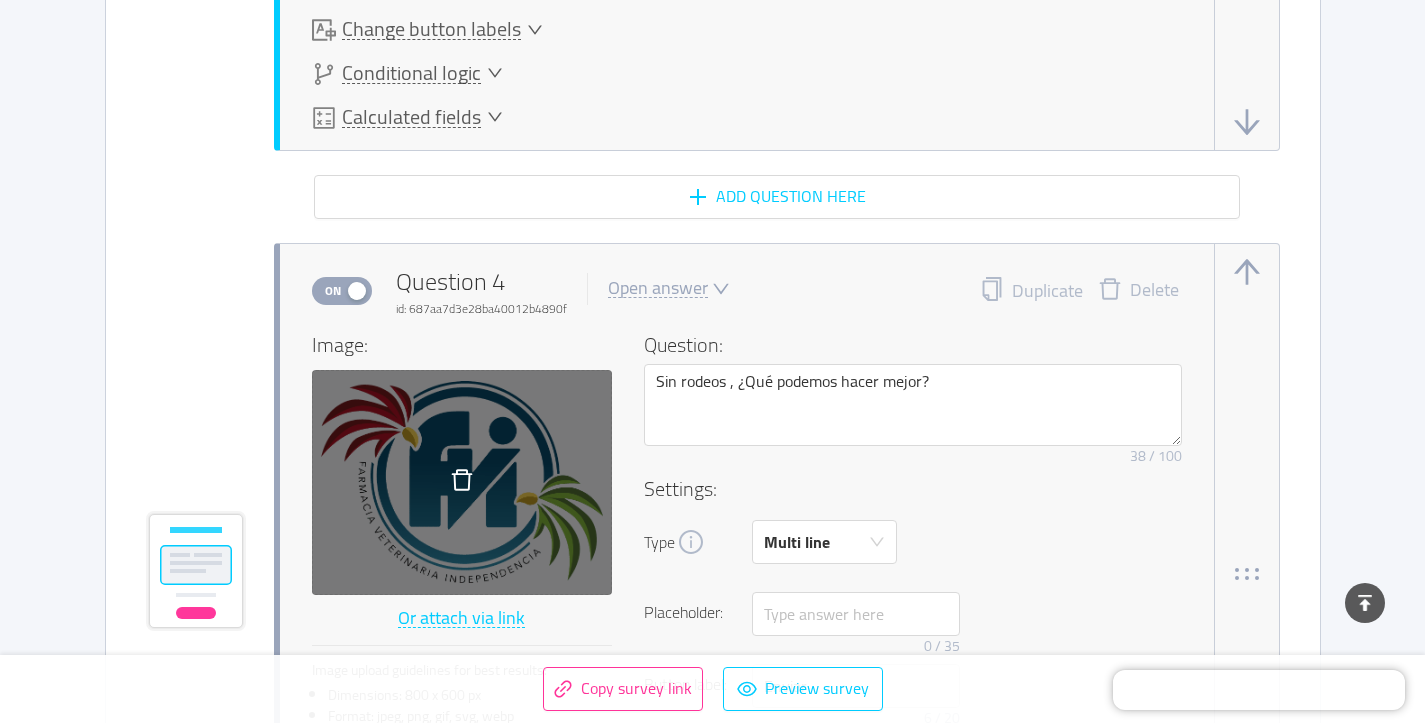 scroll, scrollTop: 3218, scrollLeft: 0, axis: vertical 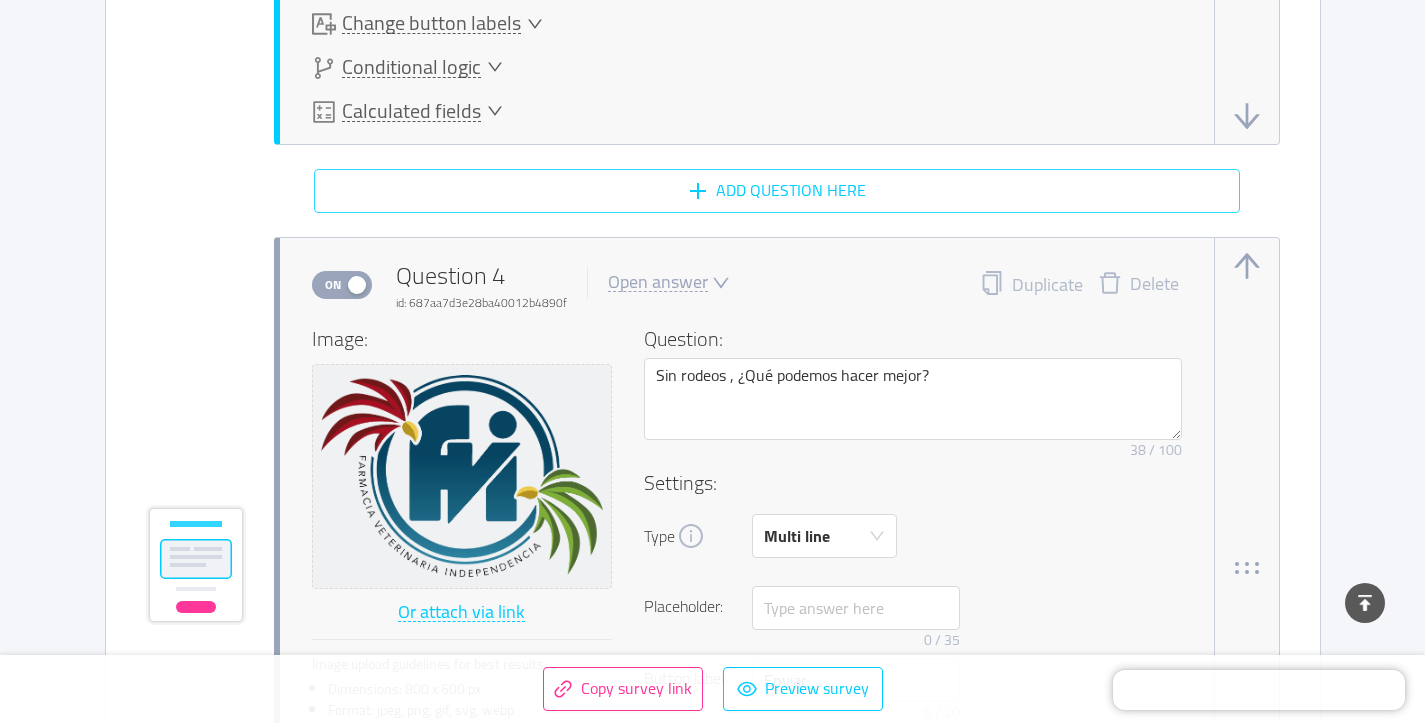 click on "Add question here" at bounding box center (777, 191) 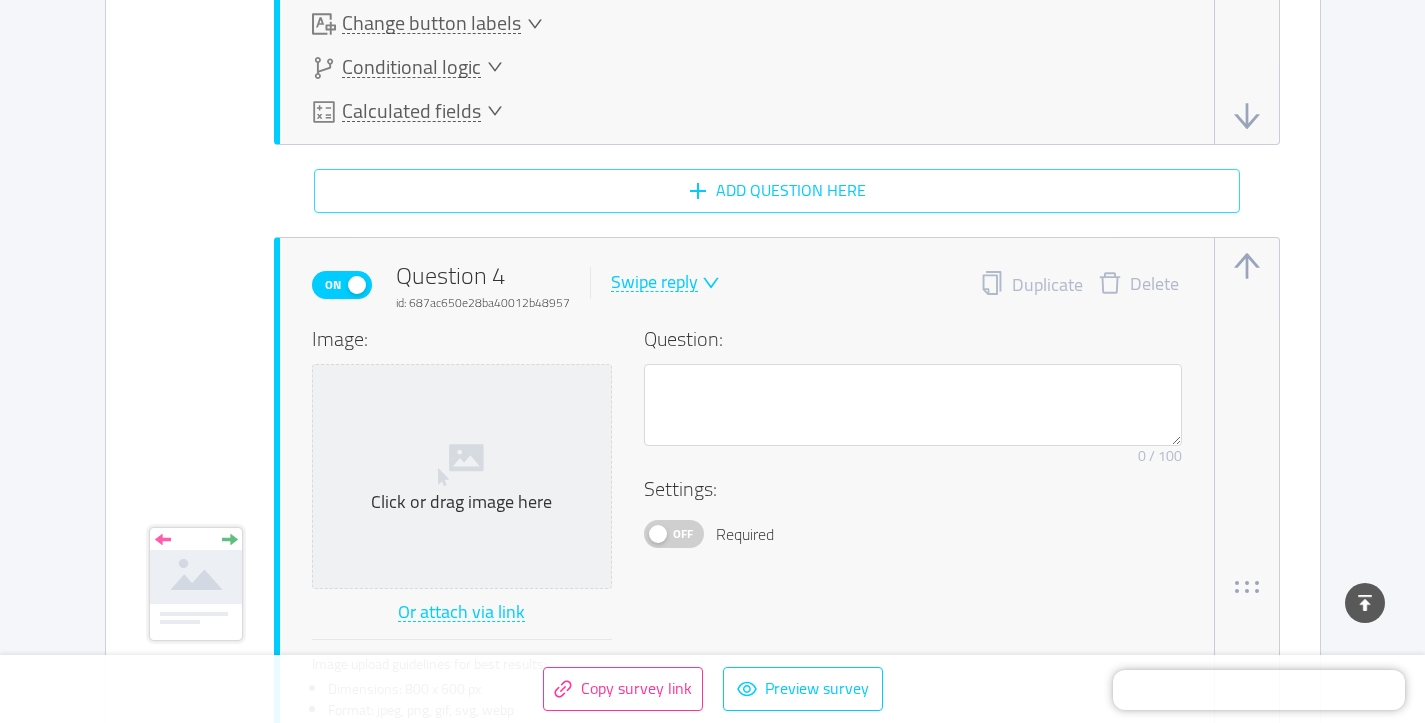 scroll, scrollTop: 3444, scrollLeft: 0, axis: vertical 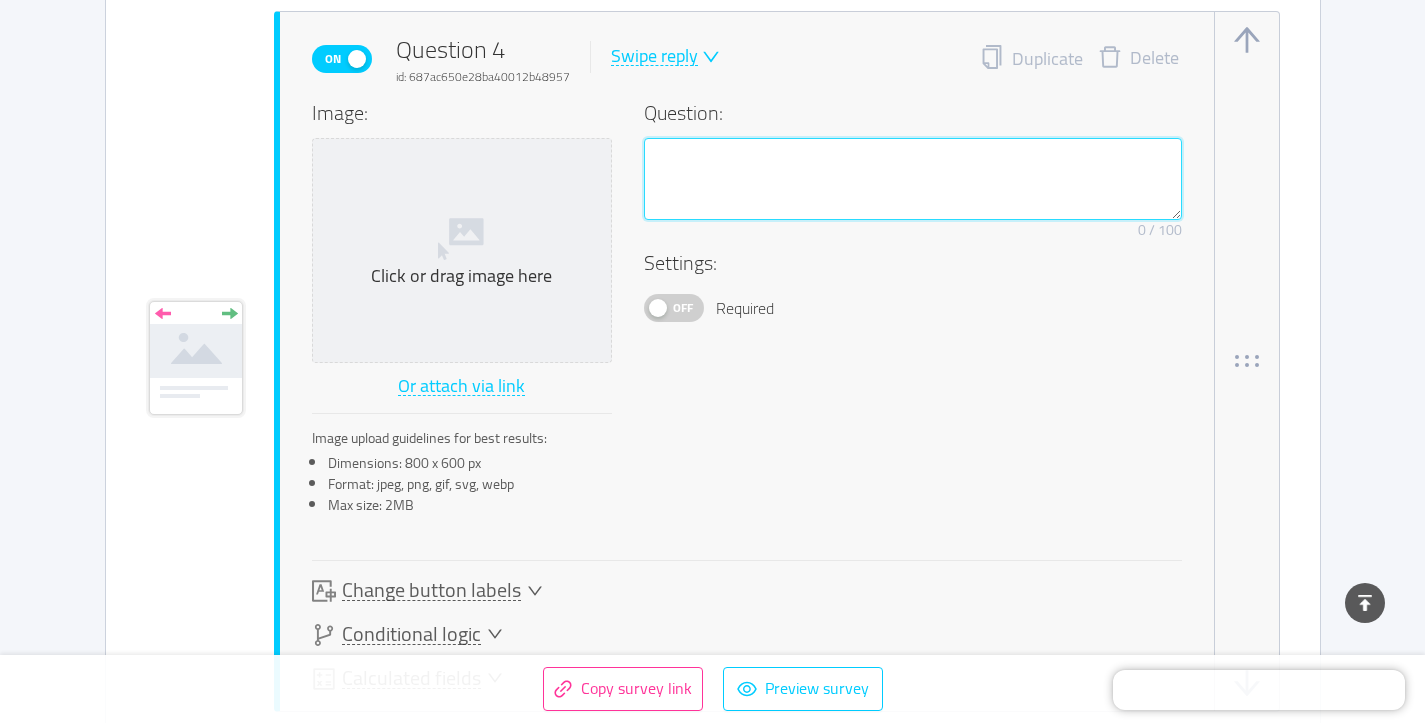 click at bounding box center (913, 179) 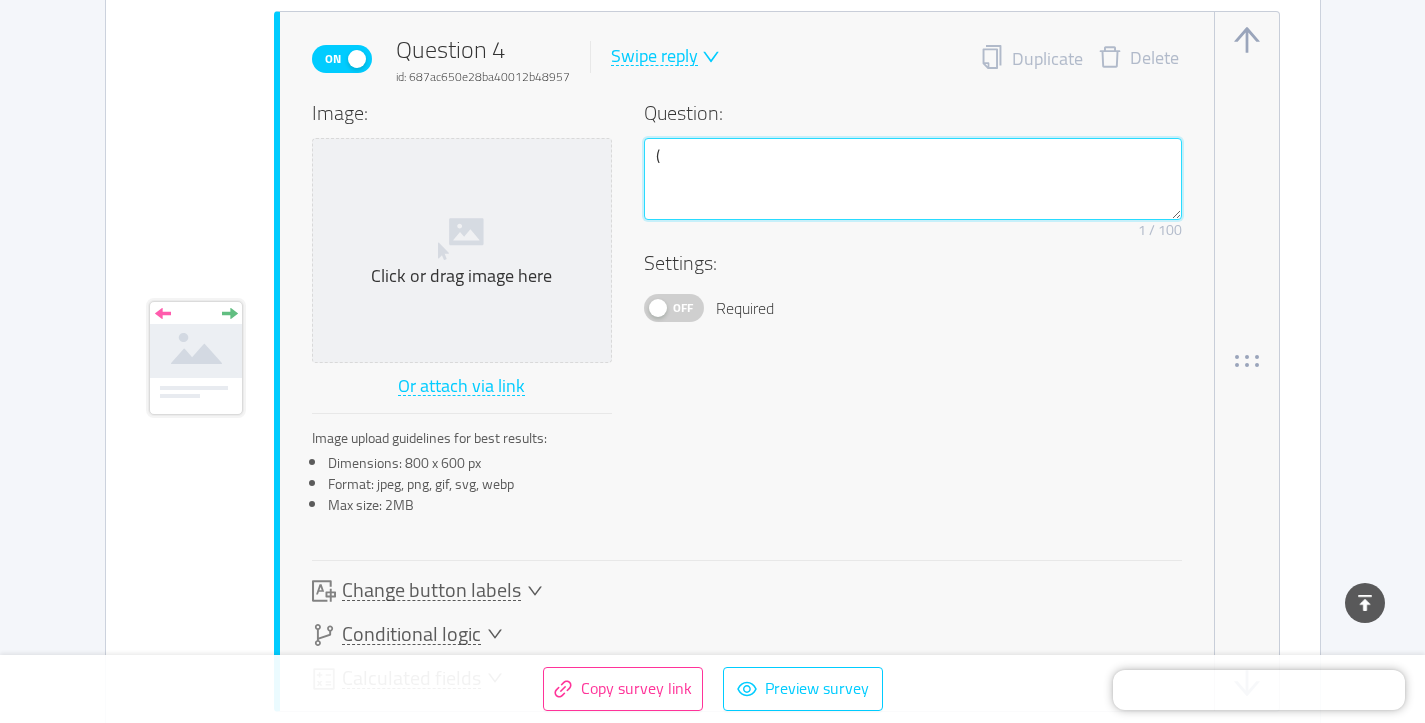 type 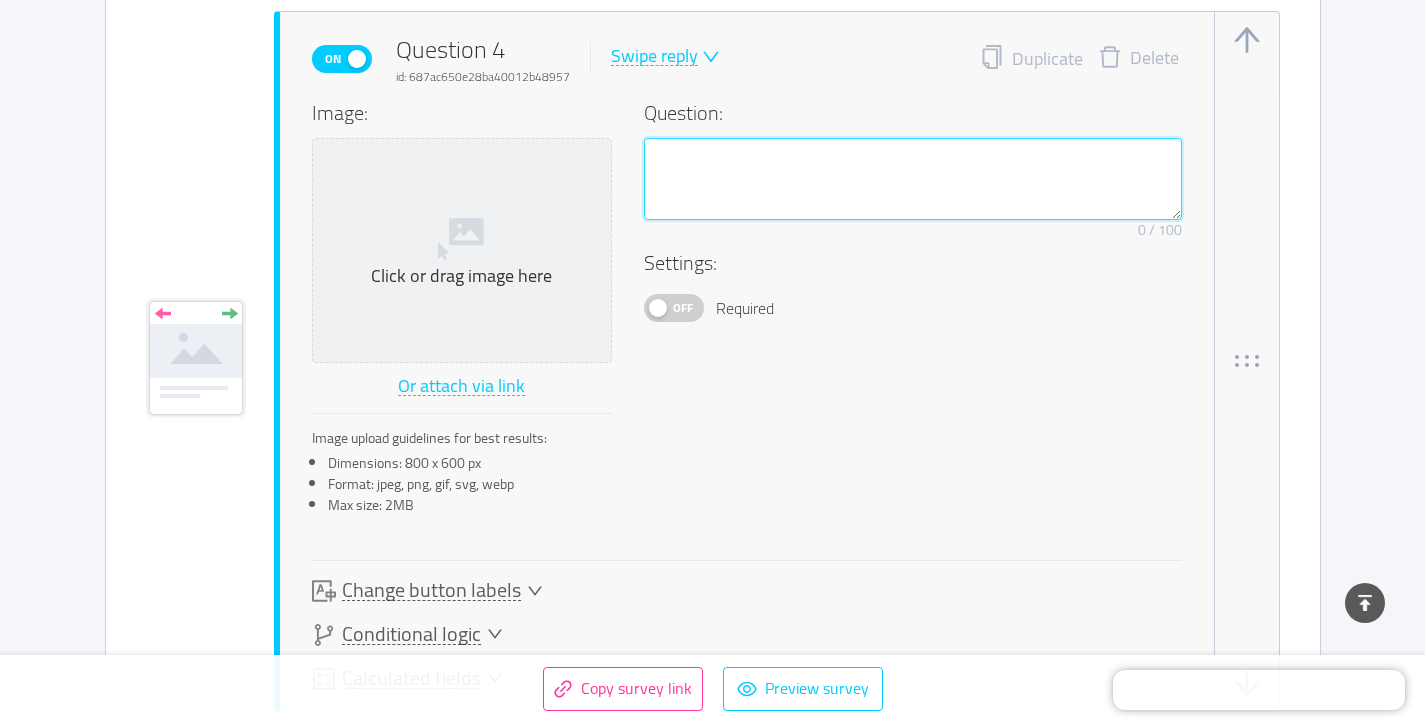 type 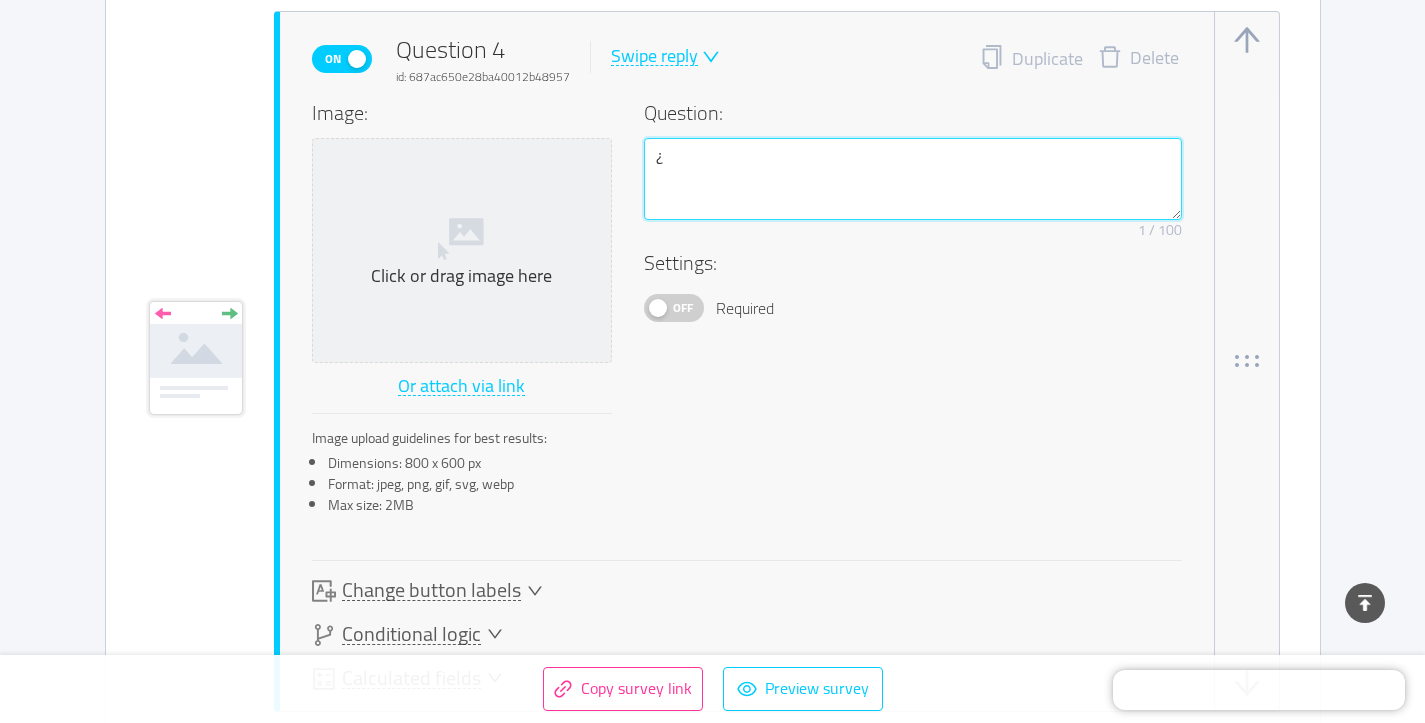 type 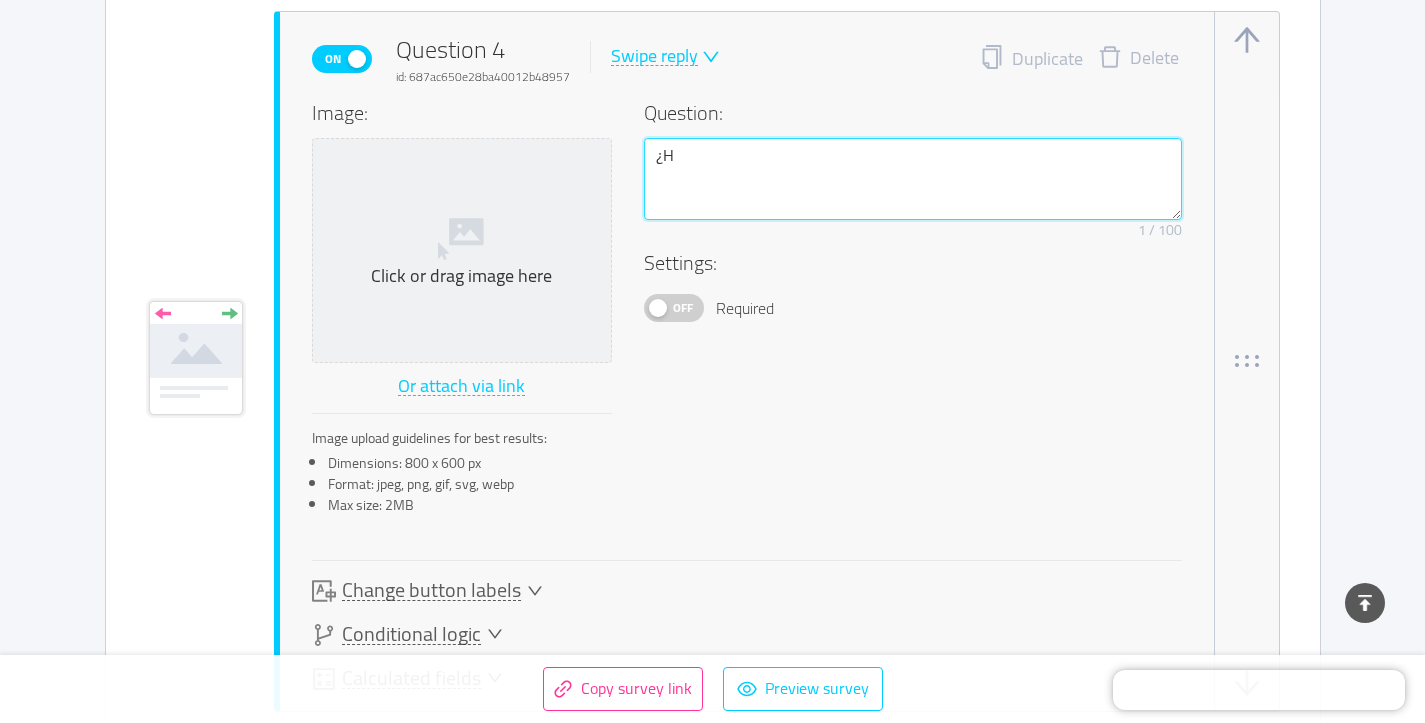 type 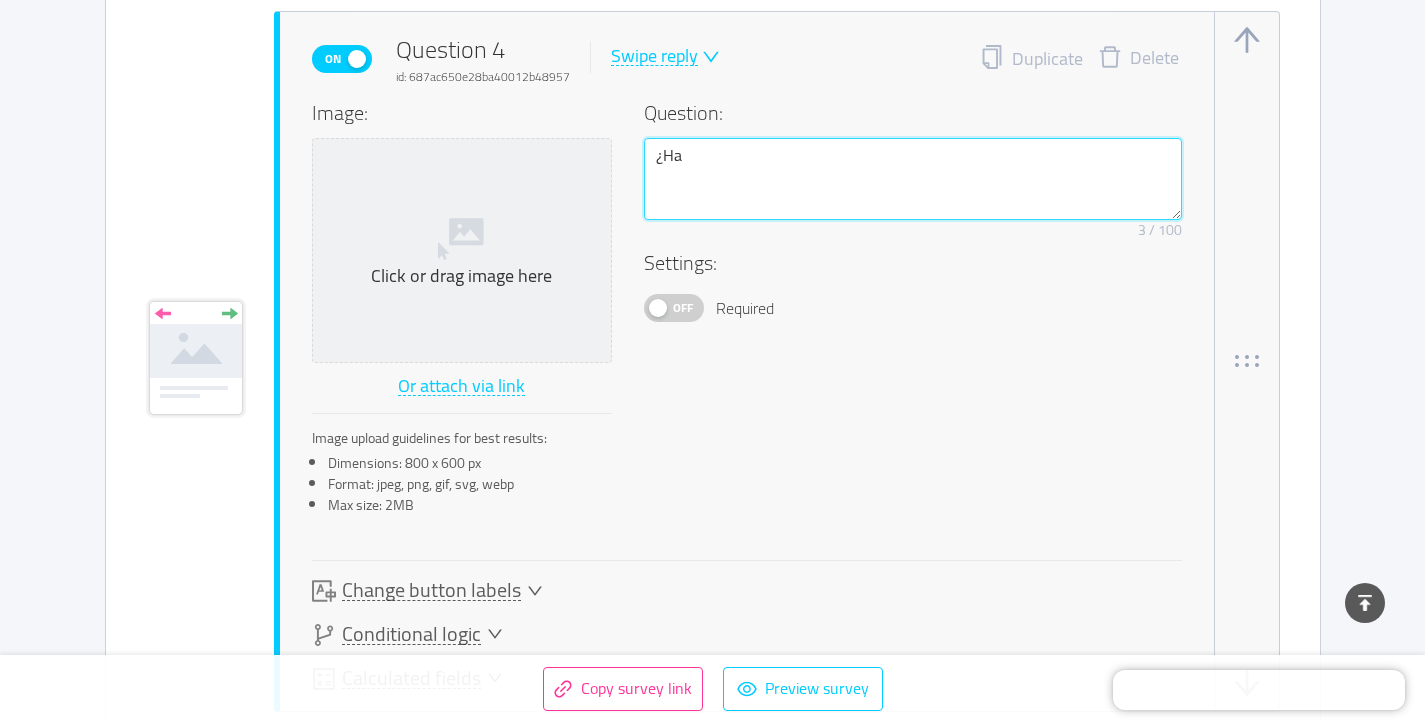 type 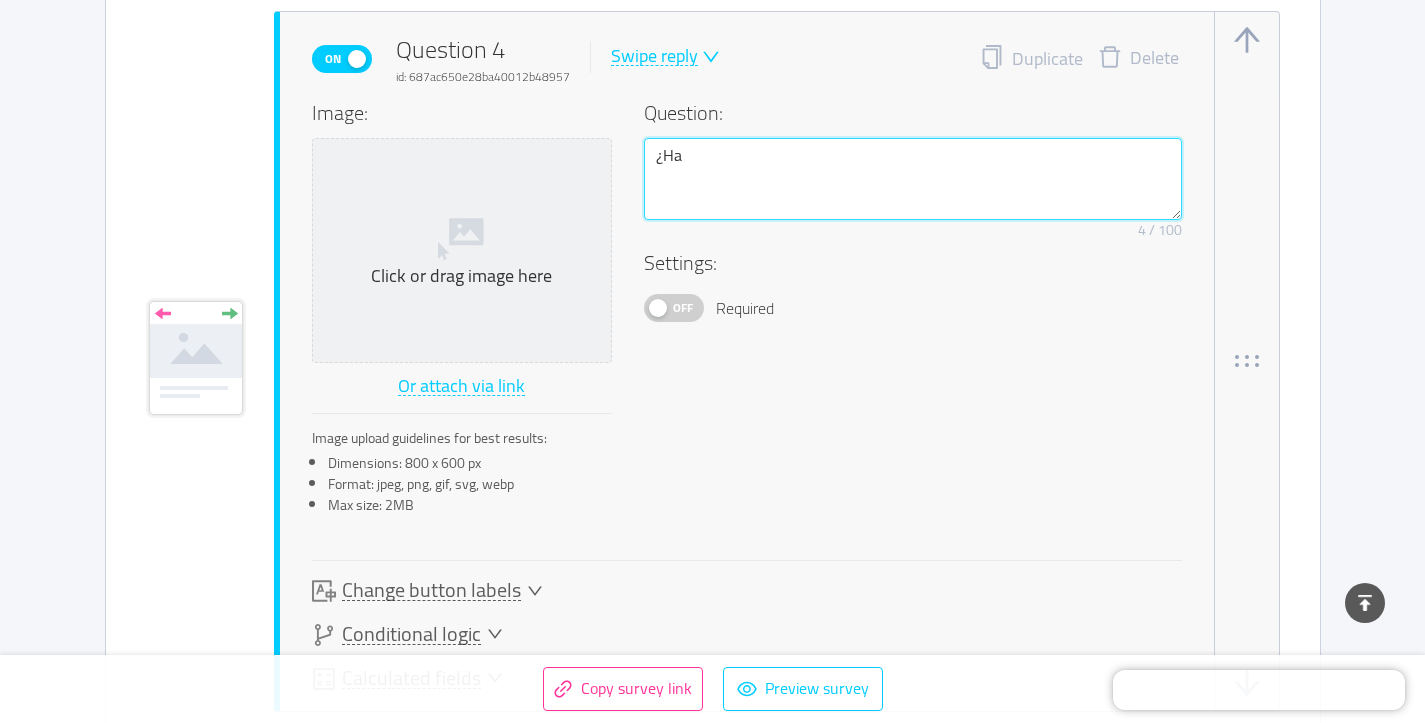 type 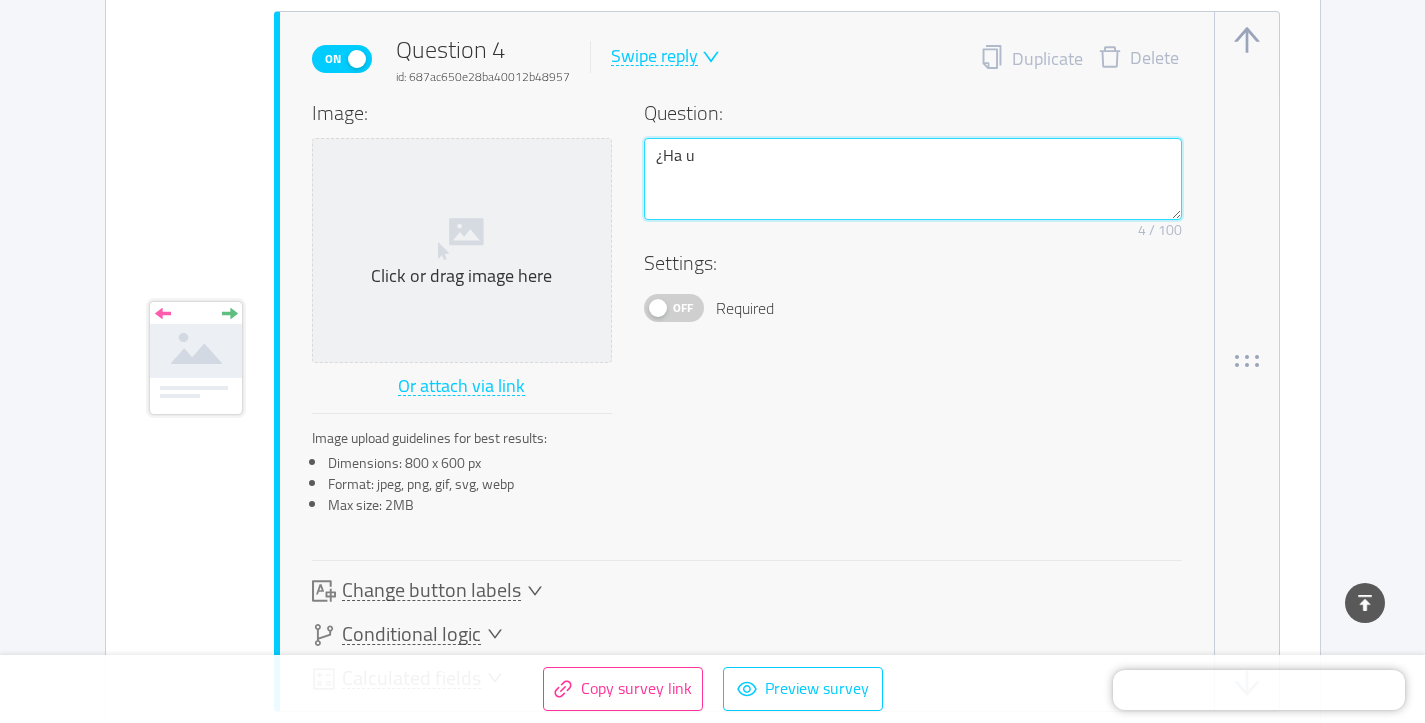 type 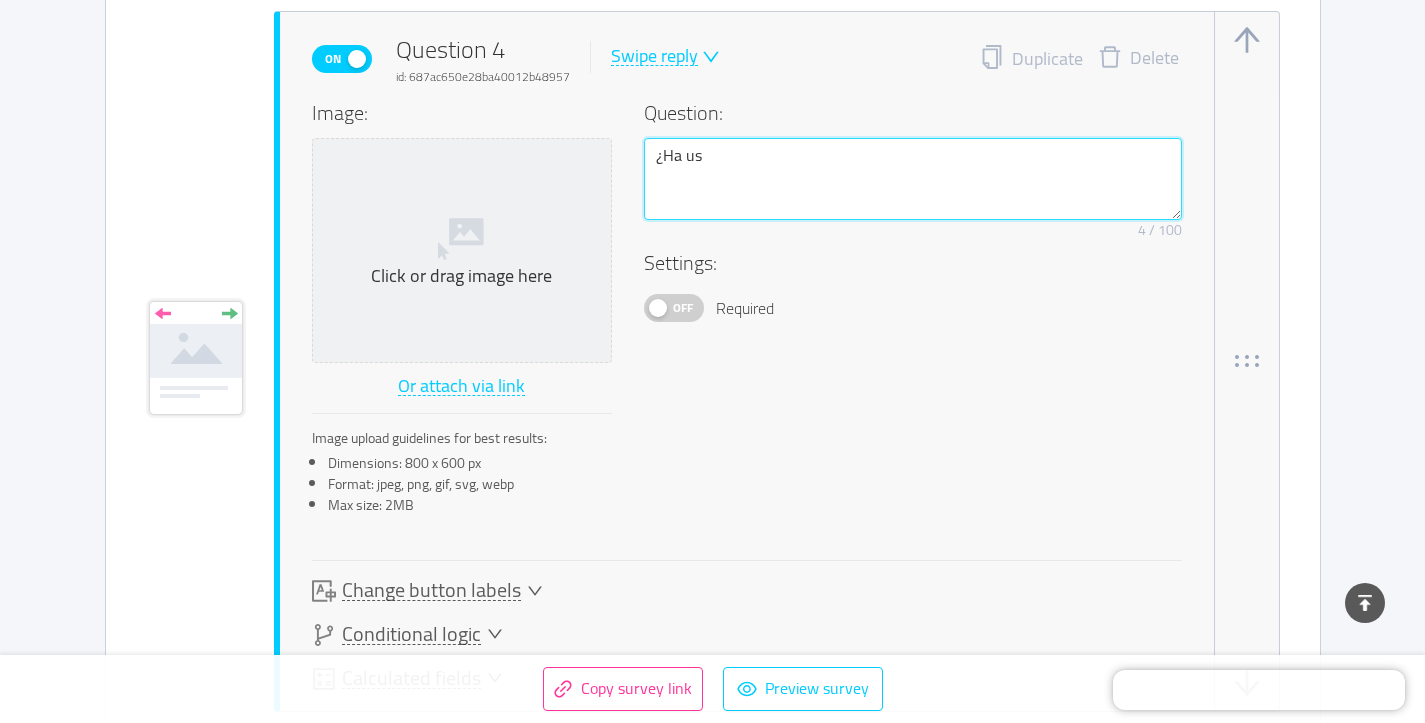 type 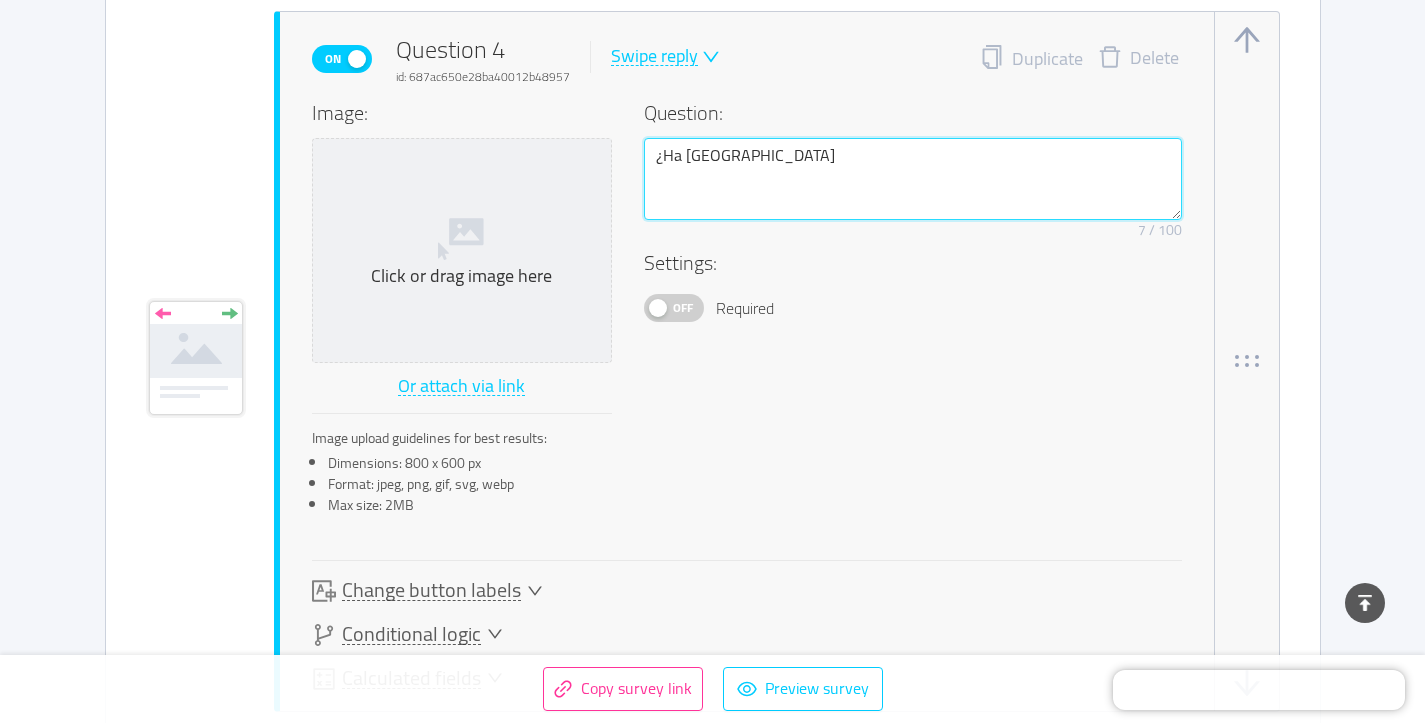 type 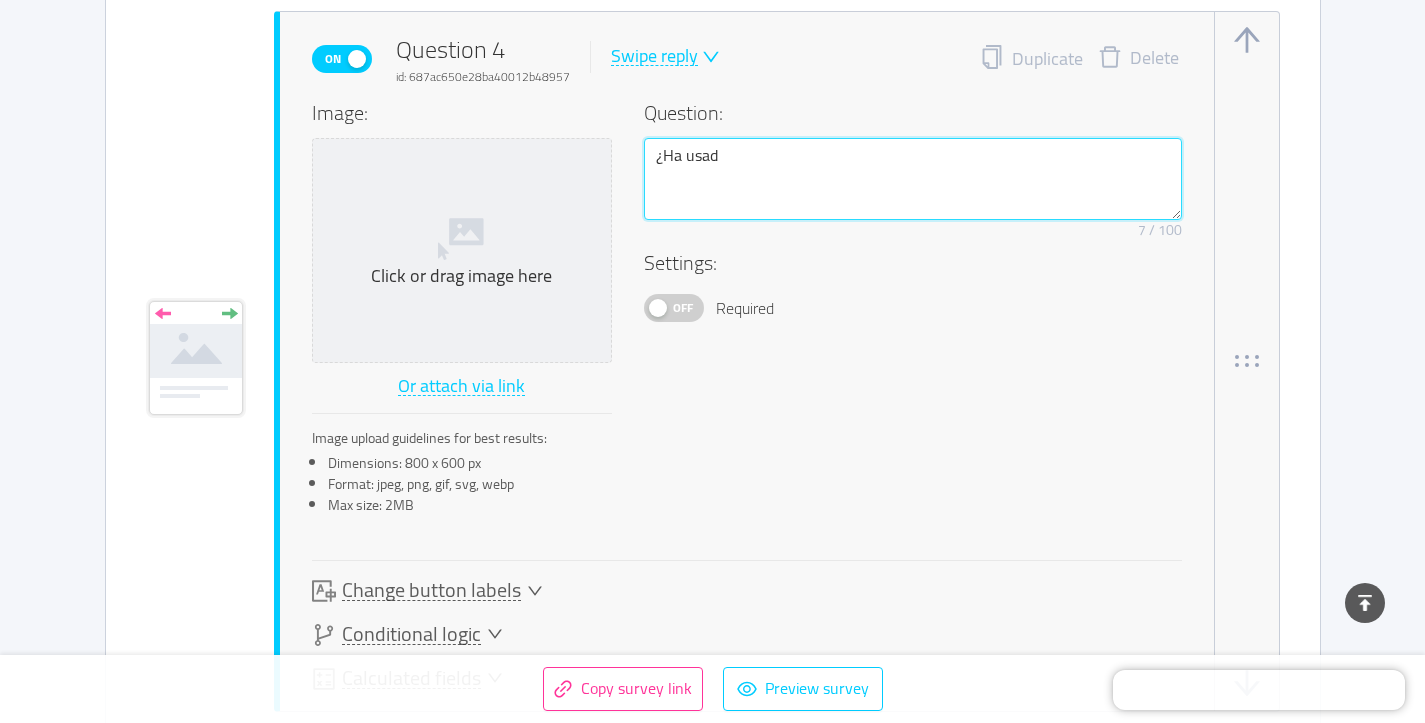 type 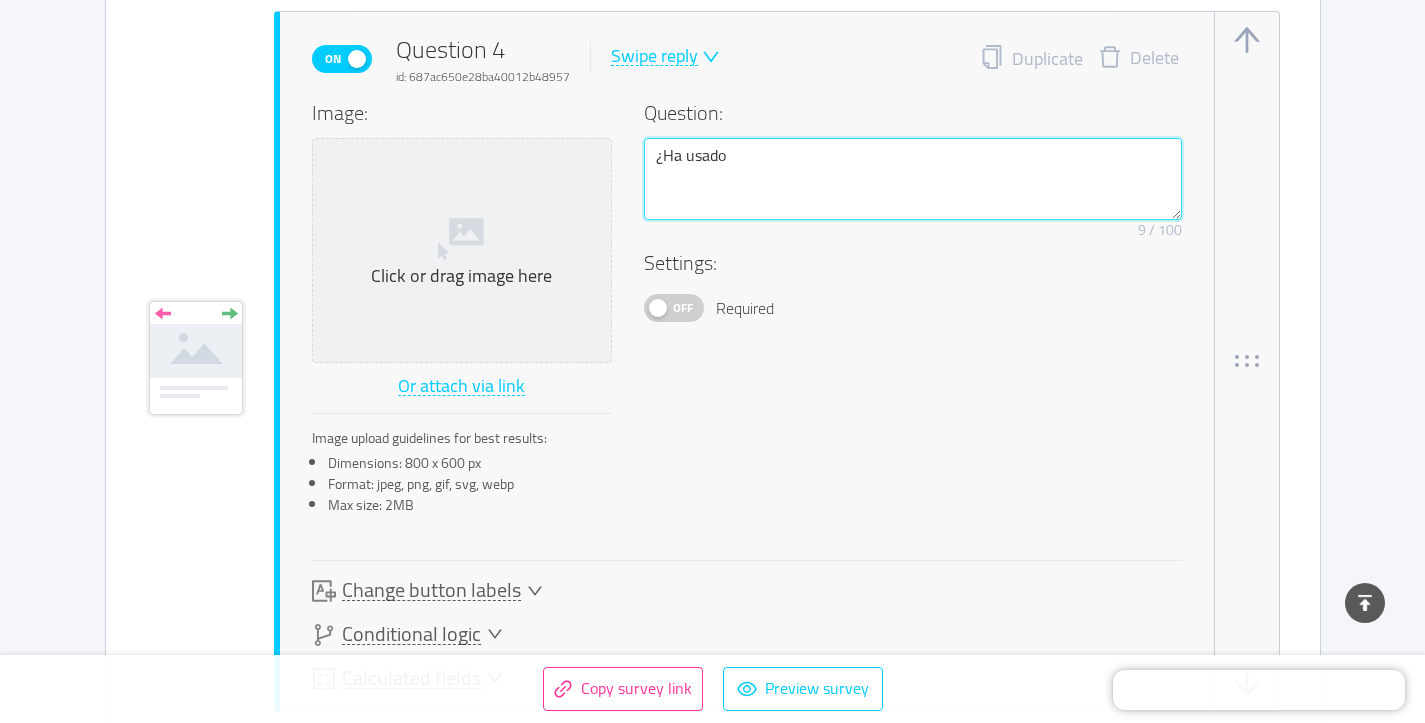 type 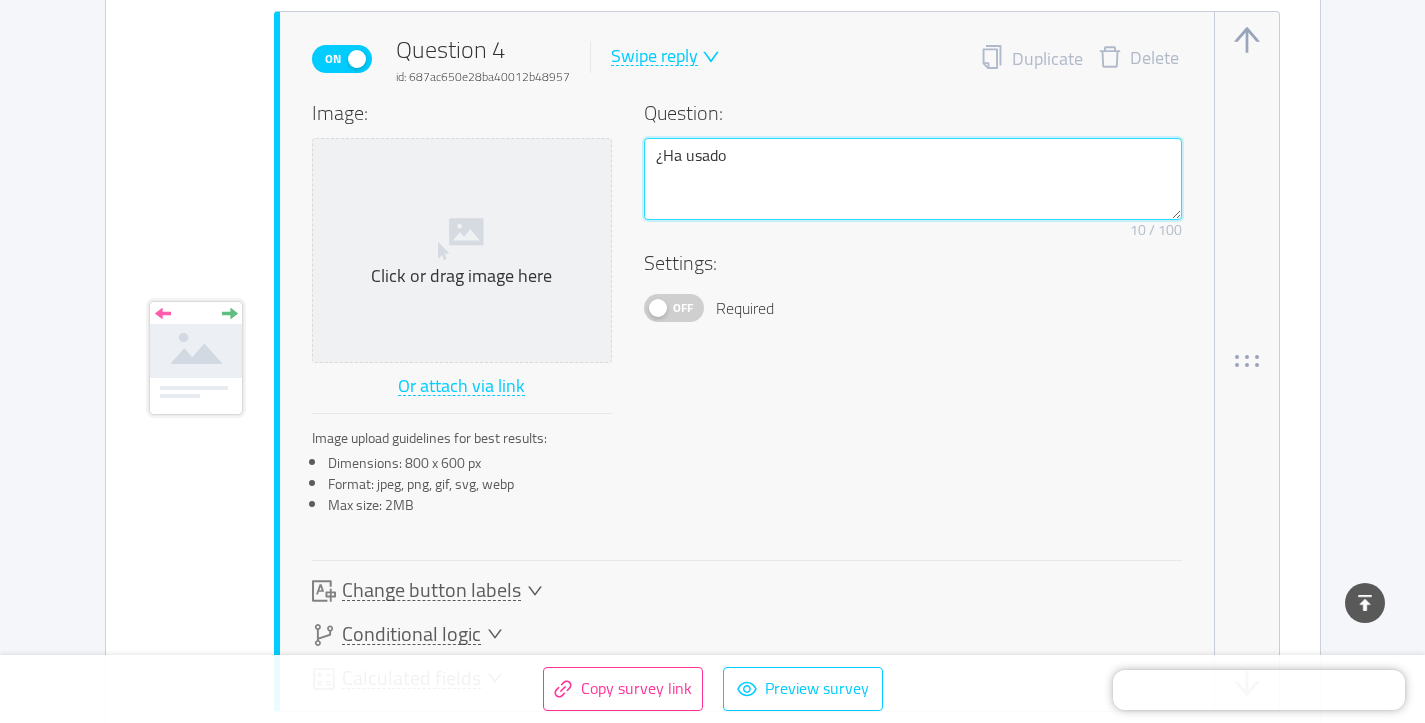 type 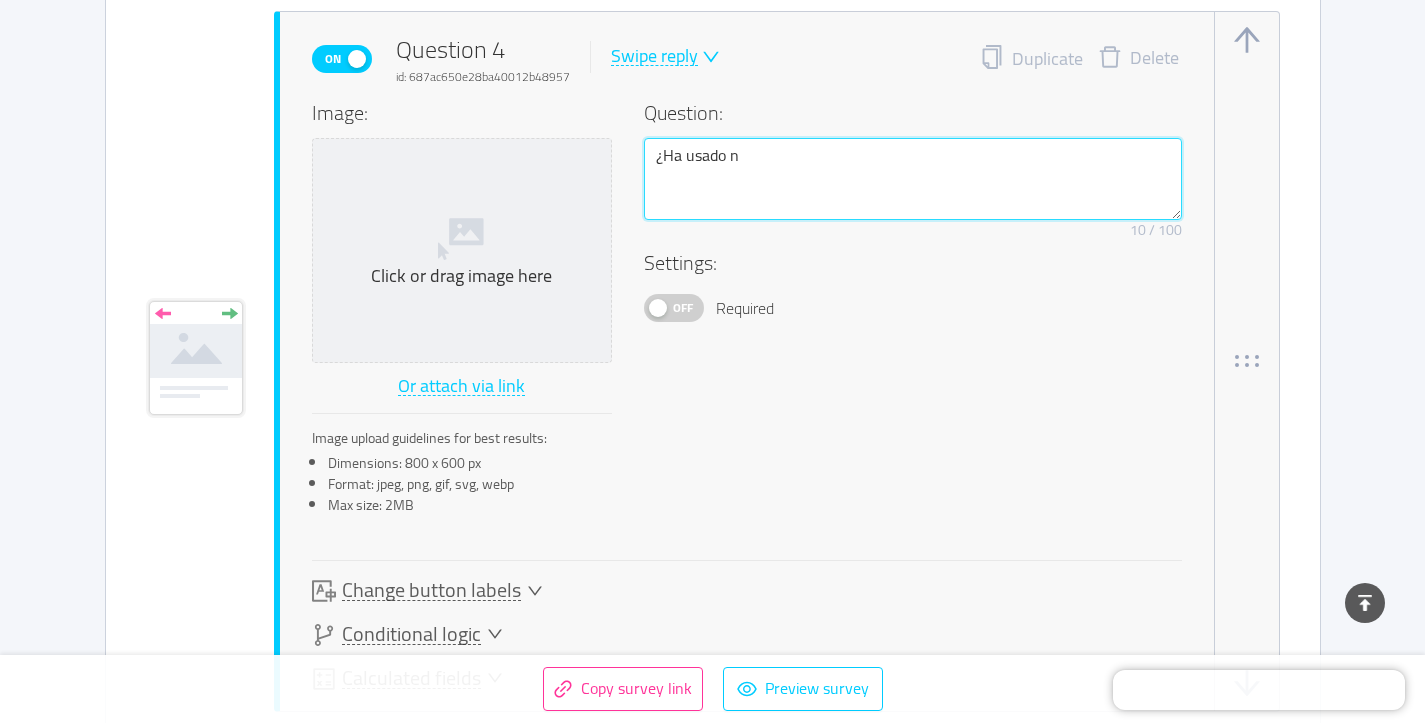 type 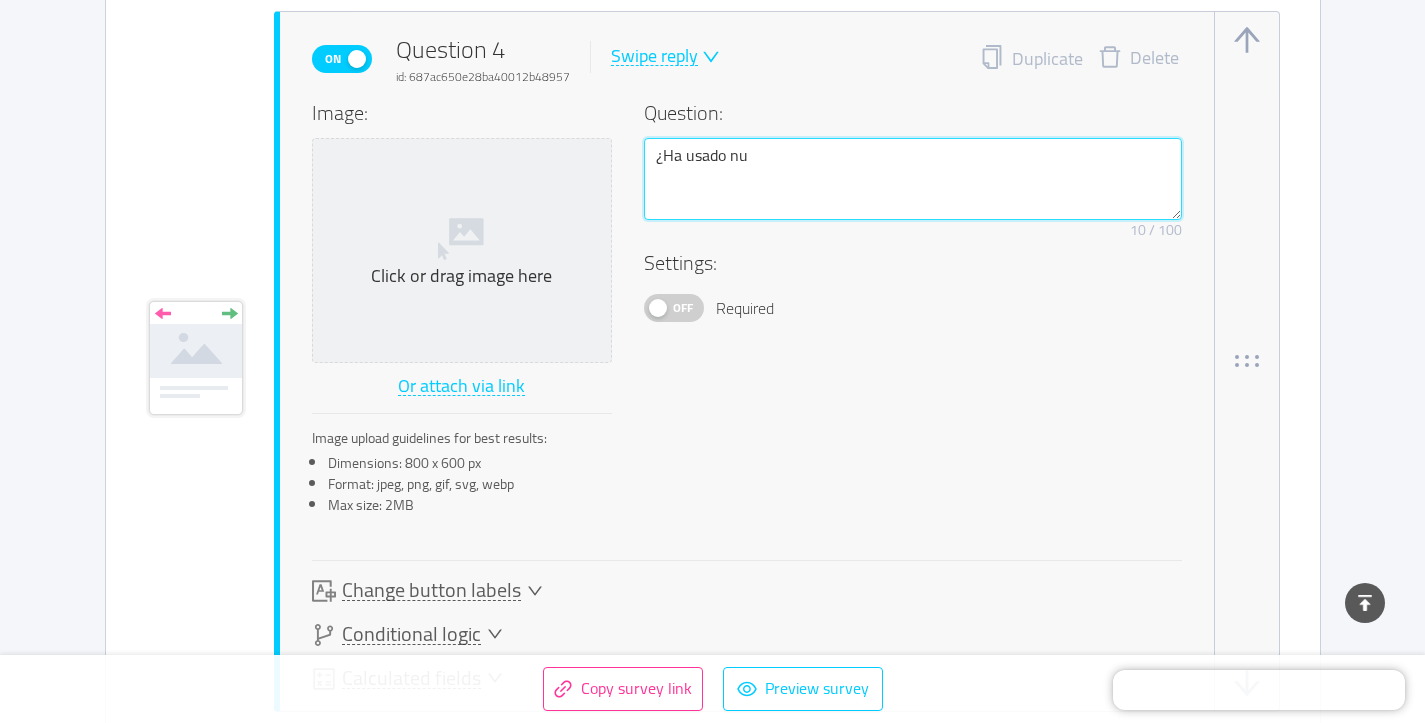 type 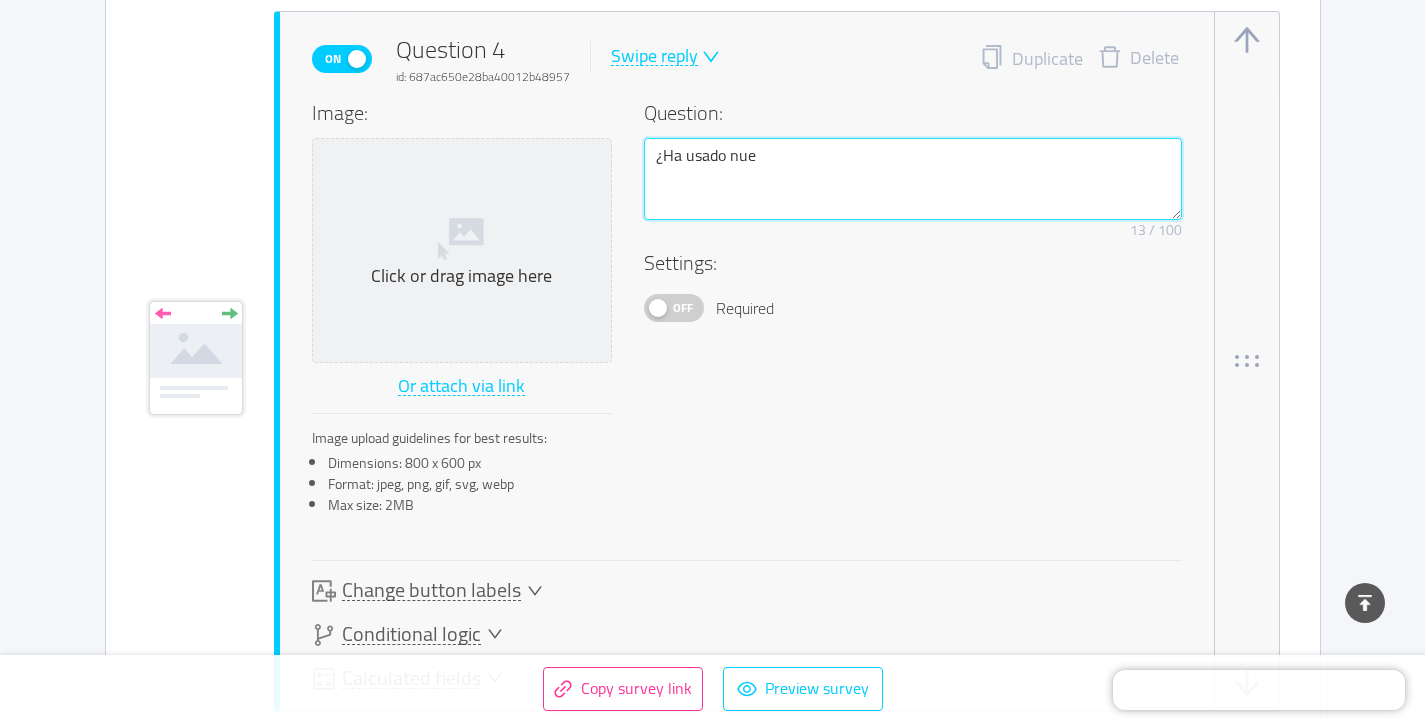 type 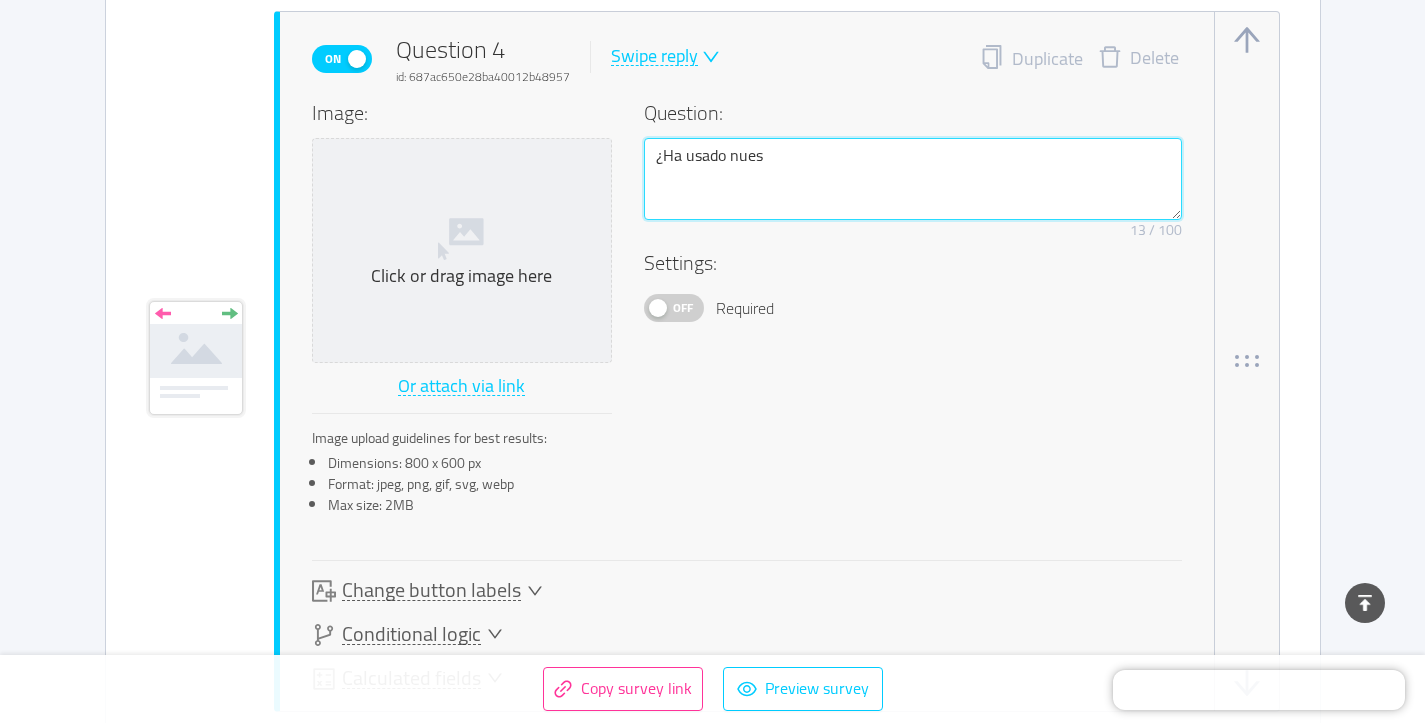 type 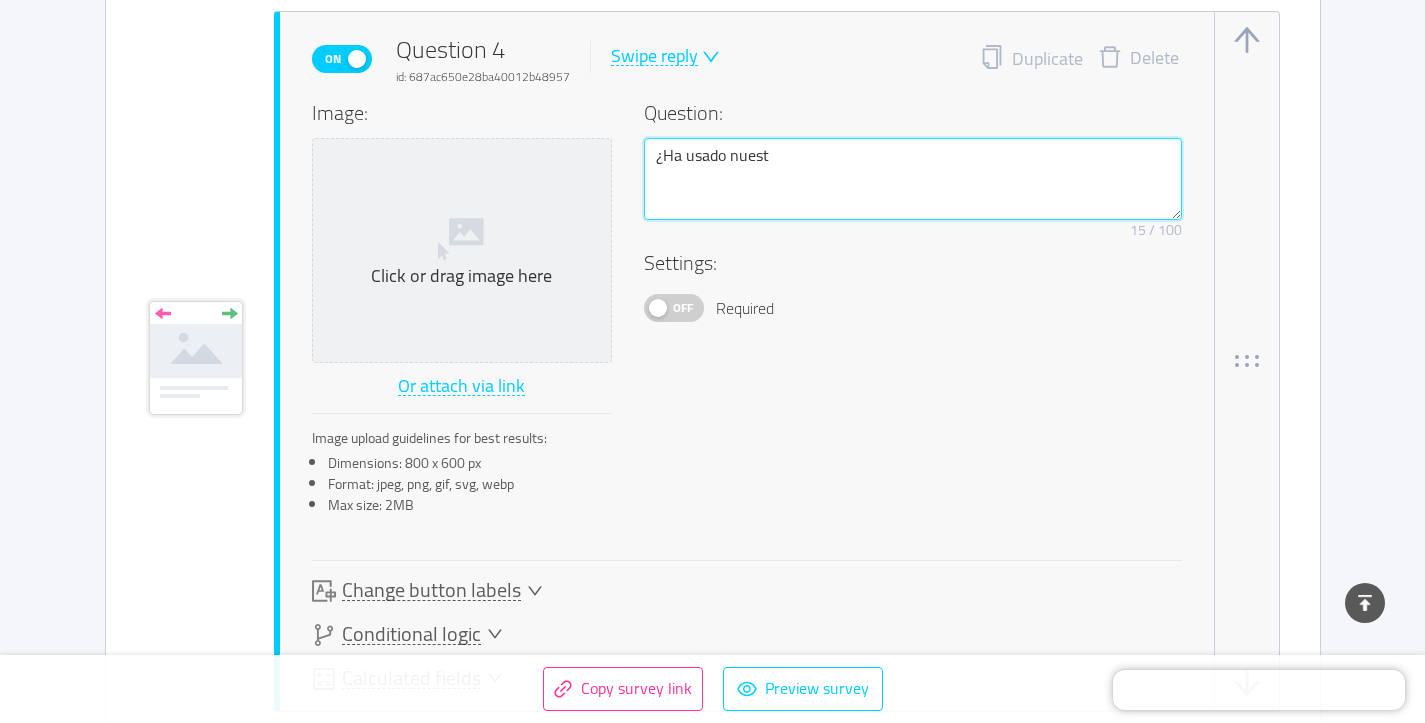 type 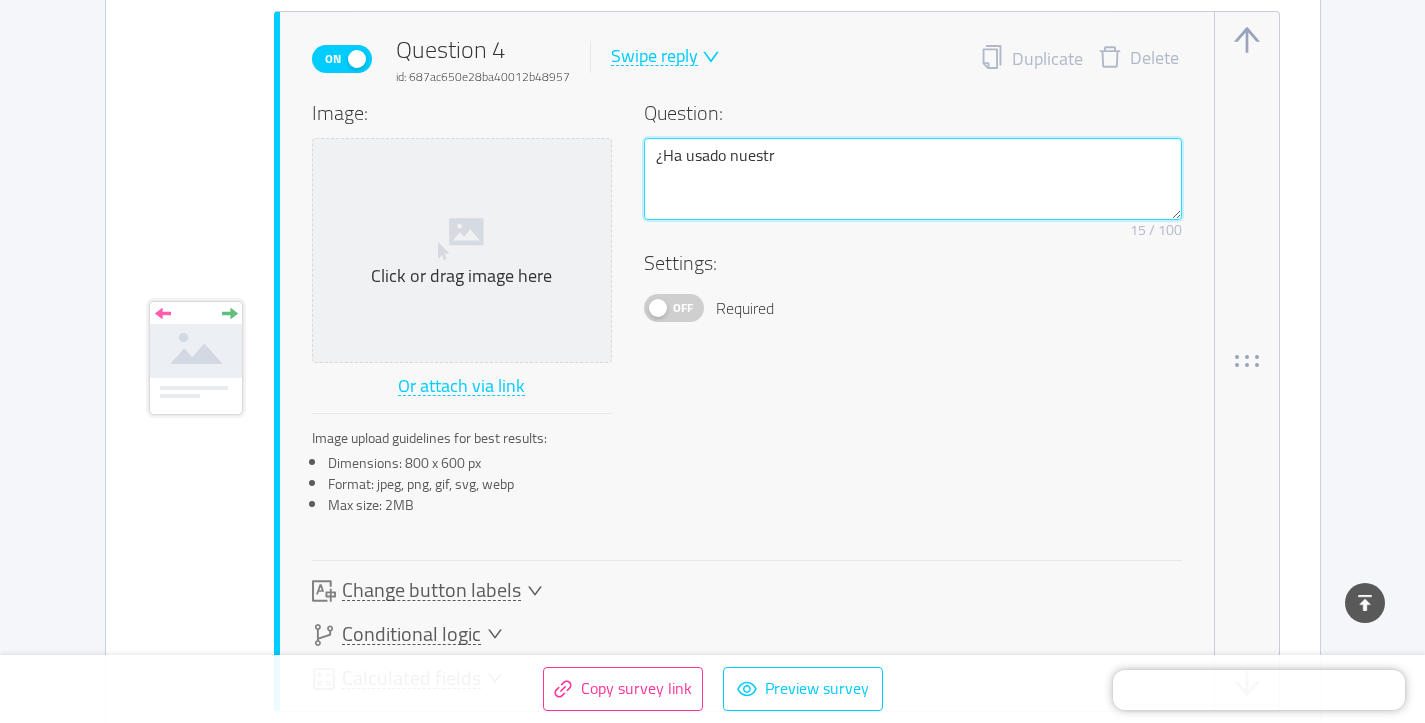 type 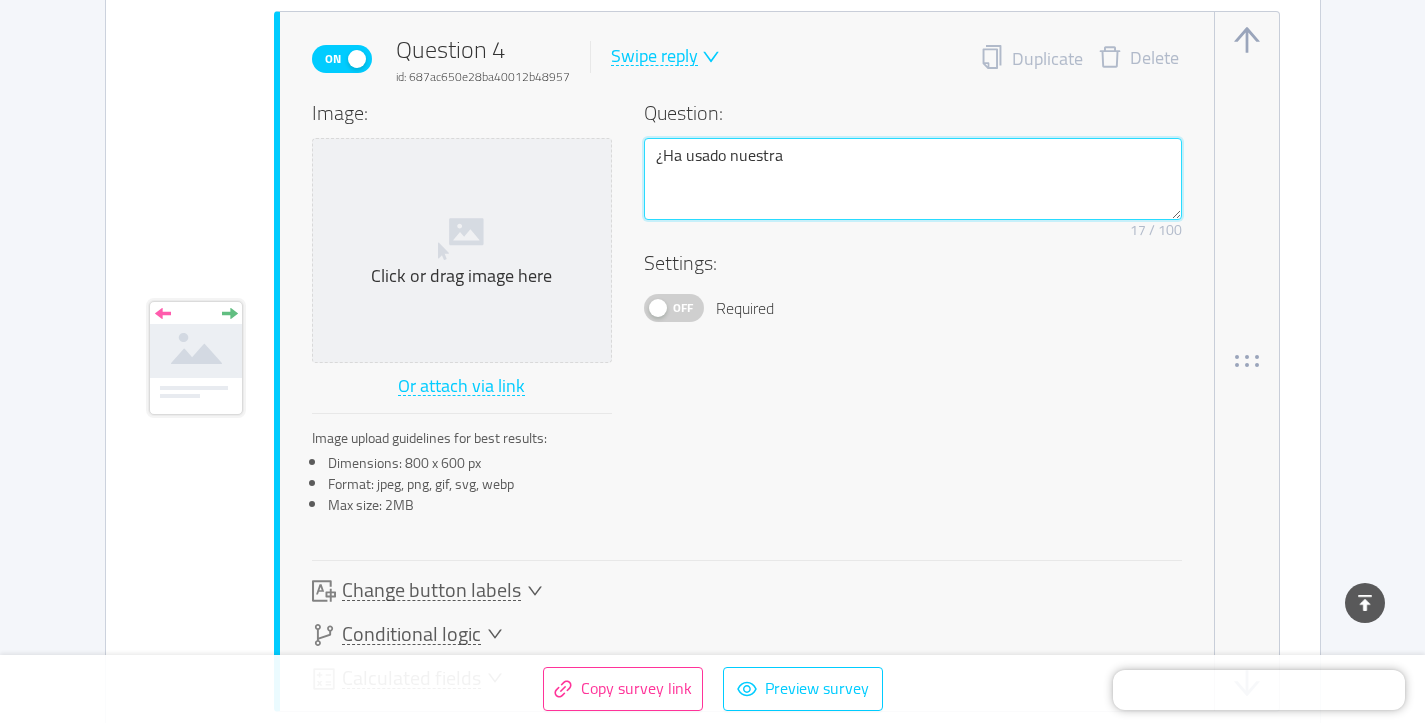 type 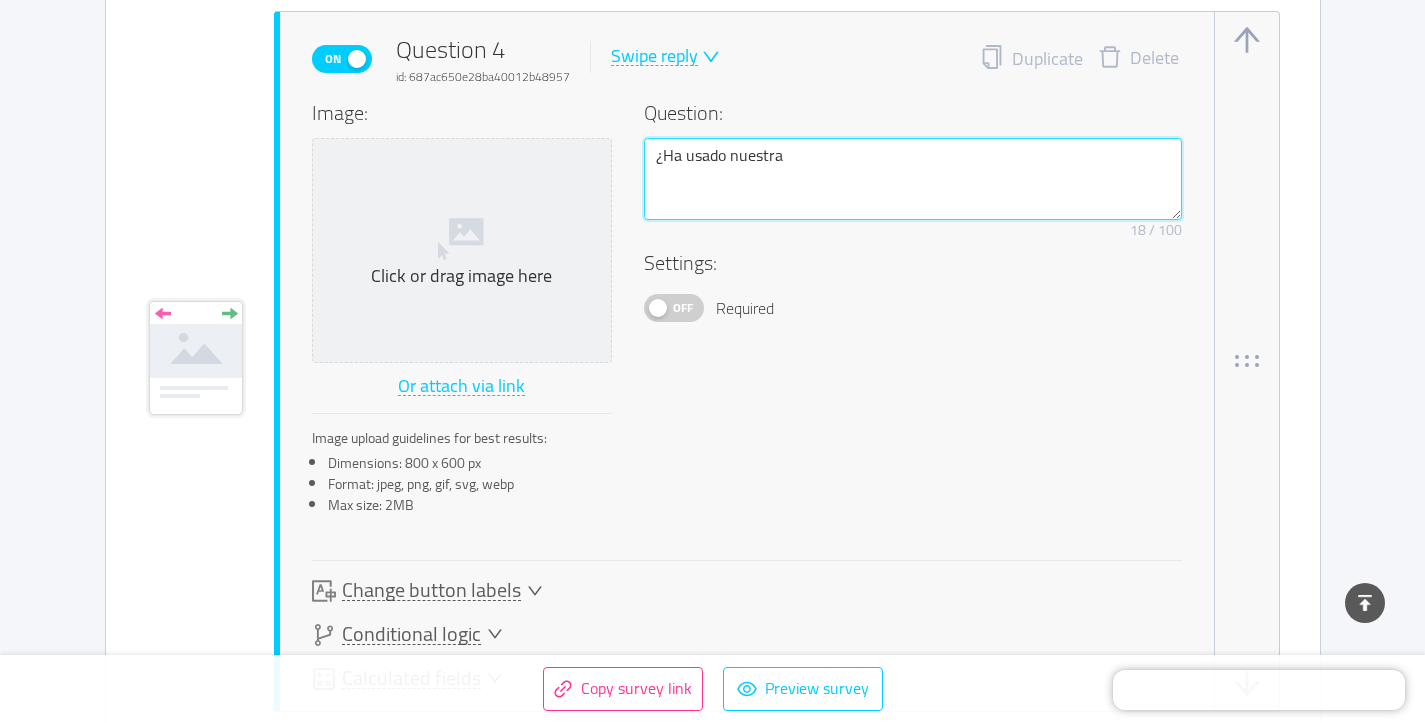 type 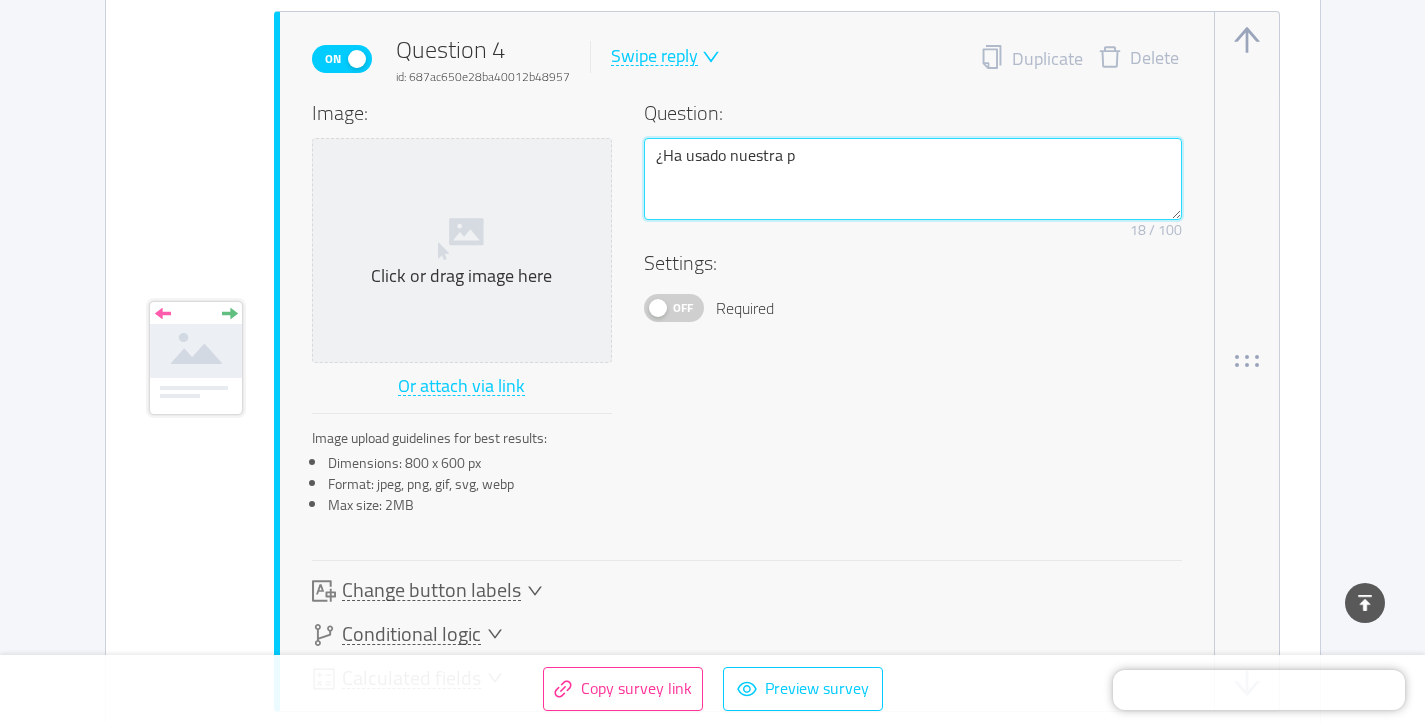 type 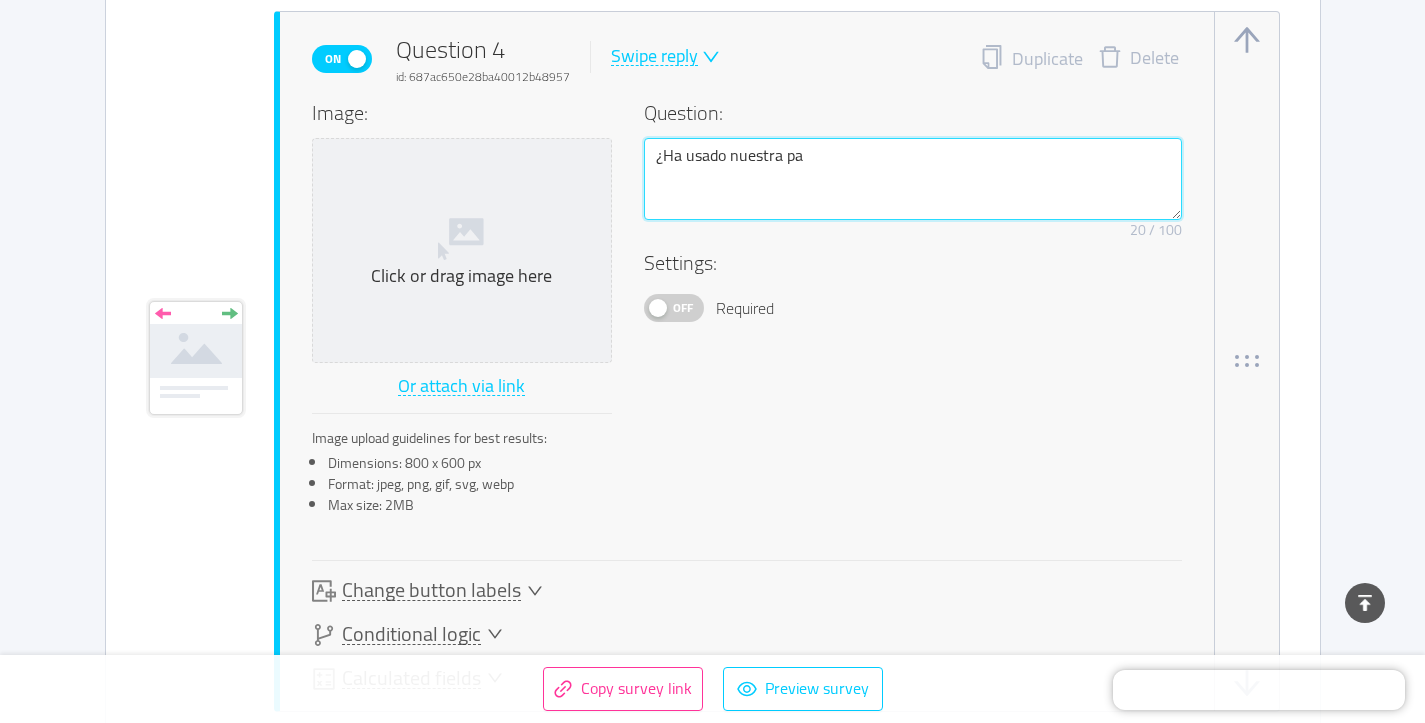 type 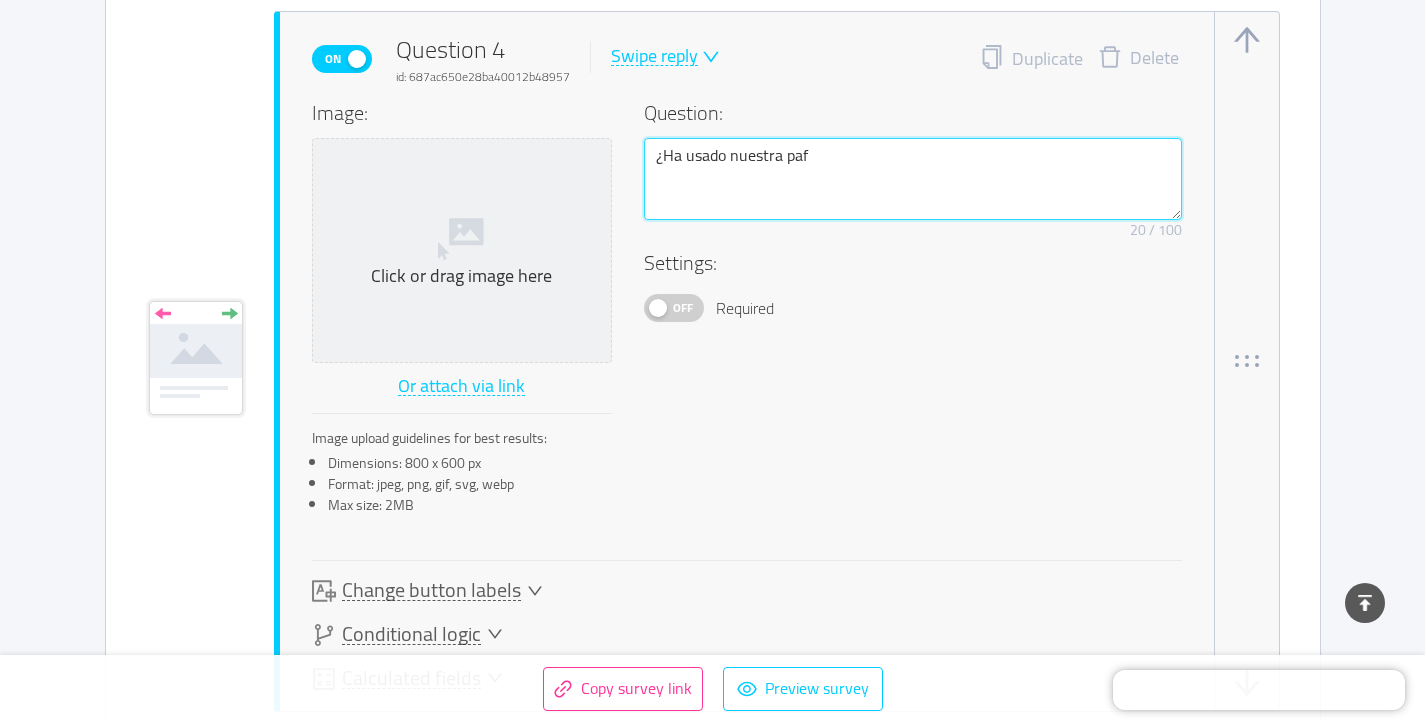 type 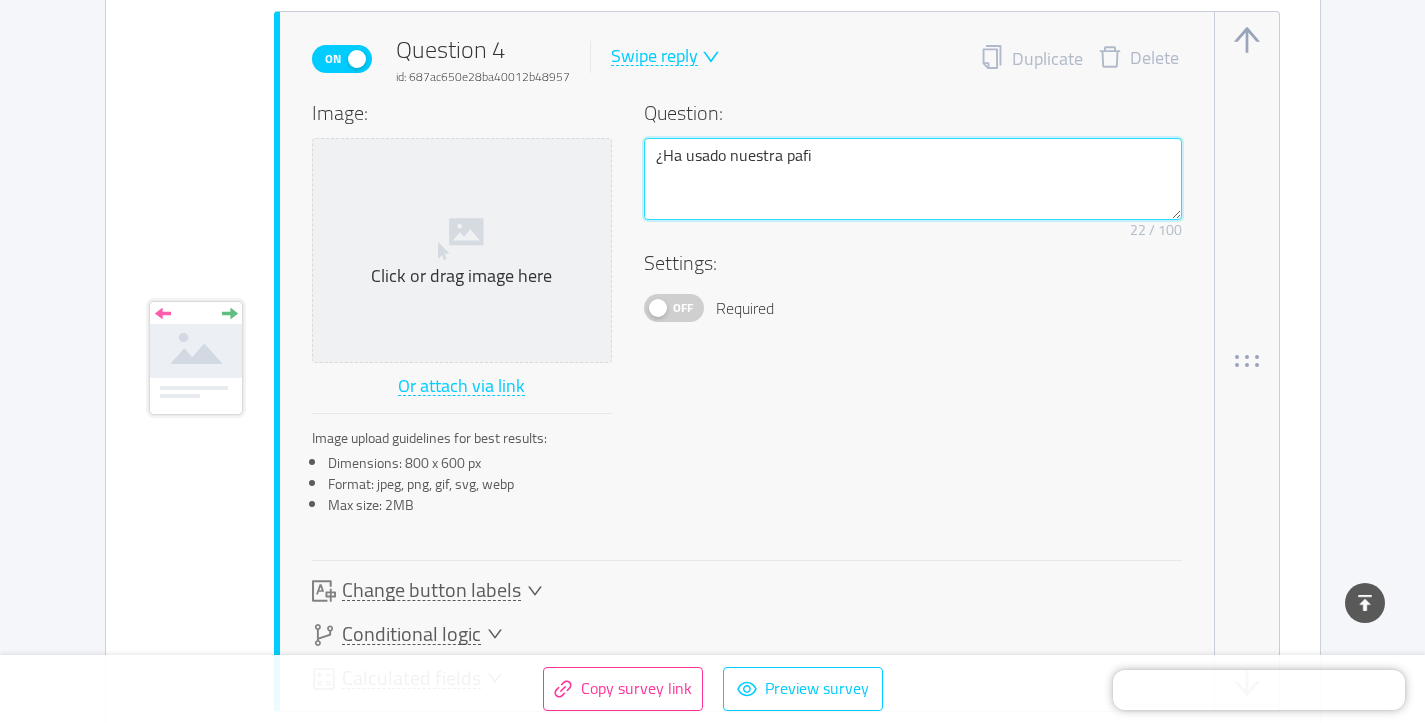 type 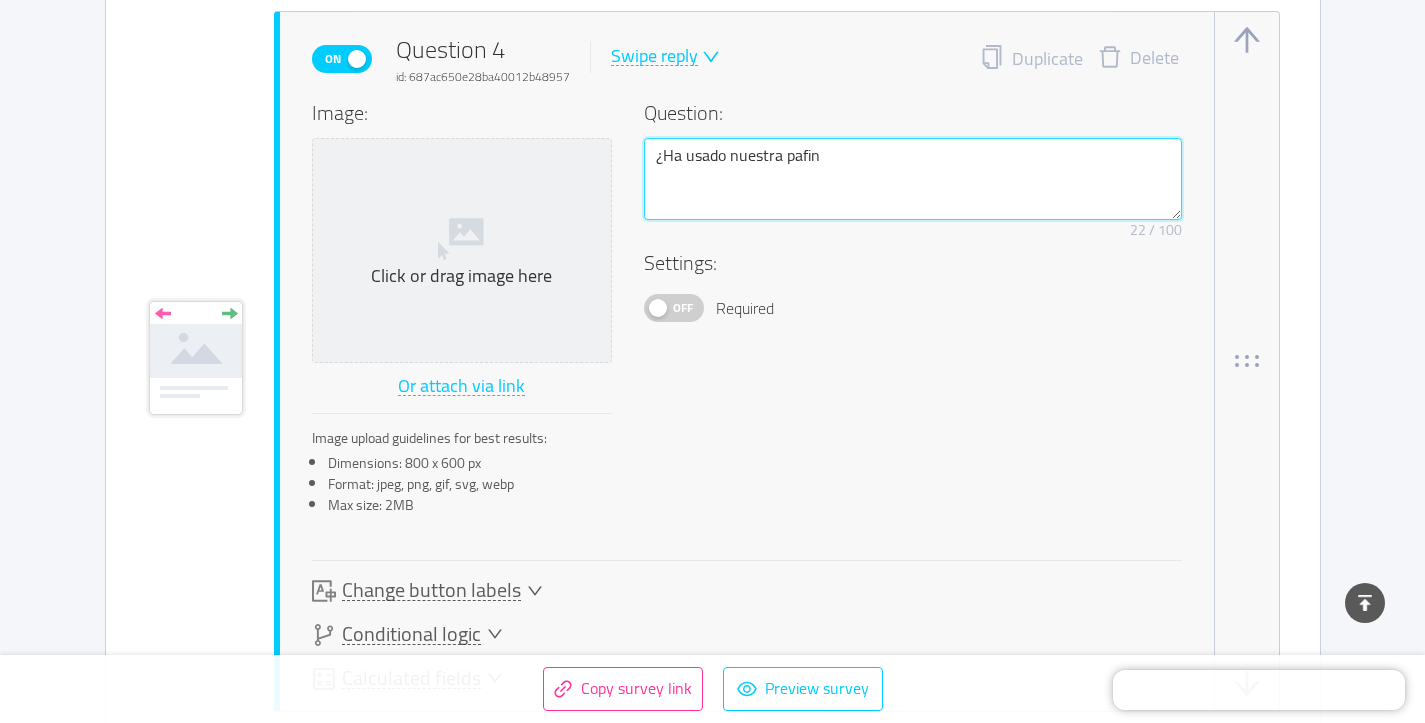 type 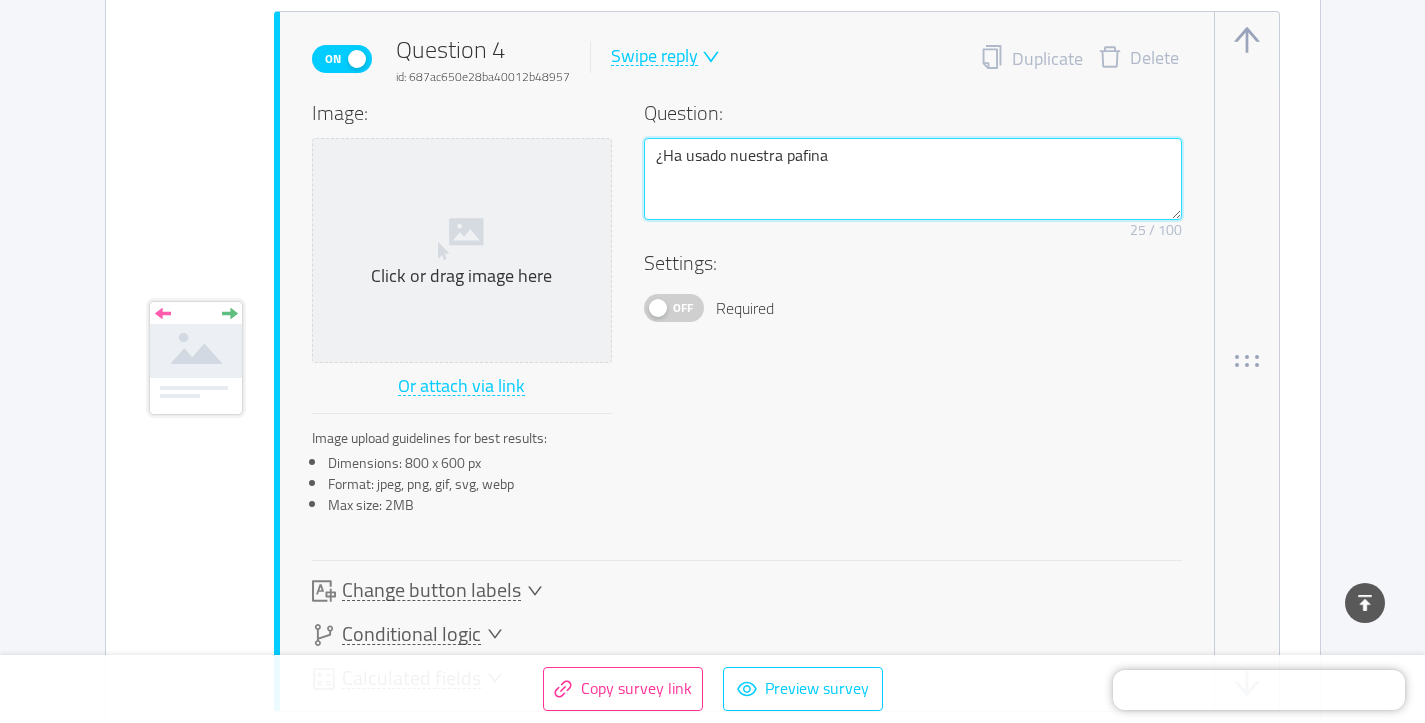 type 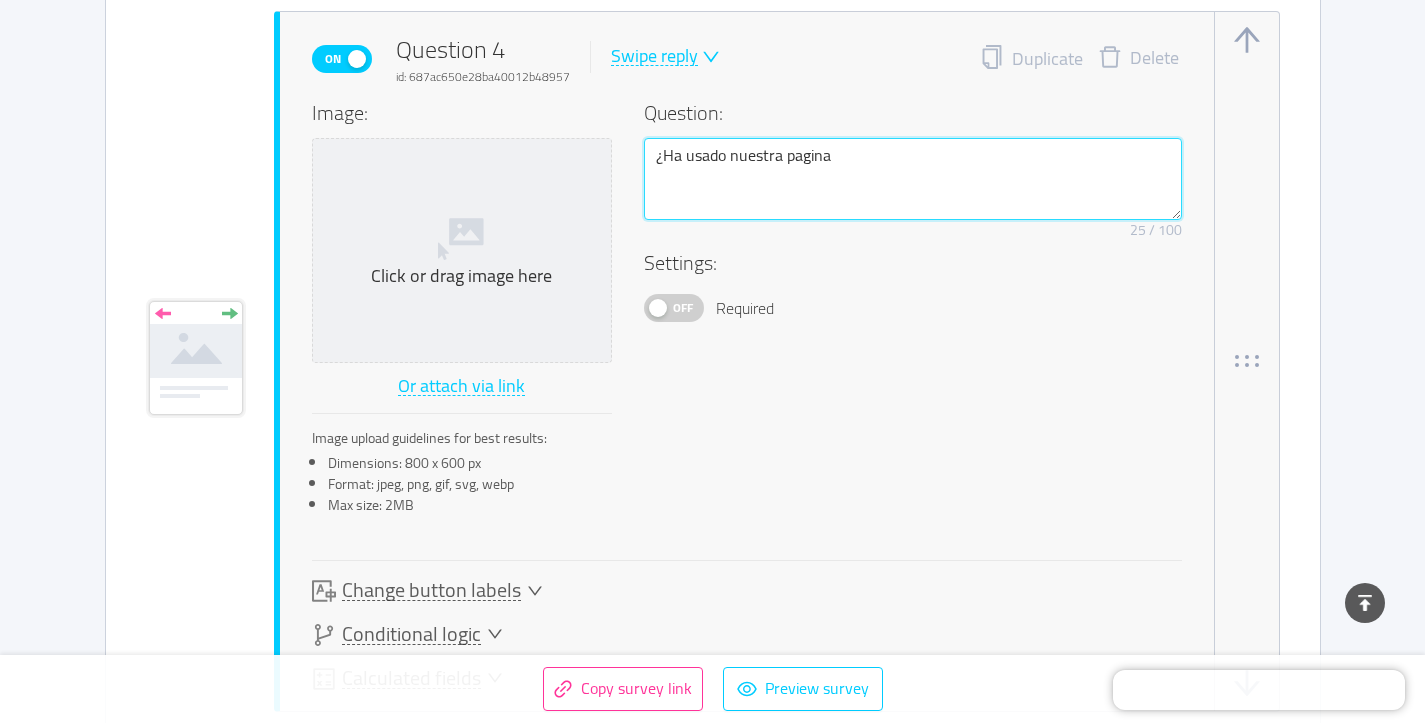 type 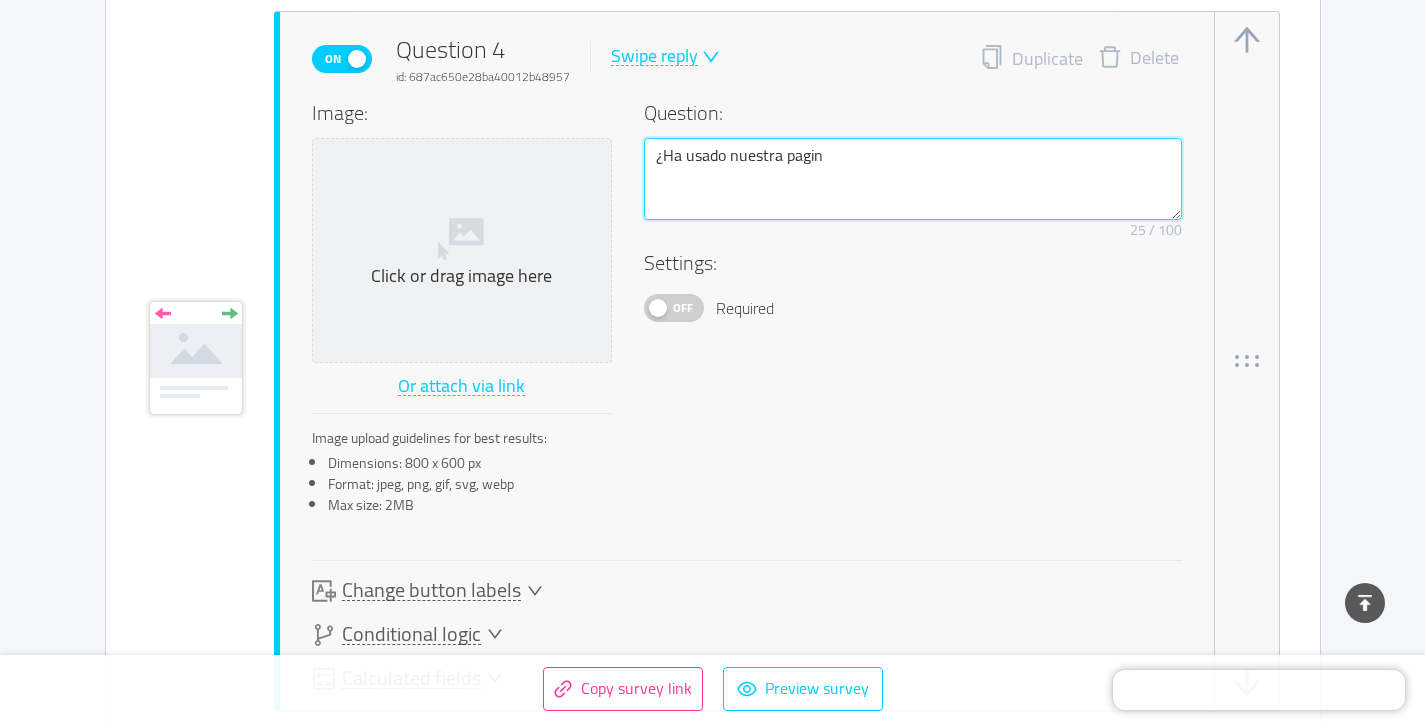 type 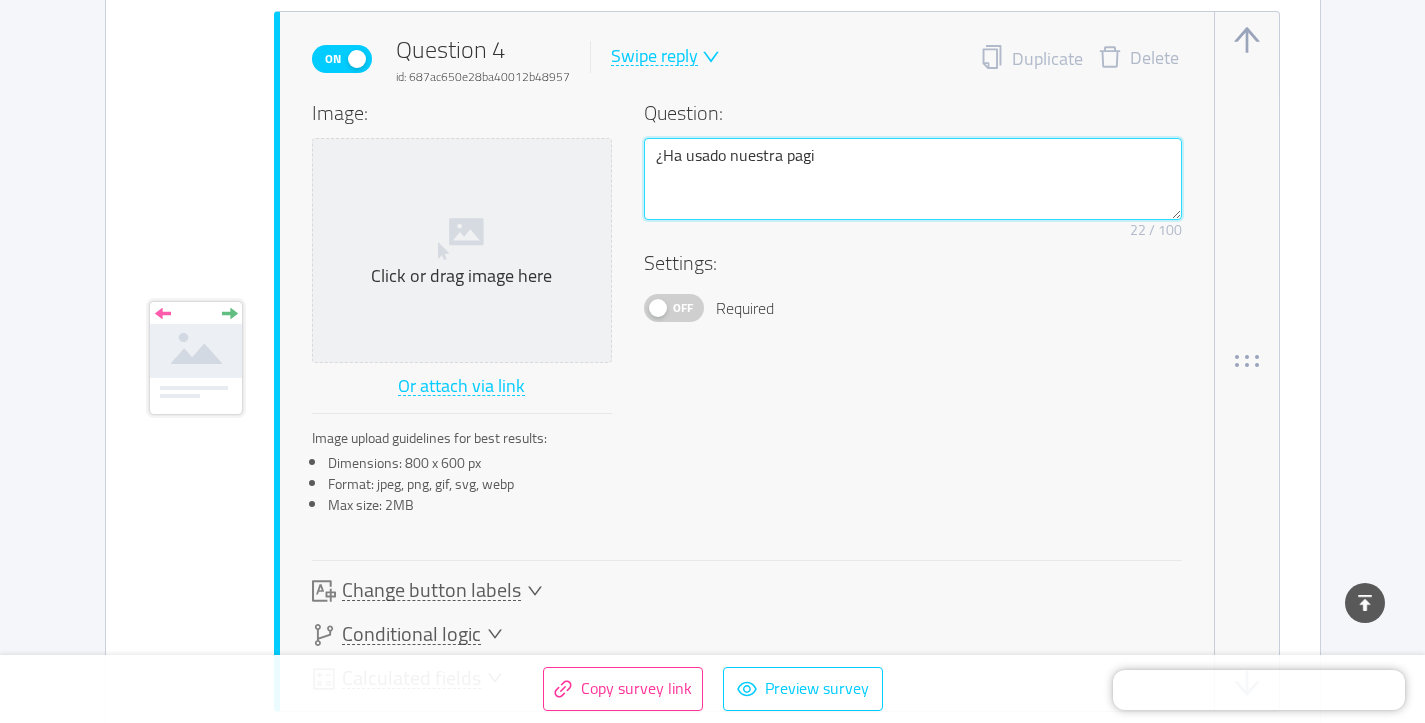 type 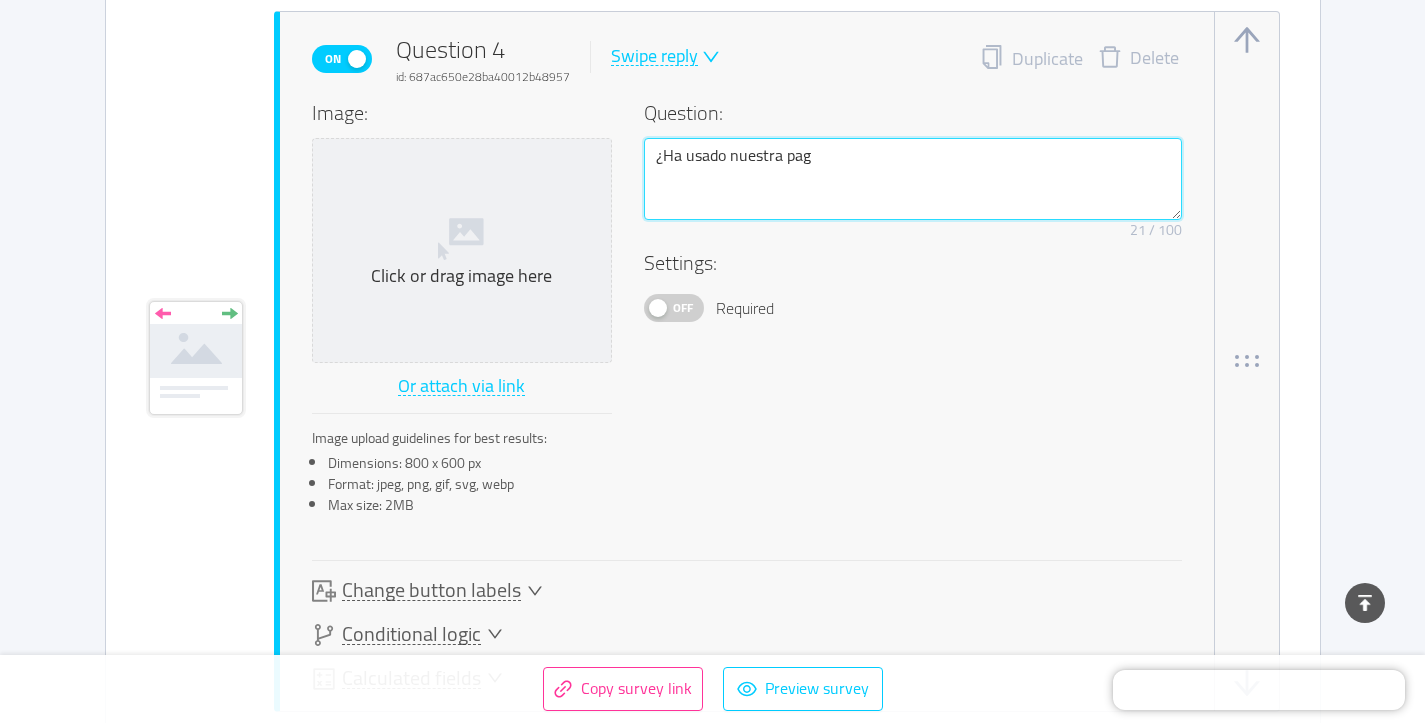 type 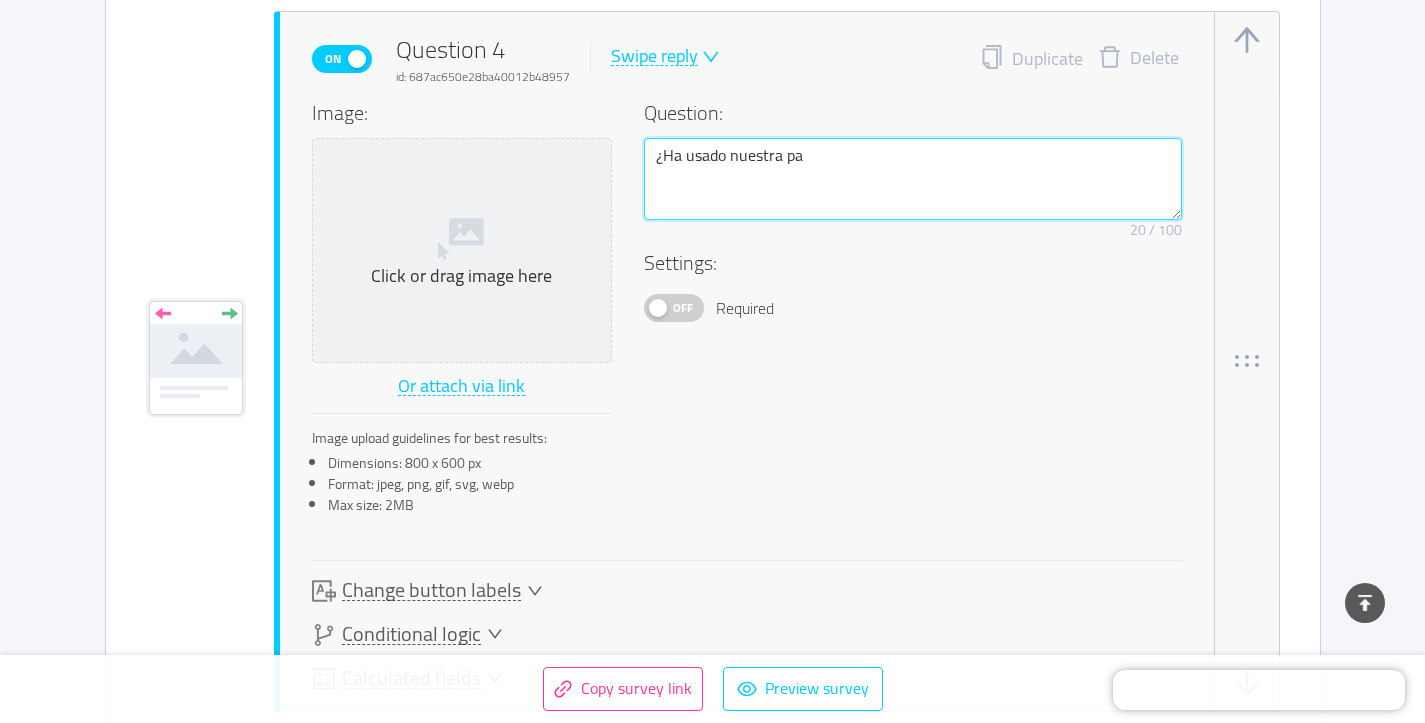 type 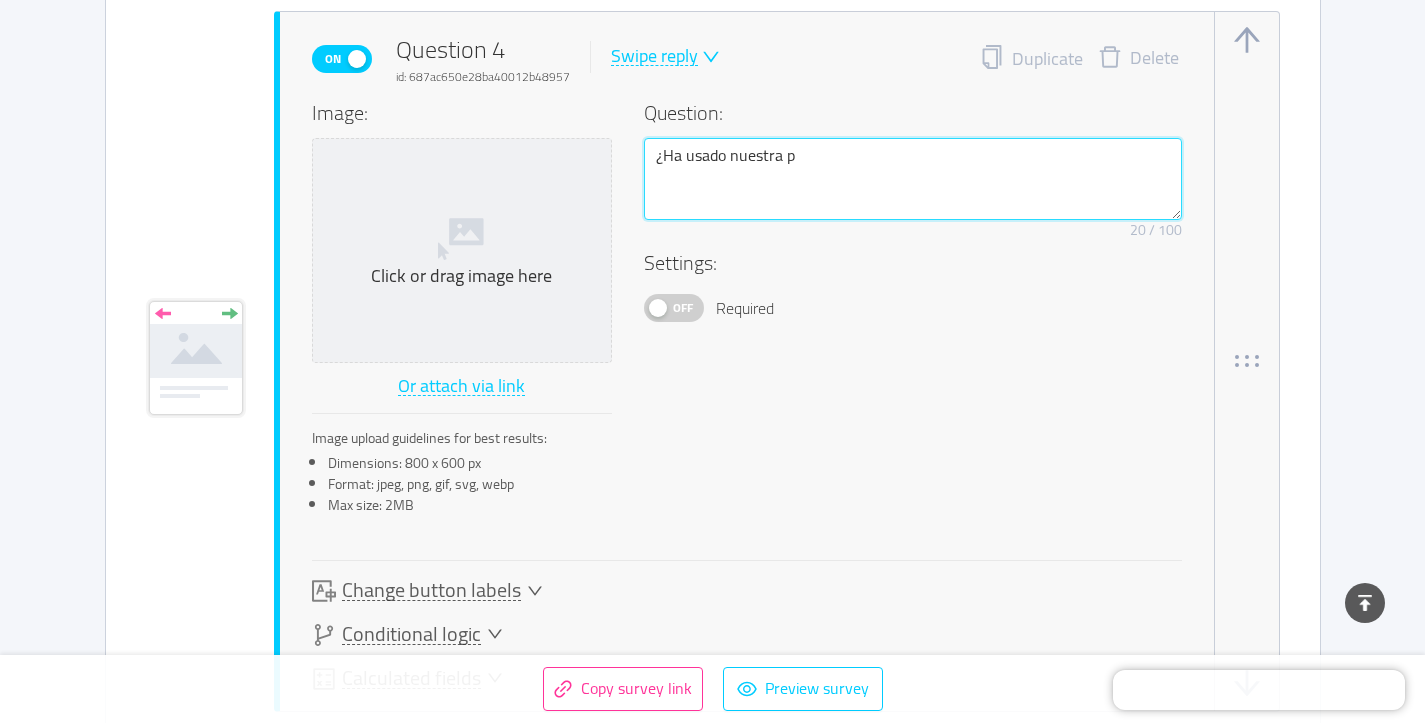 type 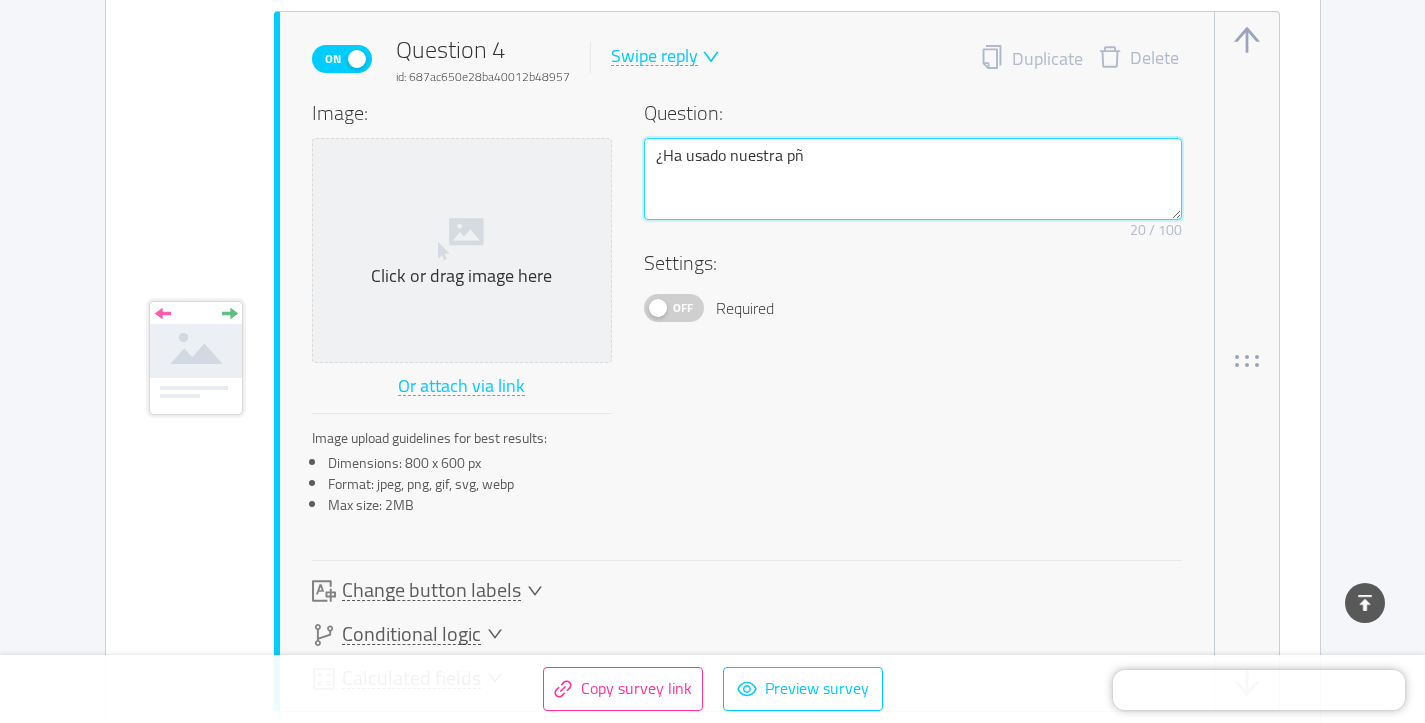 type 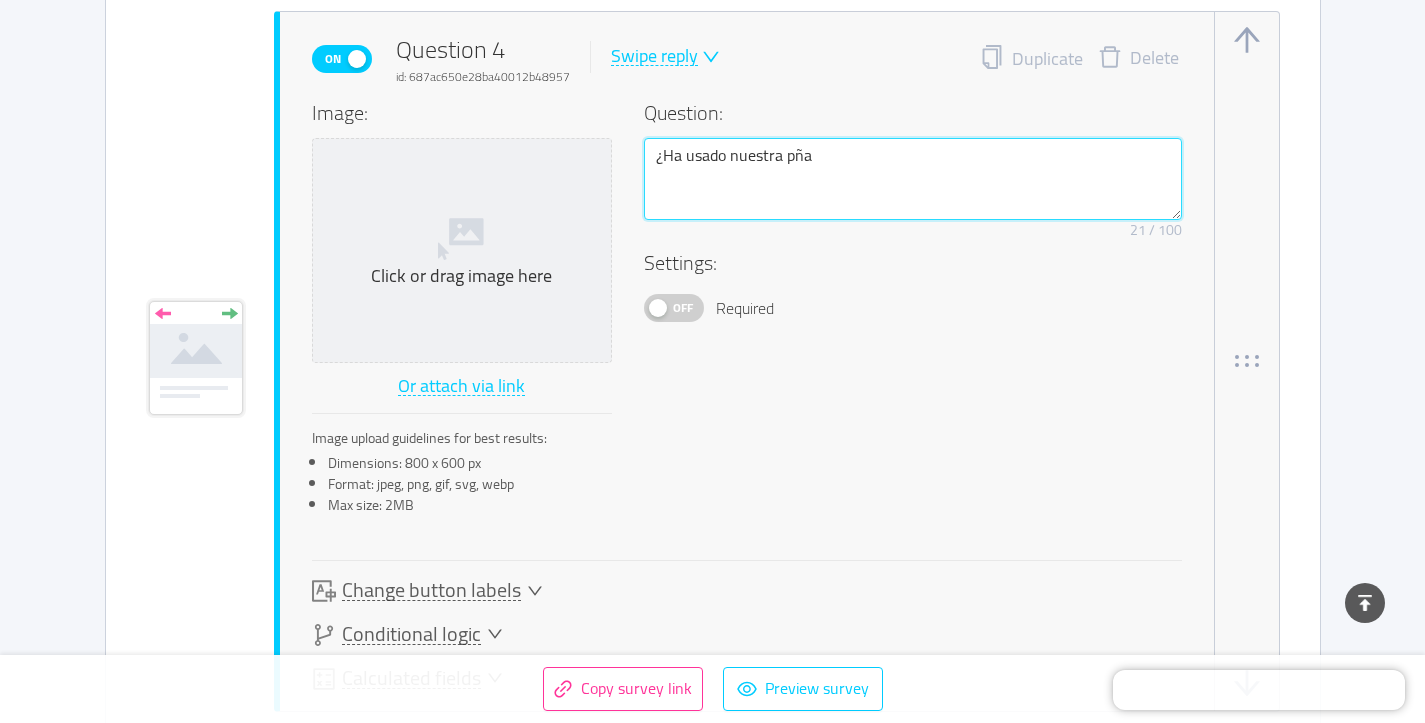 type 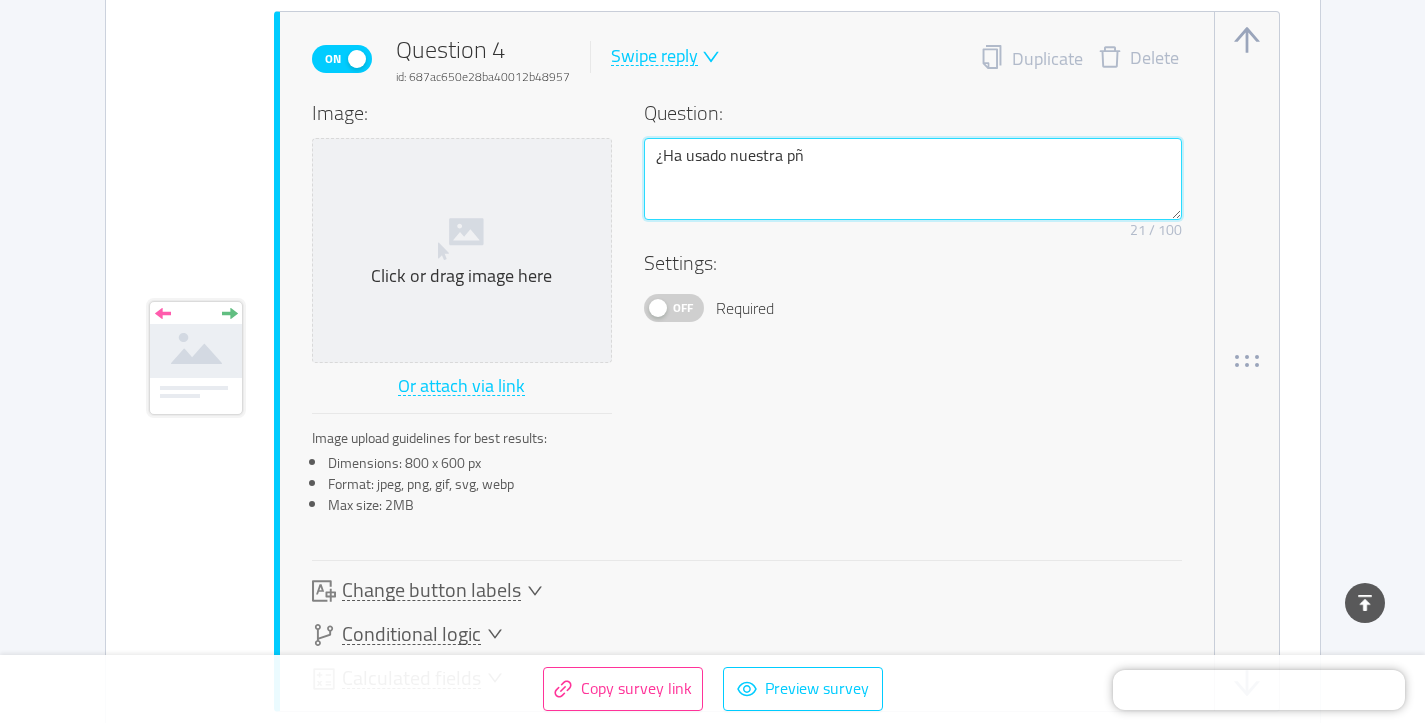 type 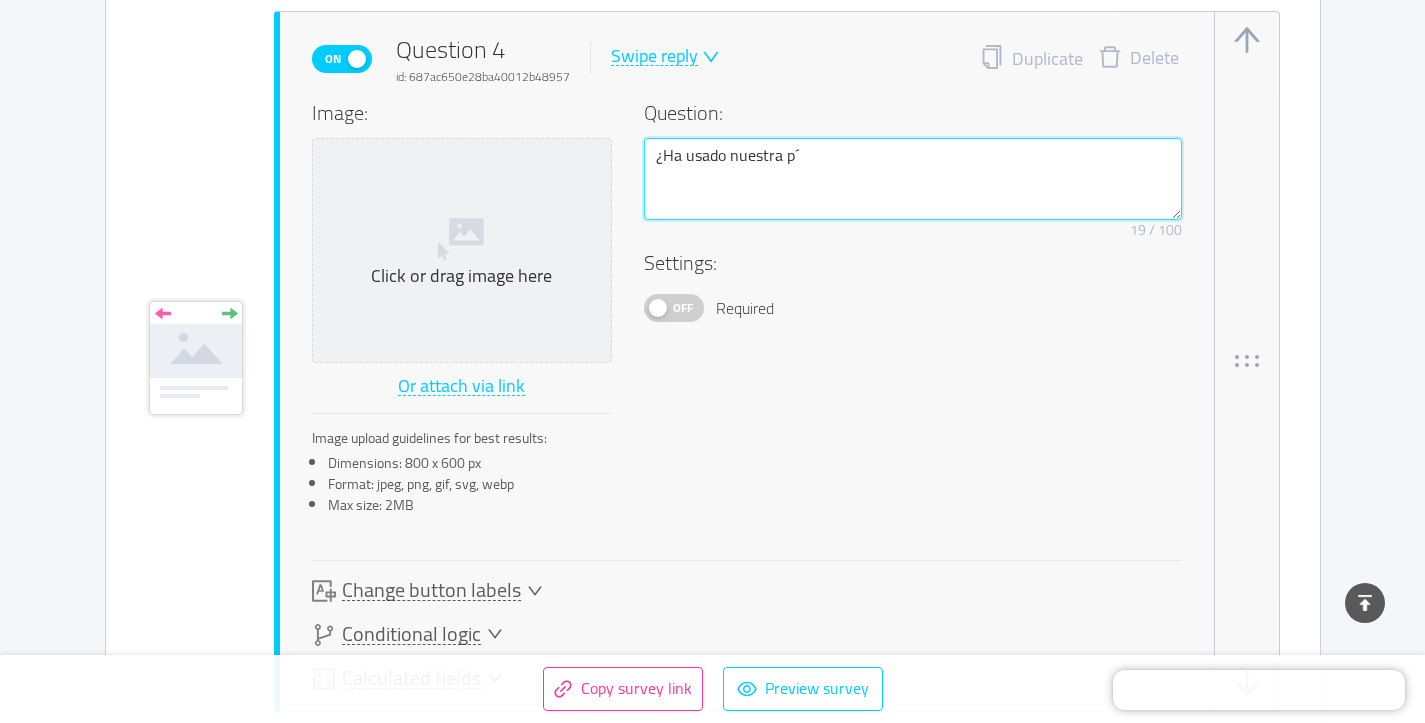 type on "¿Ha usado nuestra pá" 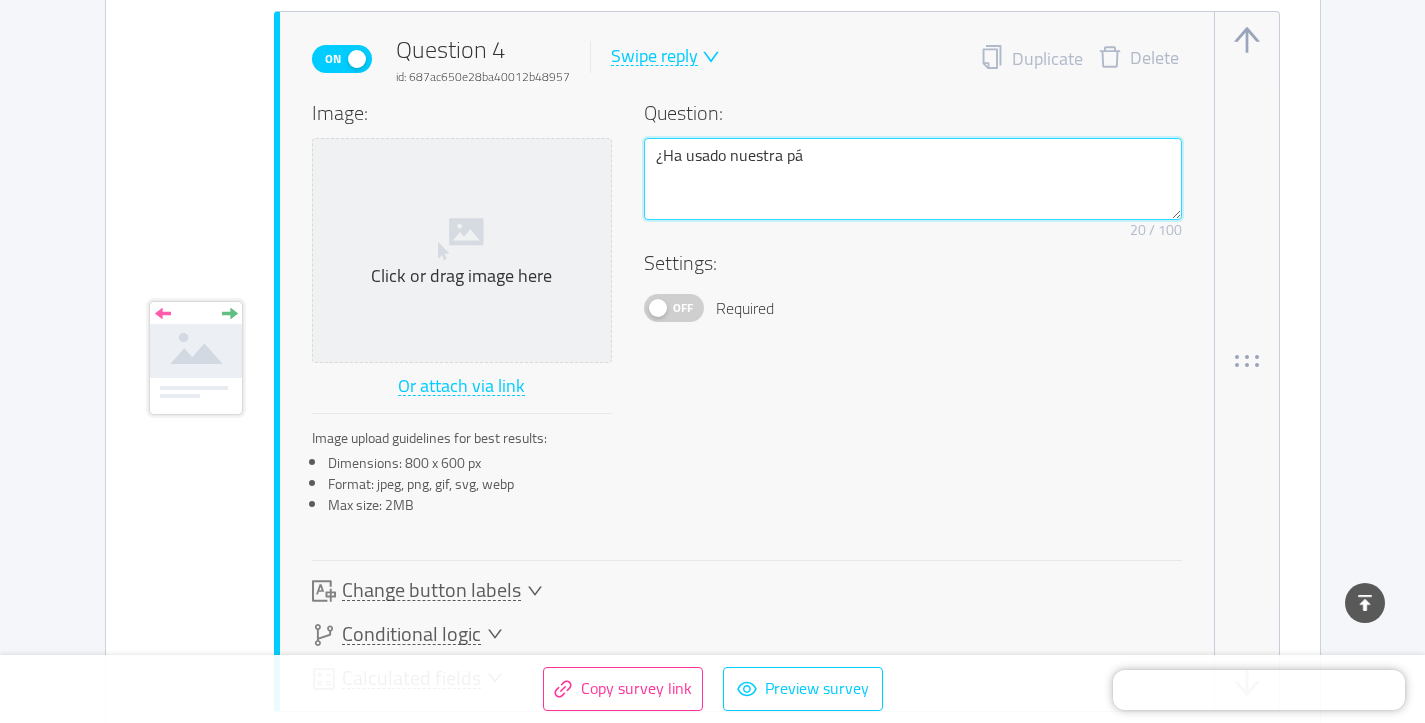 type 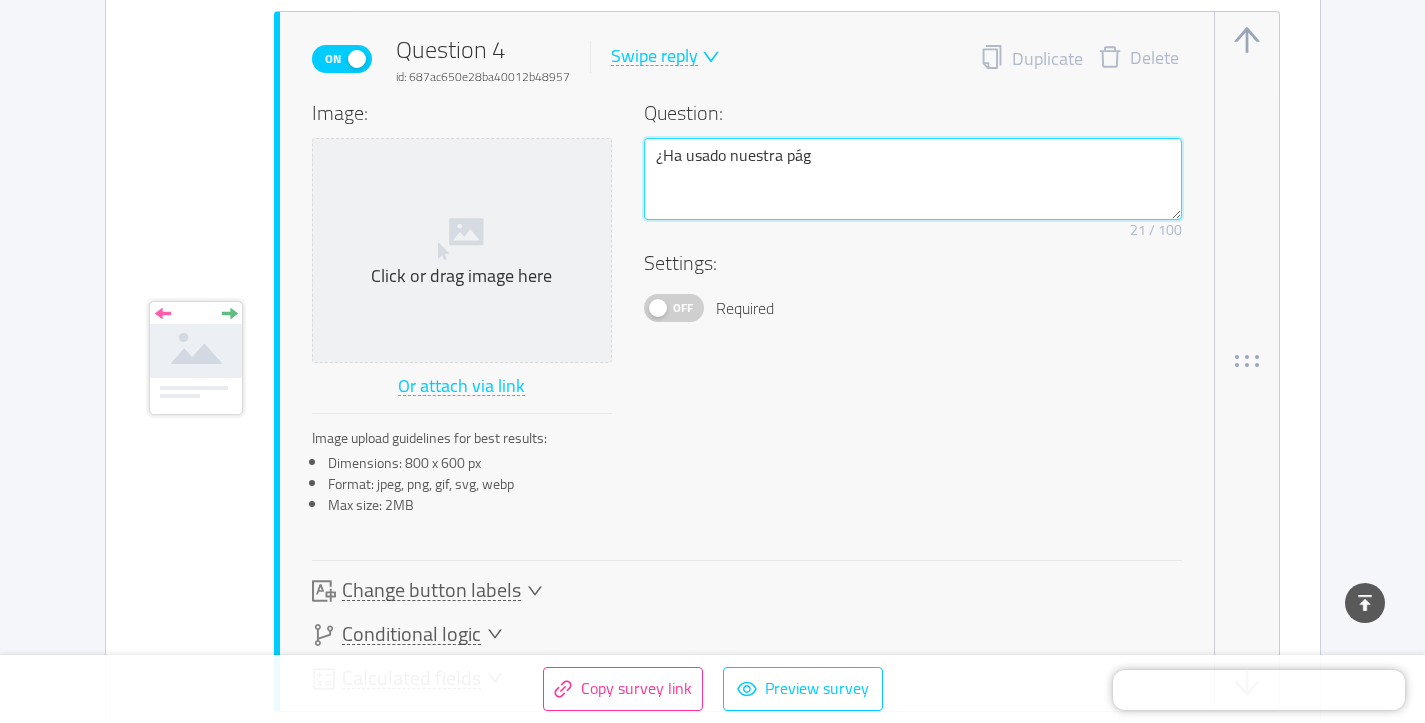 type 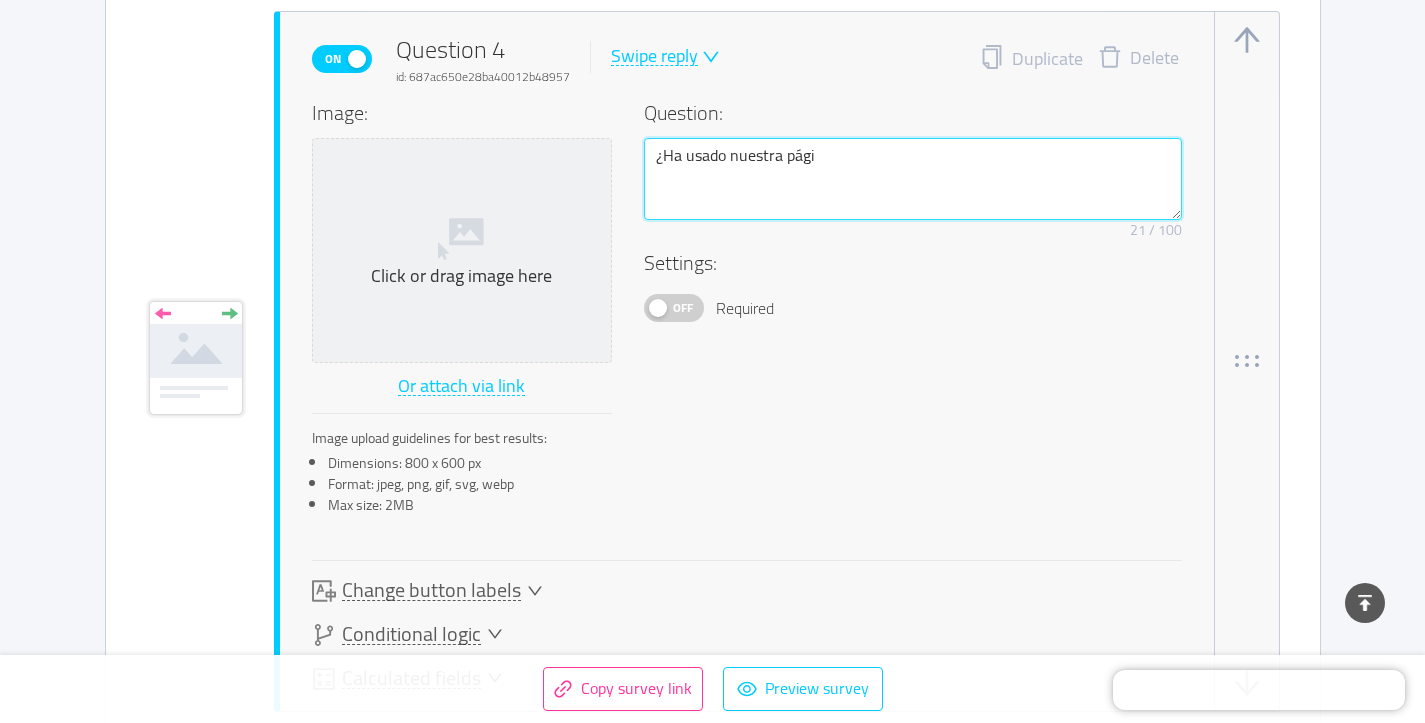 type 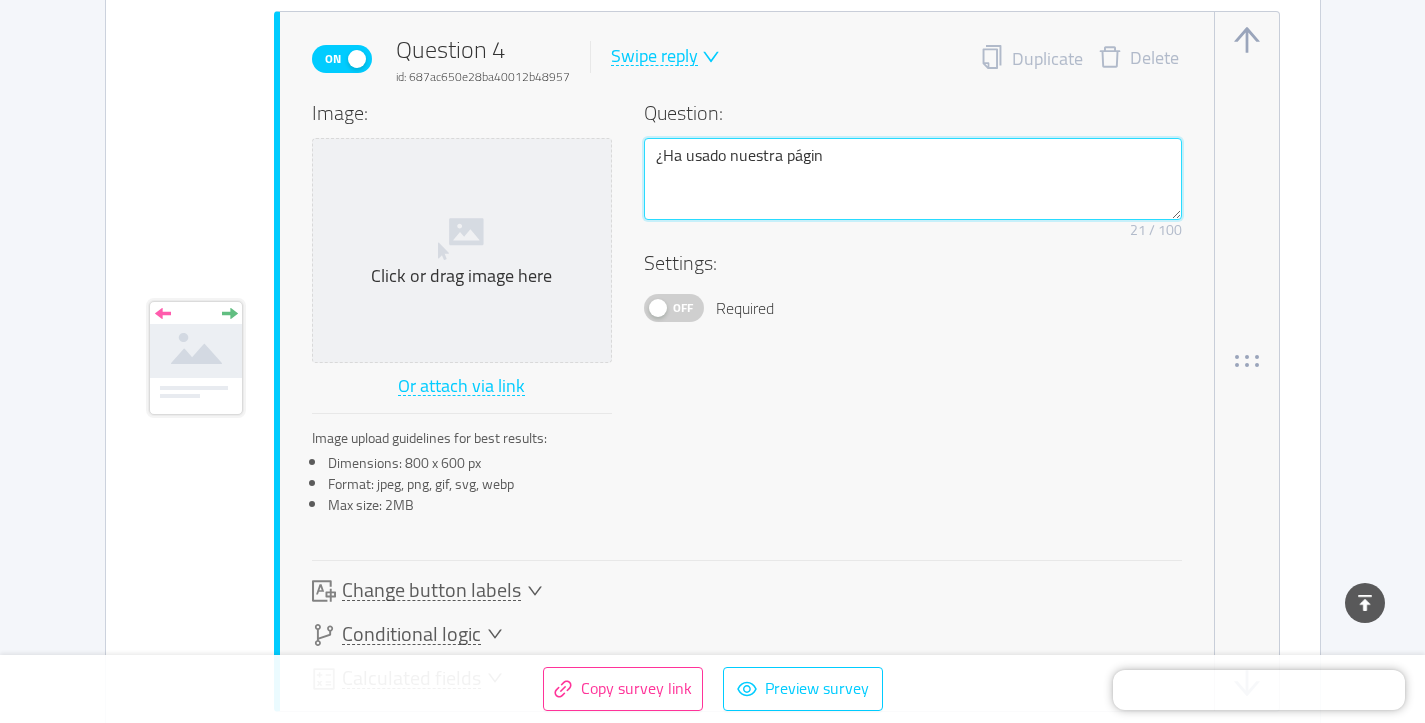 type 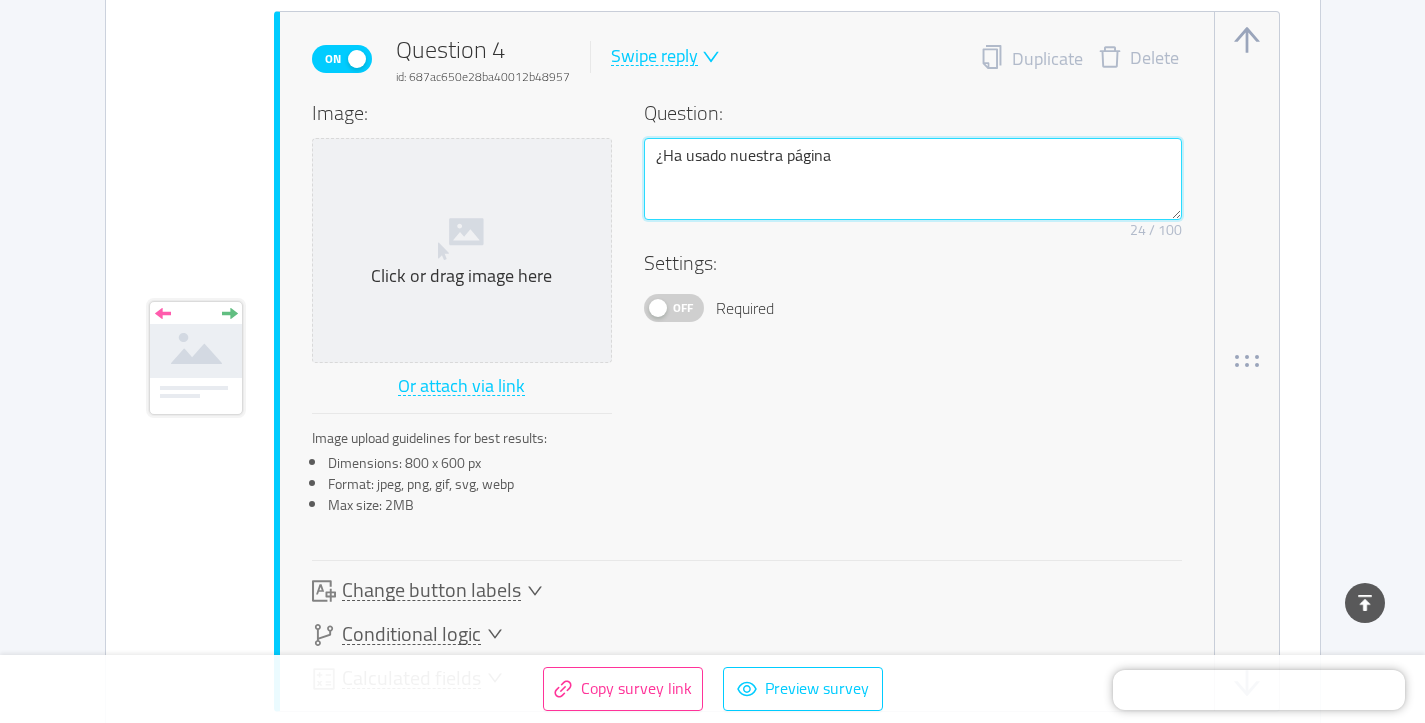 type 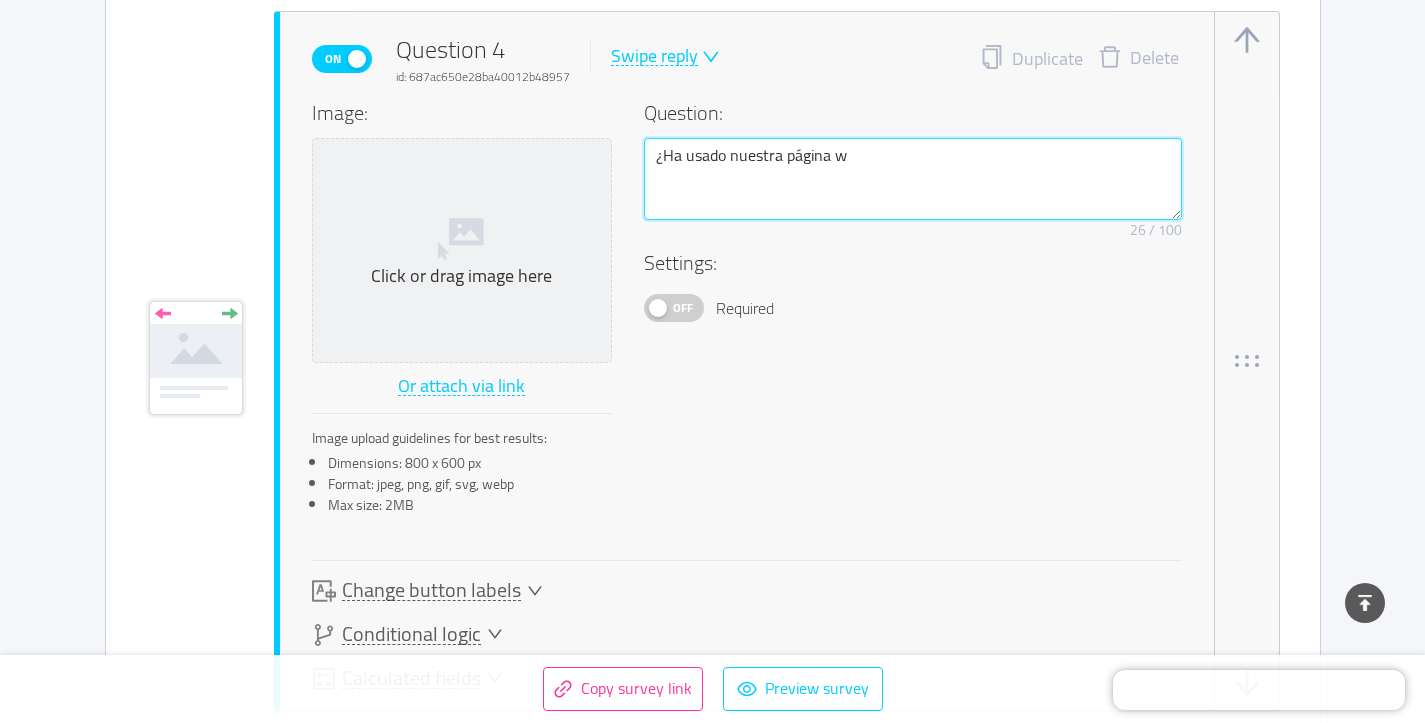type 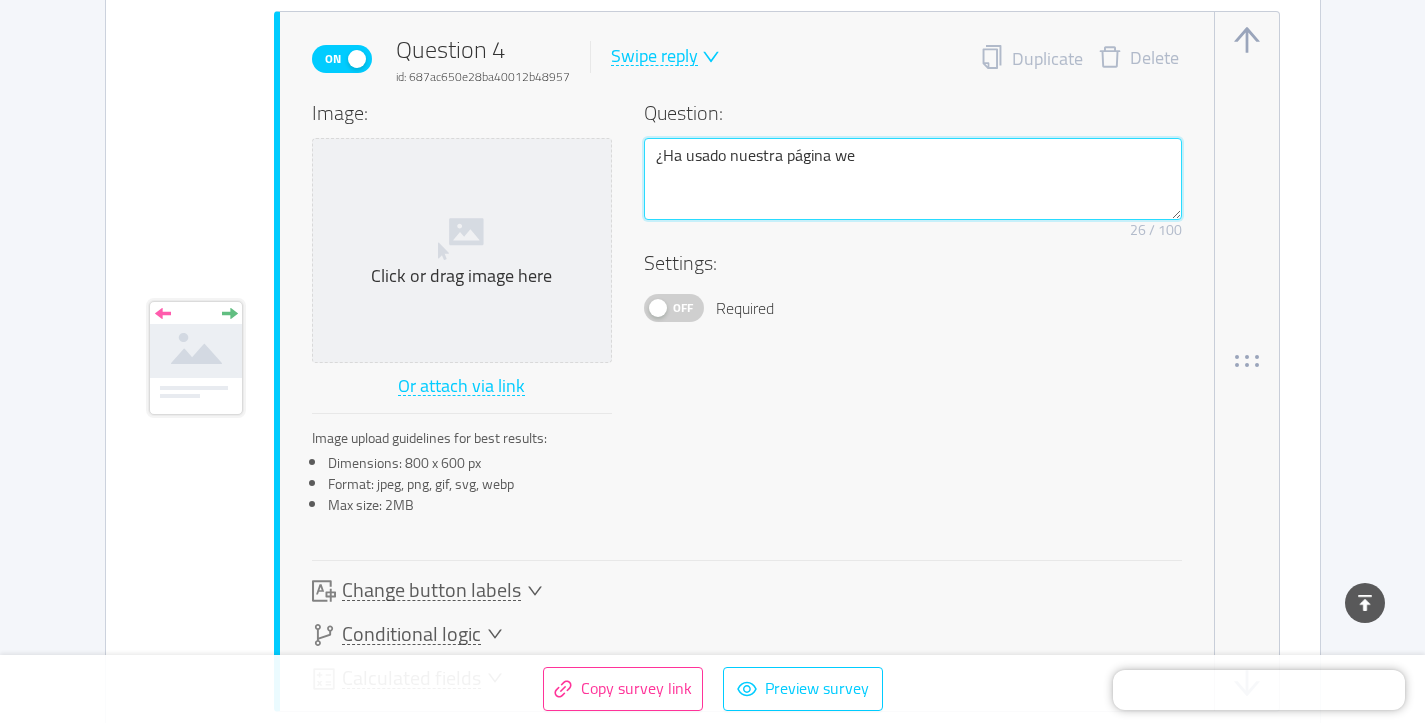 type 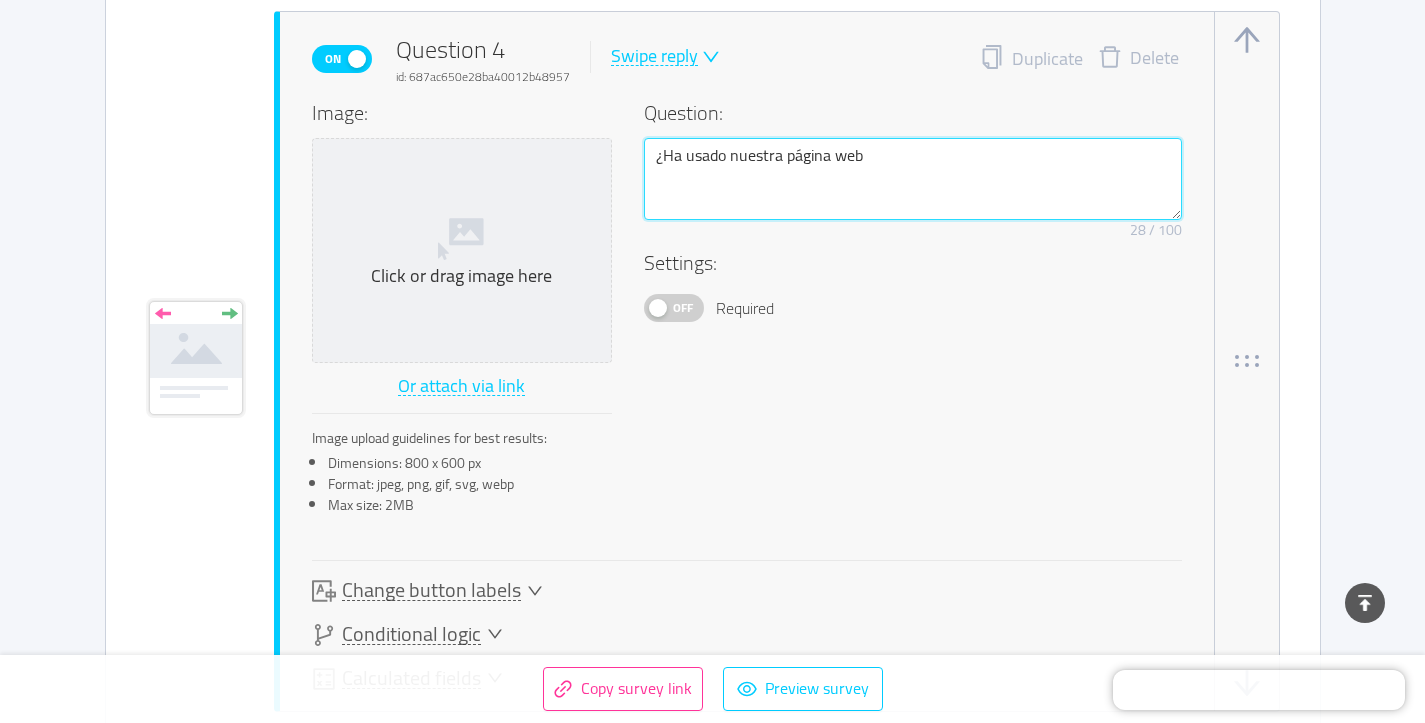 type 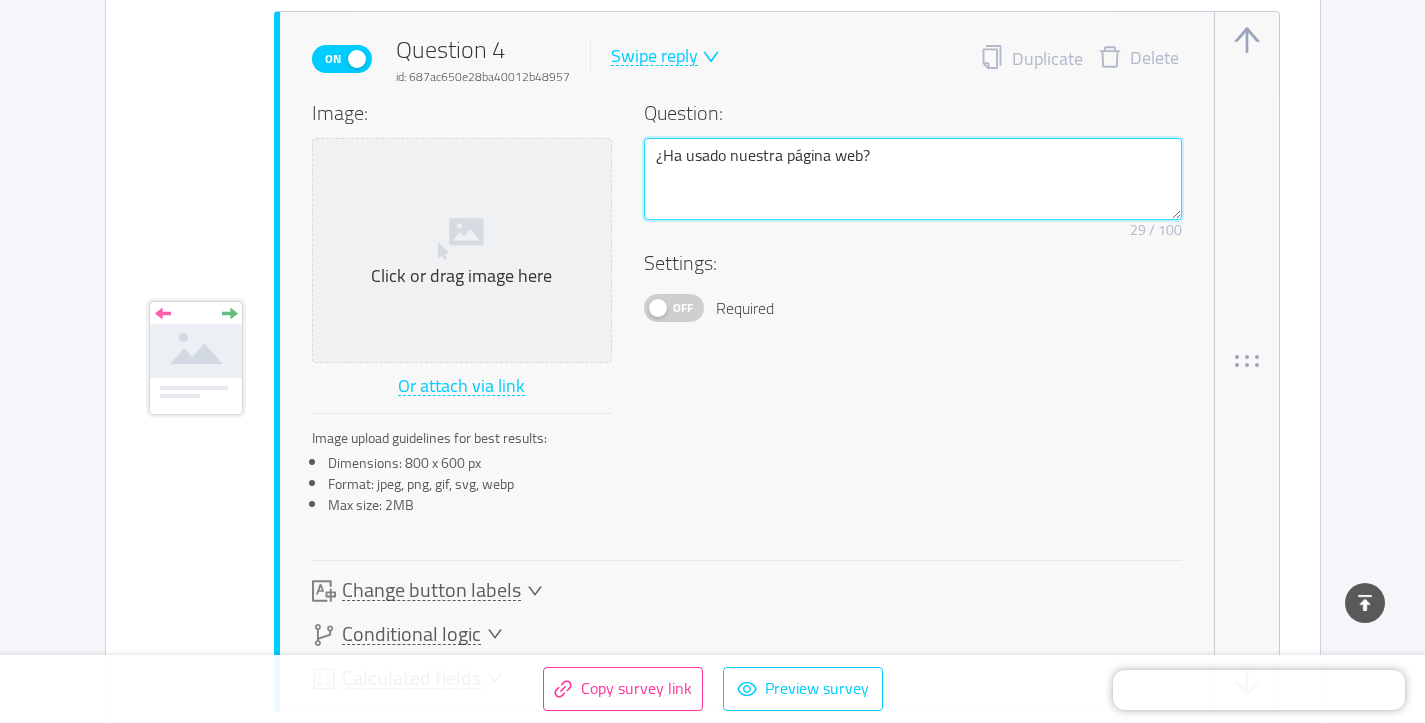 type 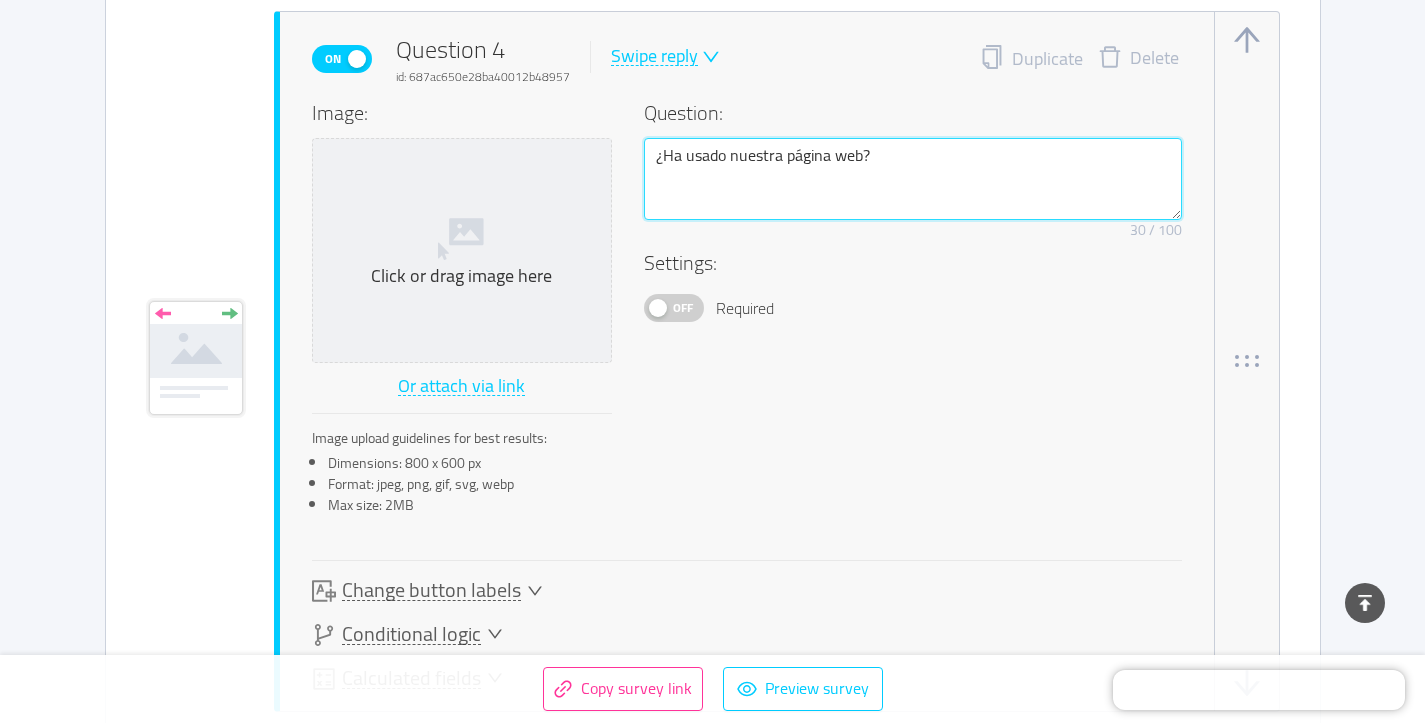 type on "¿Ha usado nuestra página web?" 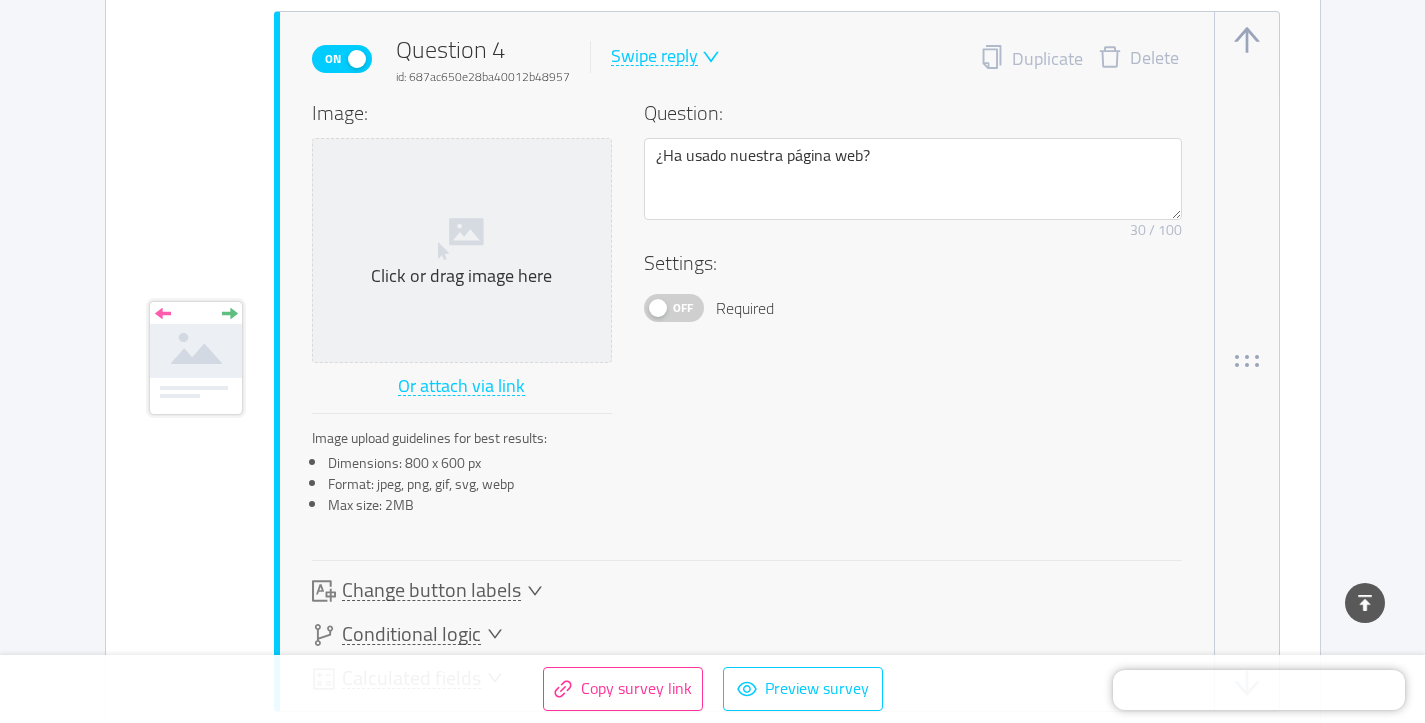 click on "Off" at bounding box center (674, 308) 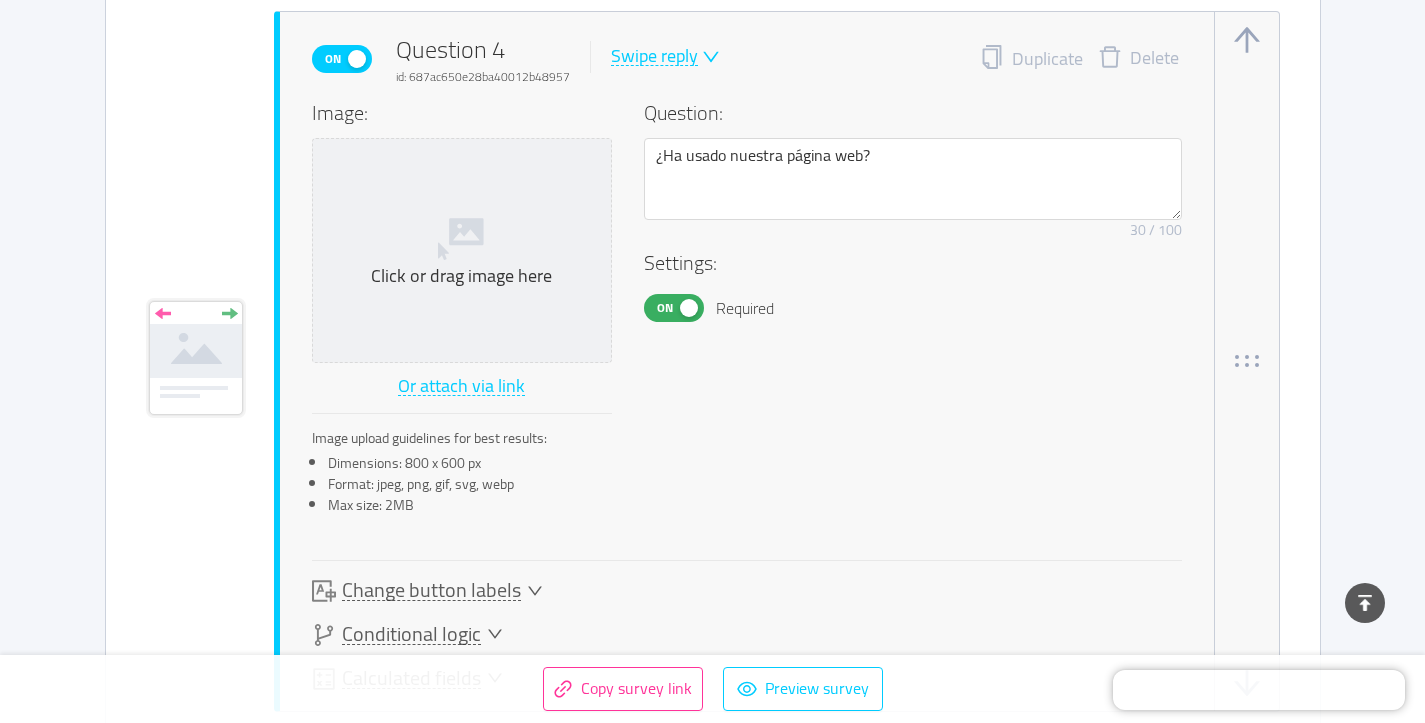 click on "On" at bounding box center (665, 308) 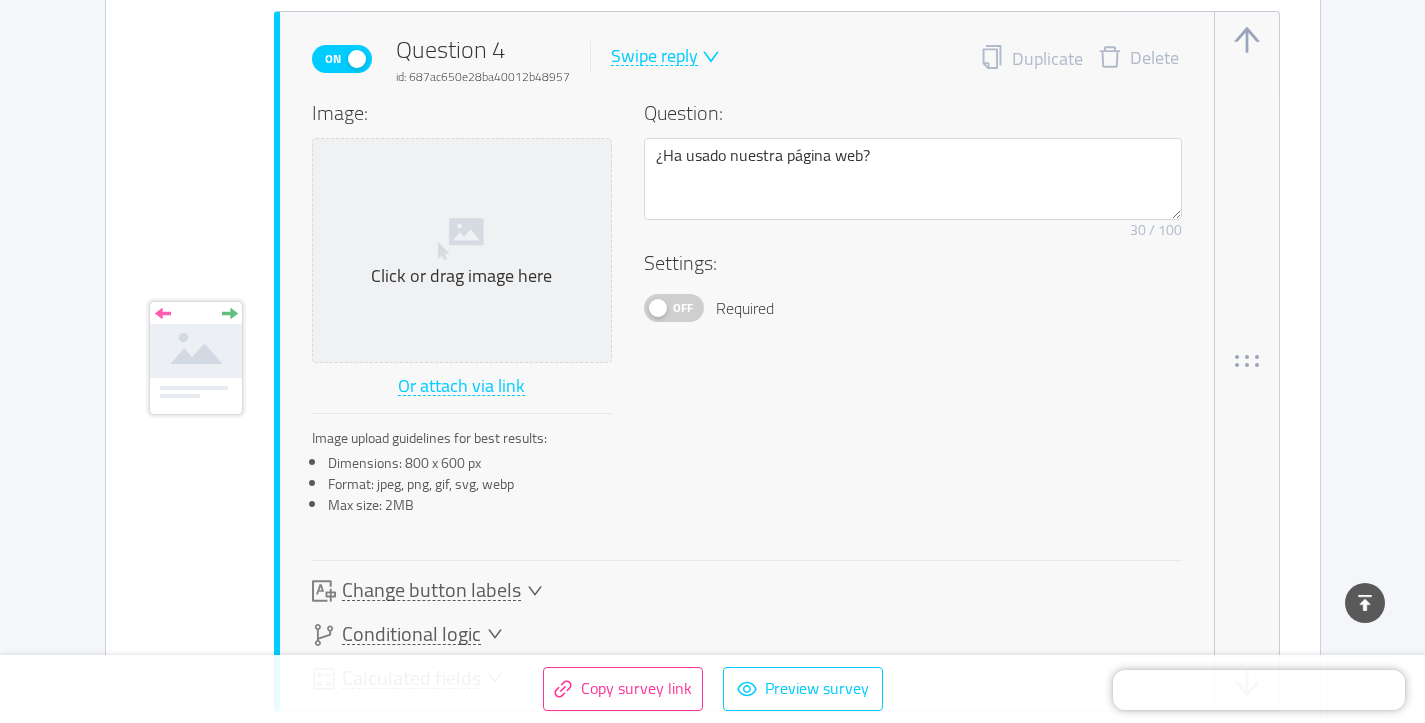 click on "Swipe reply" at bounding box center [654, 56] 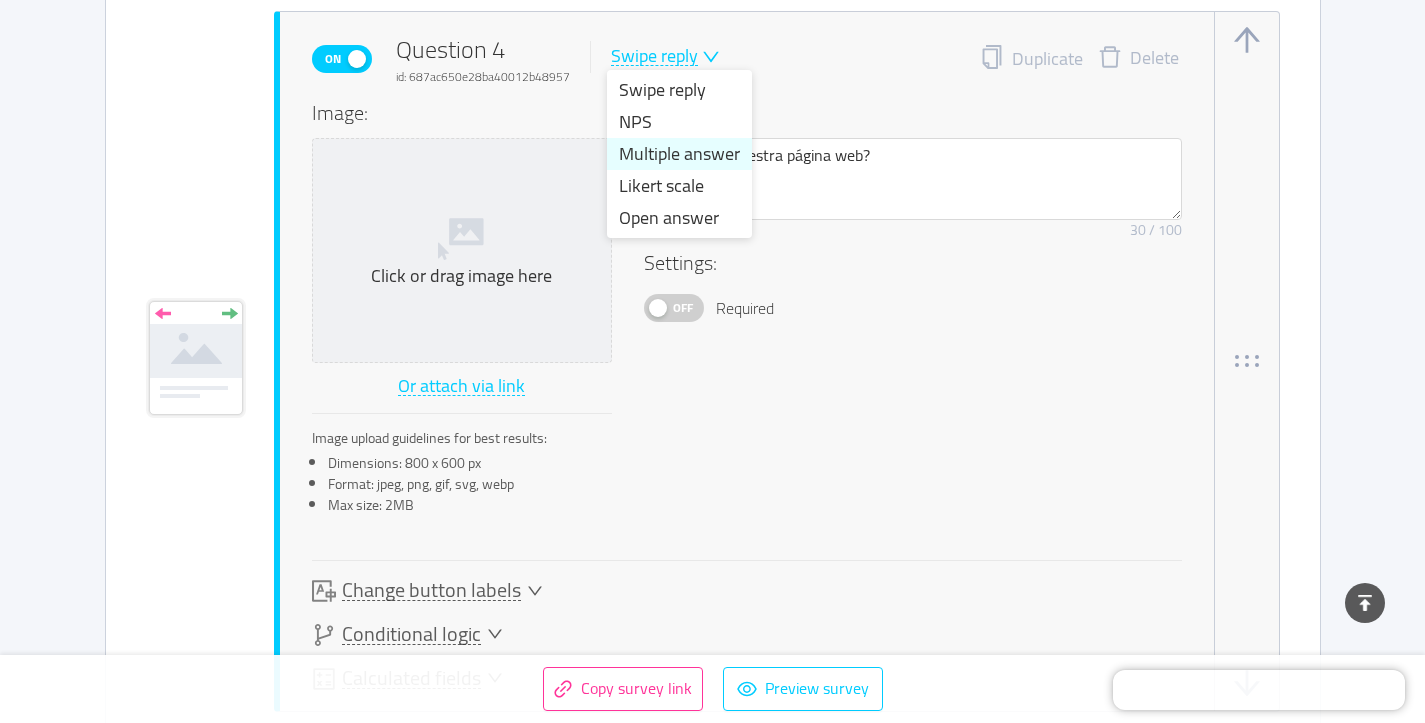click on "Multiple answer" at bounding box center [679, 154] 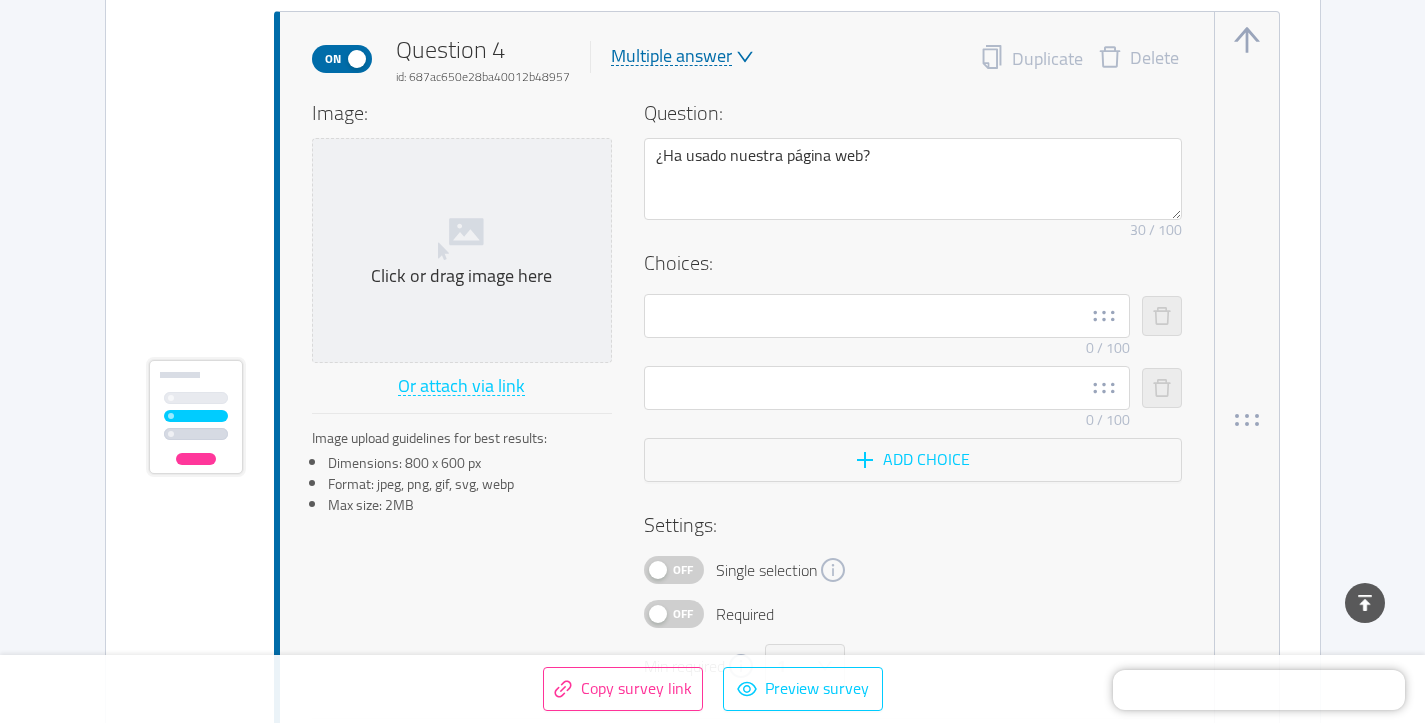 click on "Multiple answer" at bounding box center [671, 56] 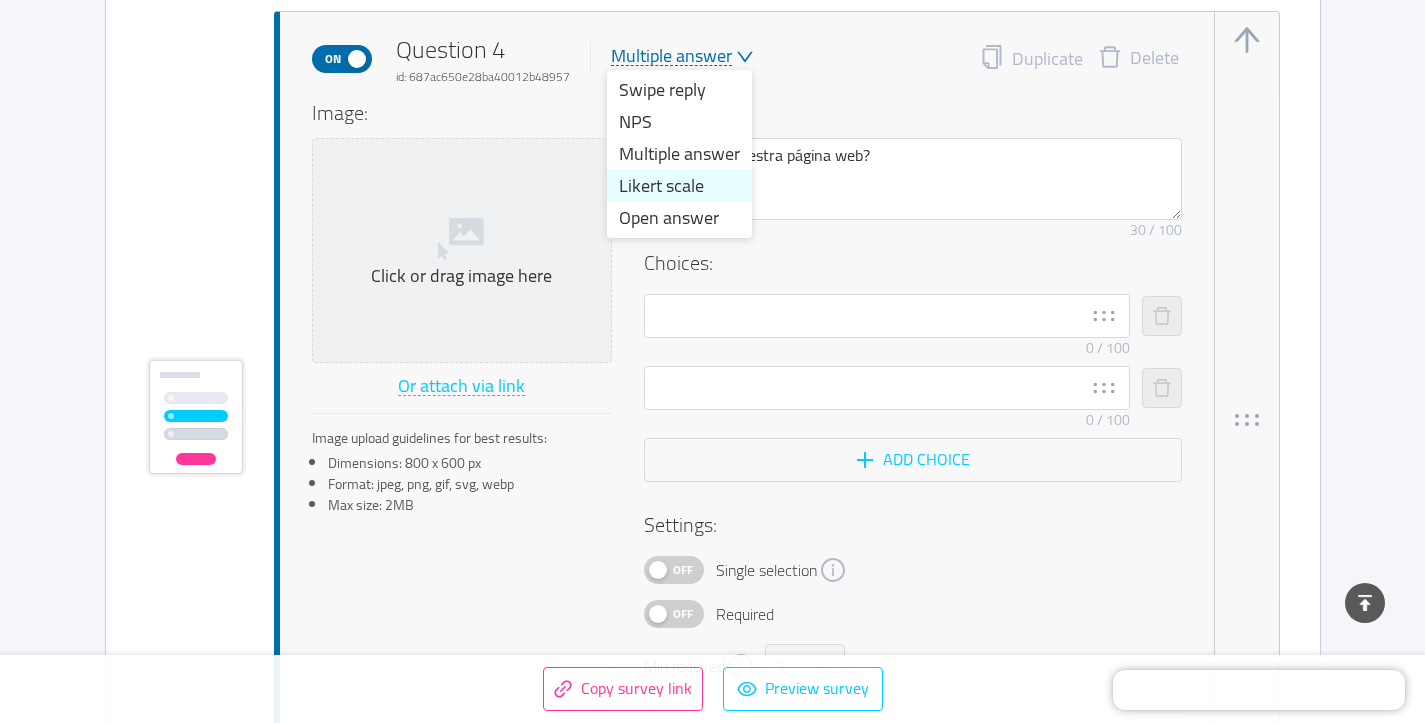 click on "Likert scale" at bounding box center [679, 186] 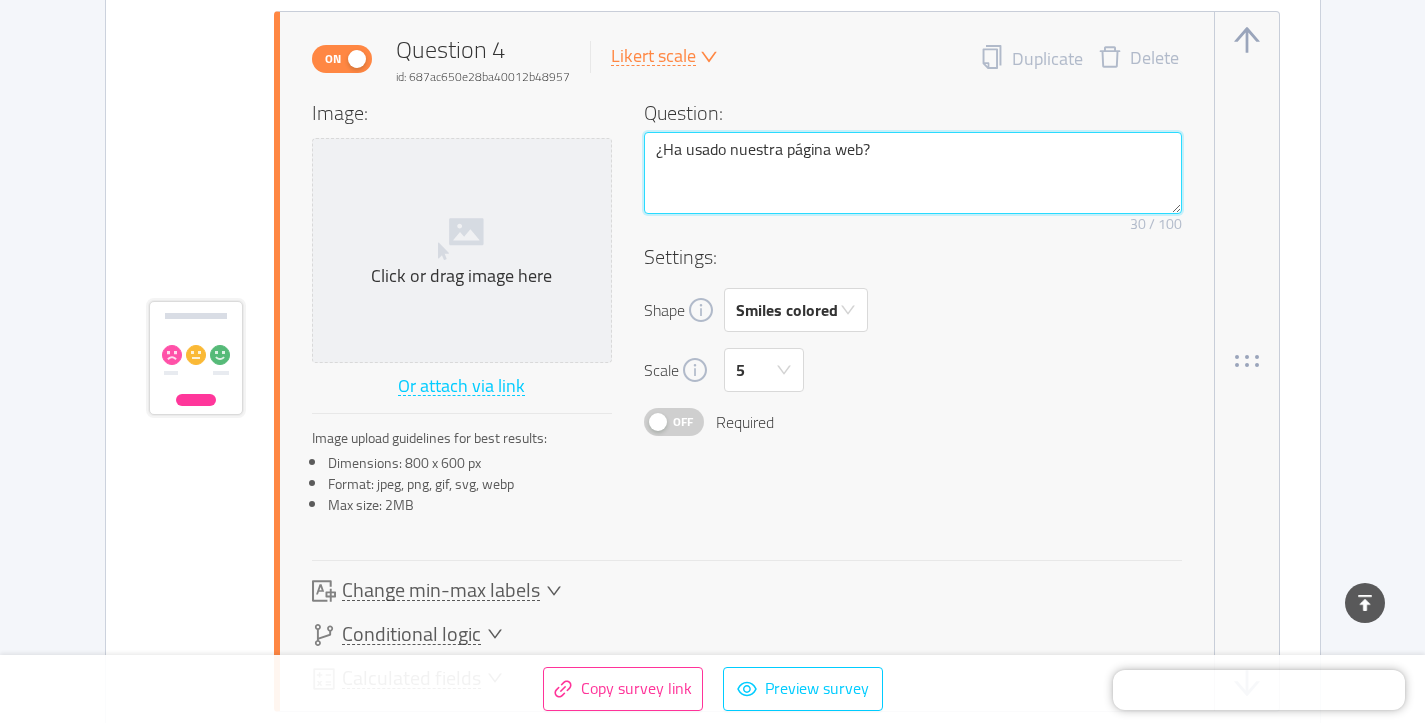 click on "¿Ha usado nuestra página web?" at bounding box center [913, 173] 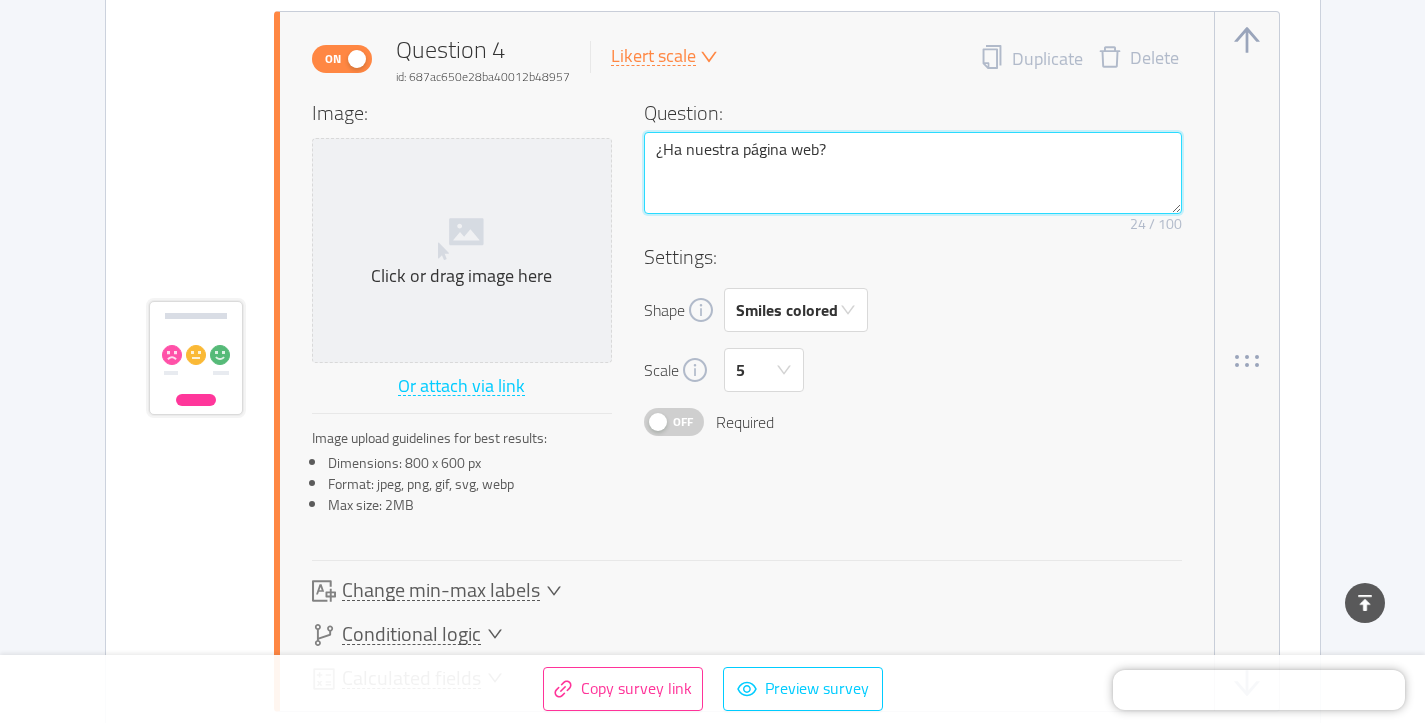 type 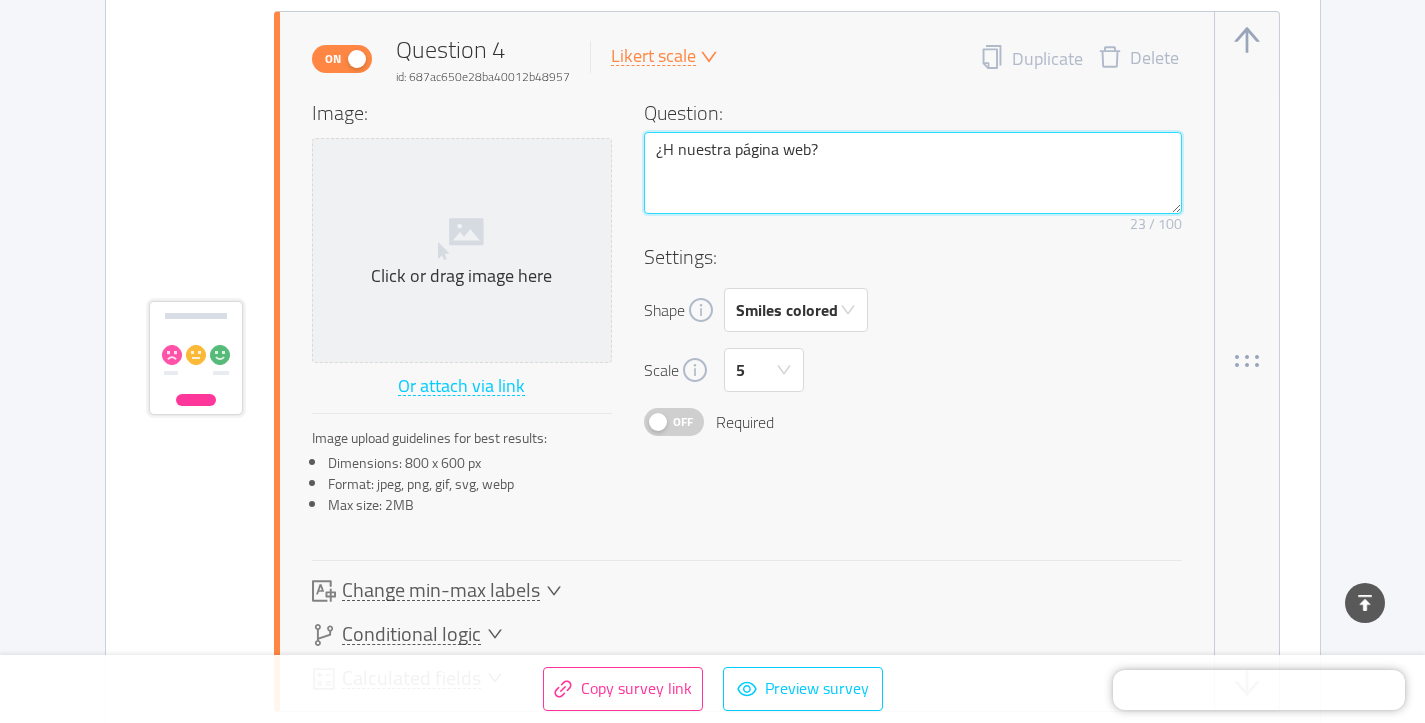 type 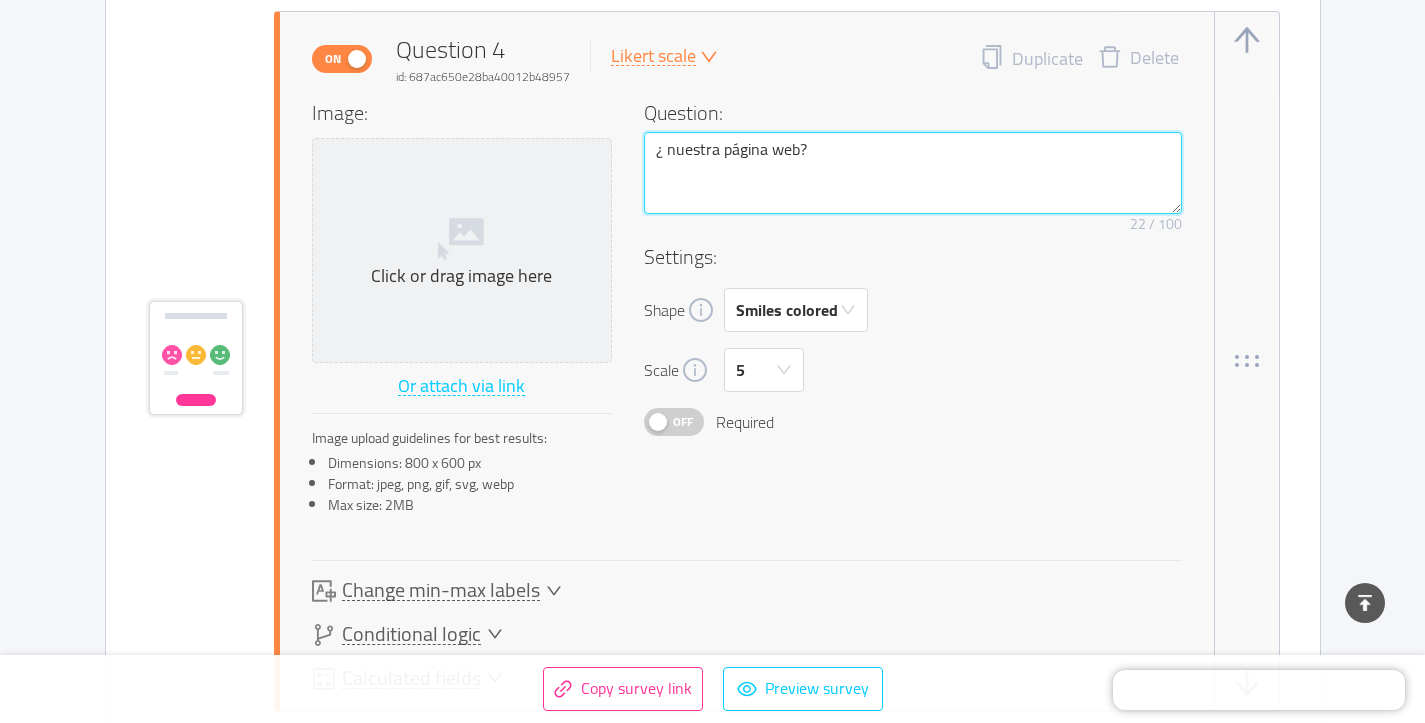 type 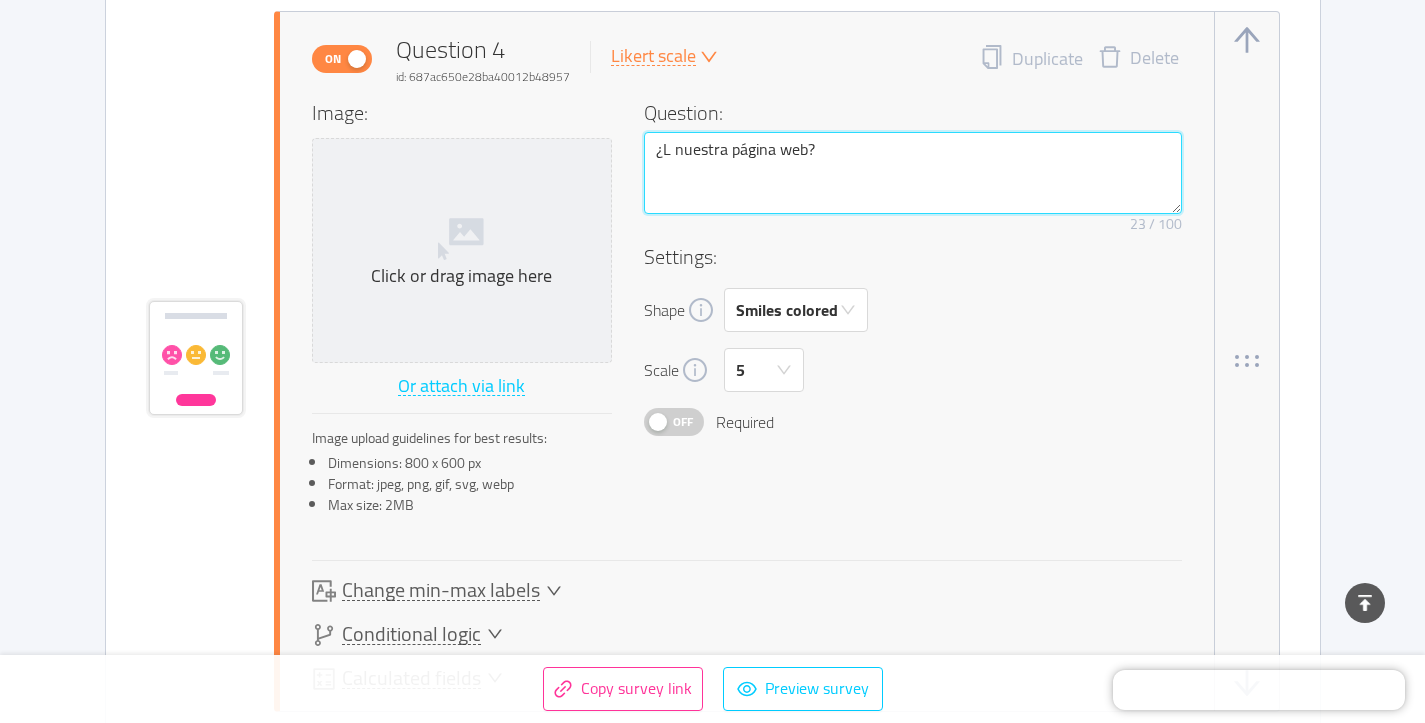 type 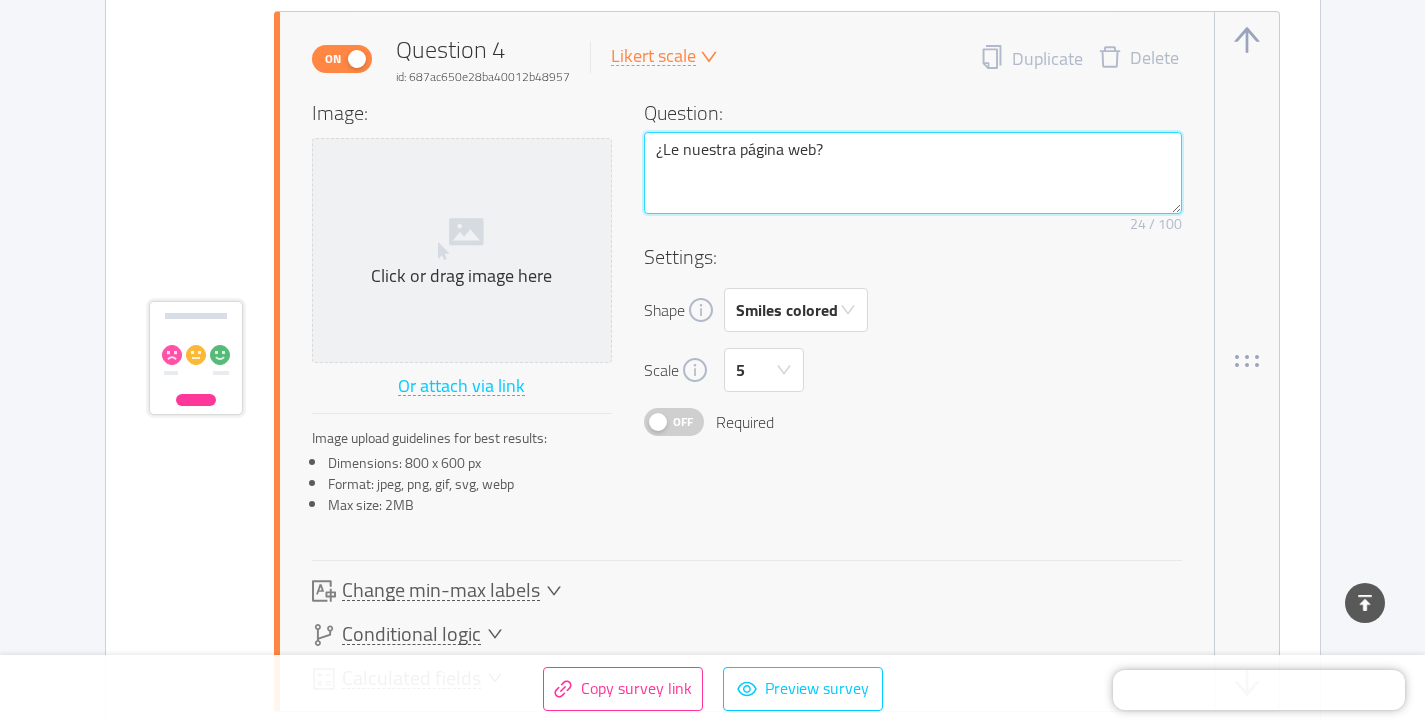 type 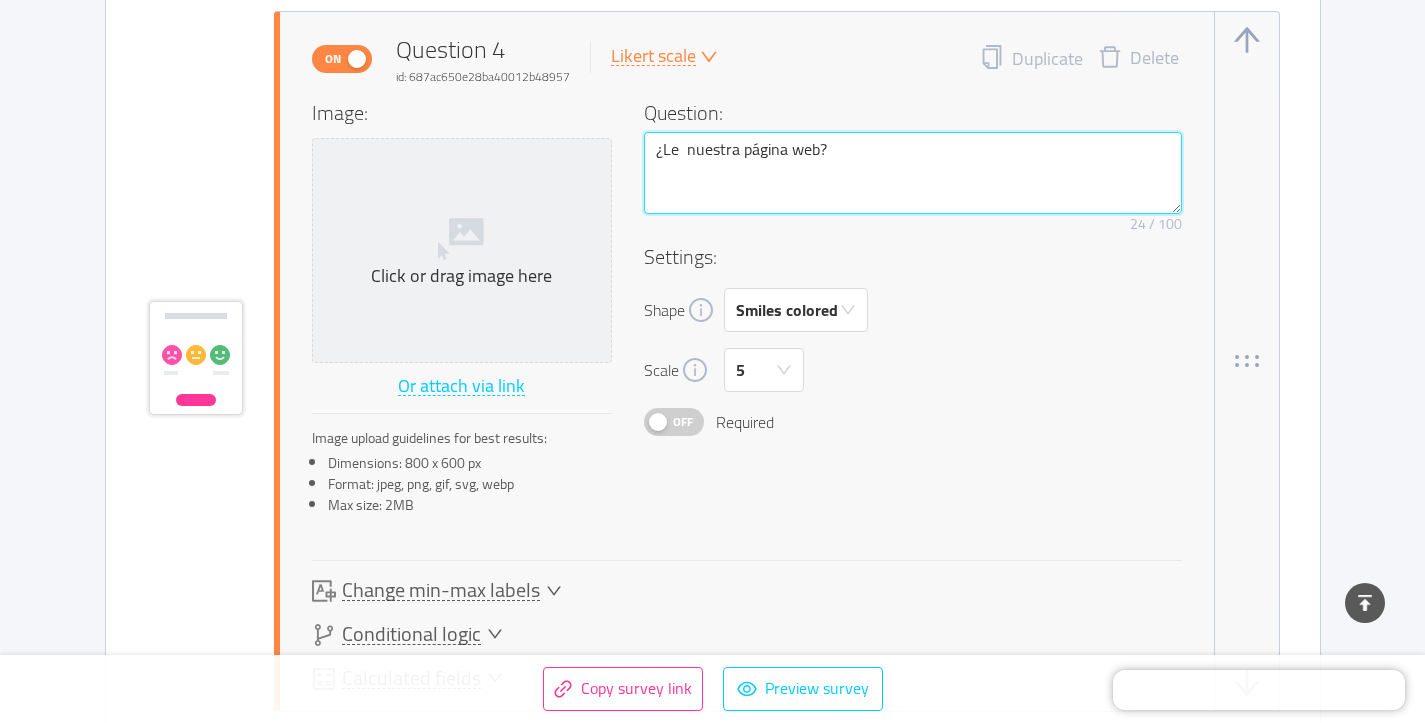 type 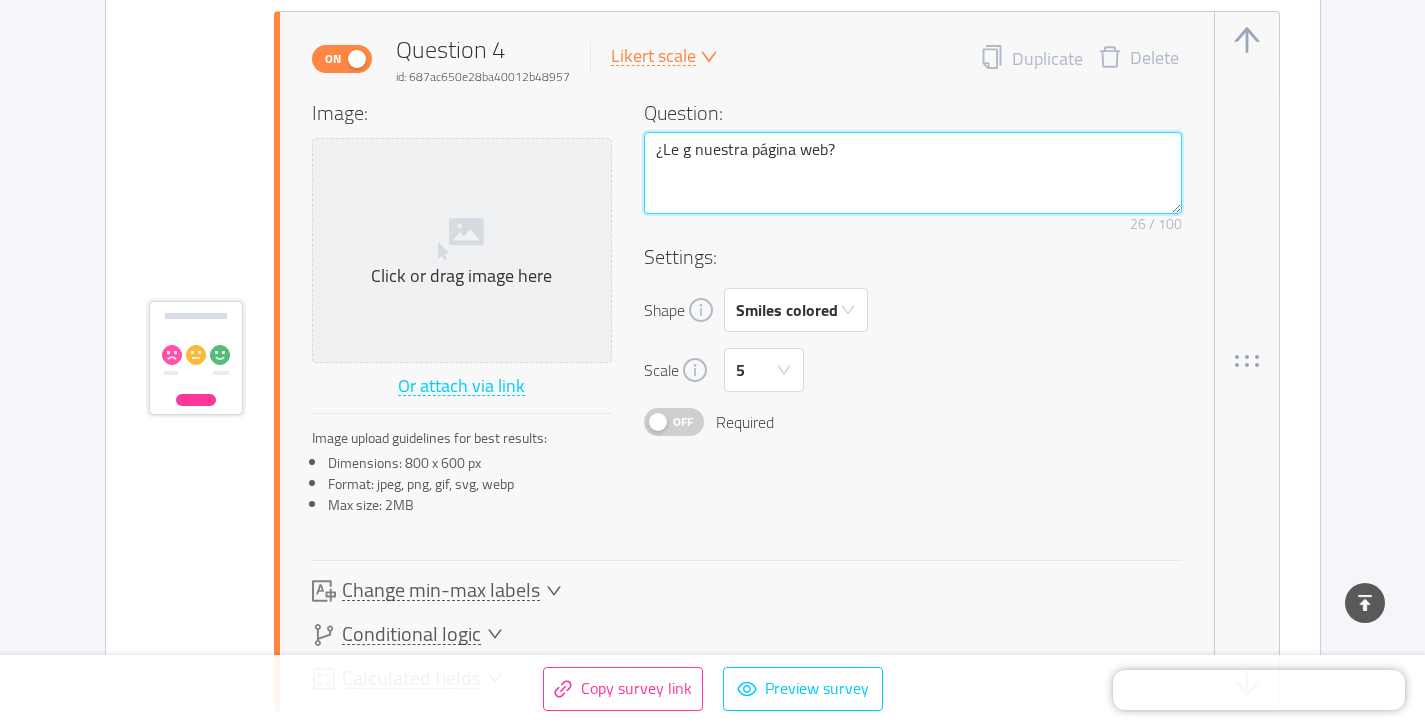type 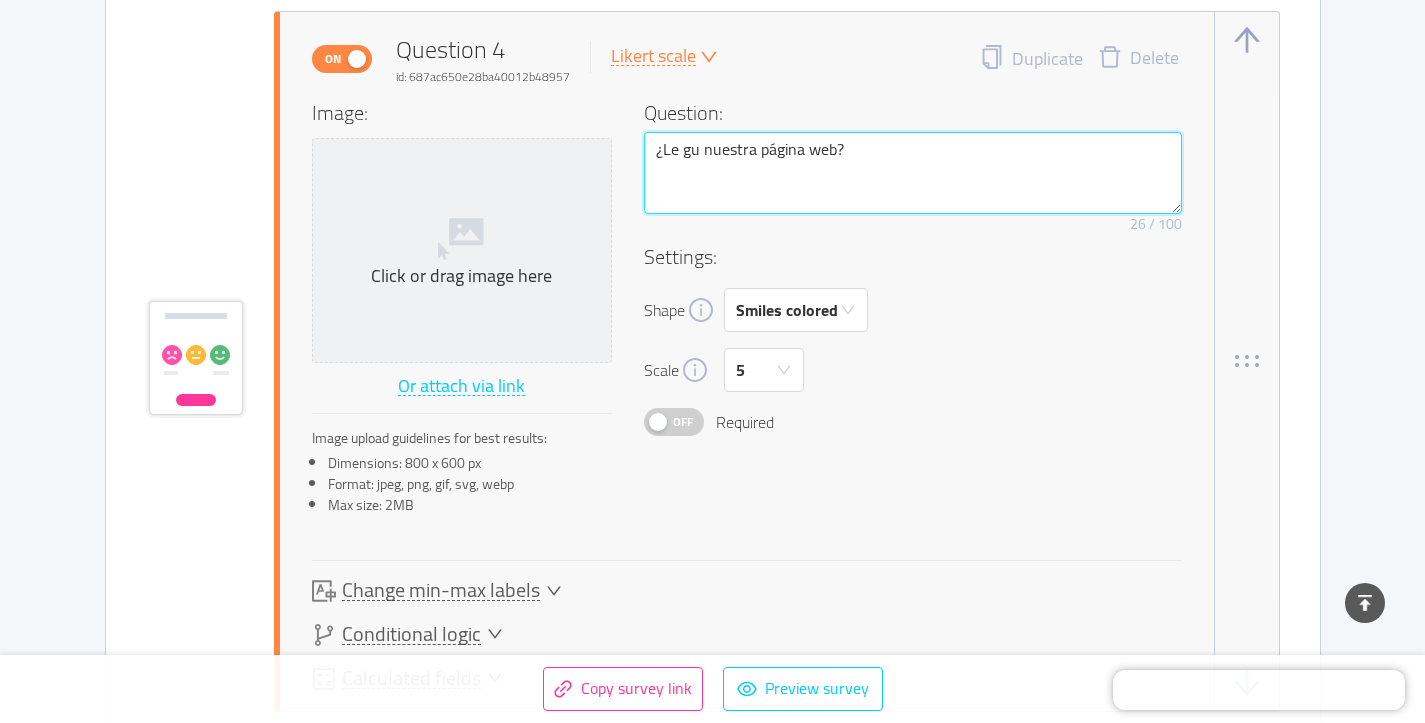 type 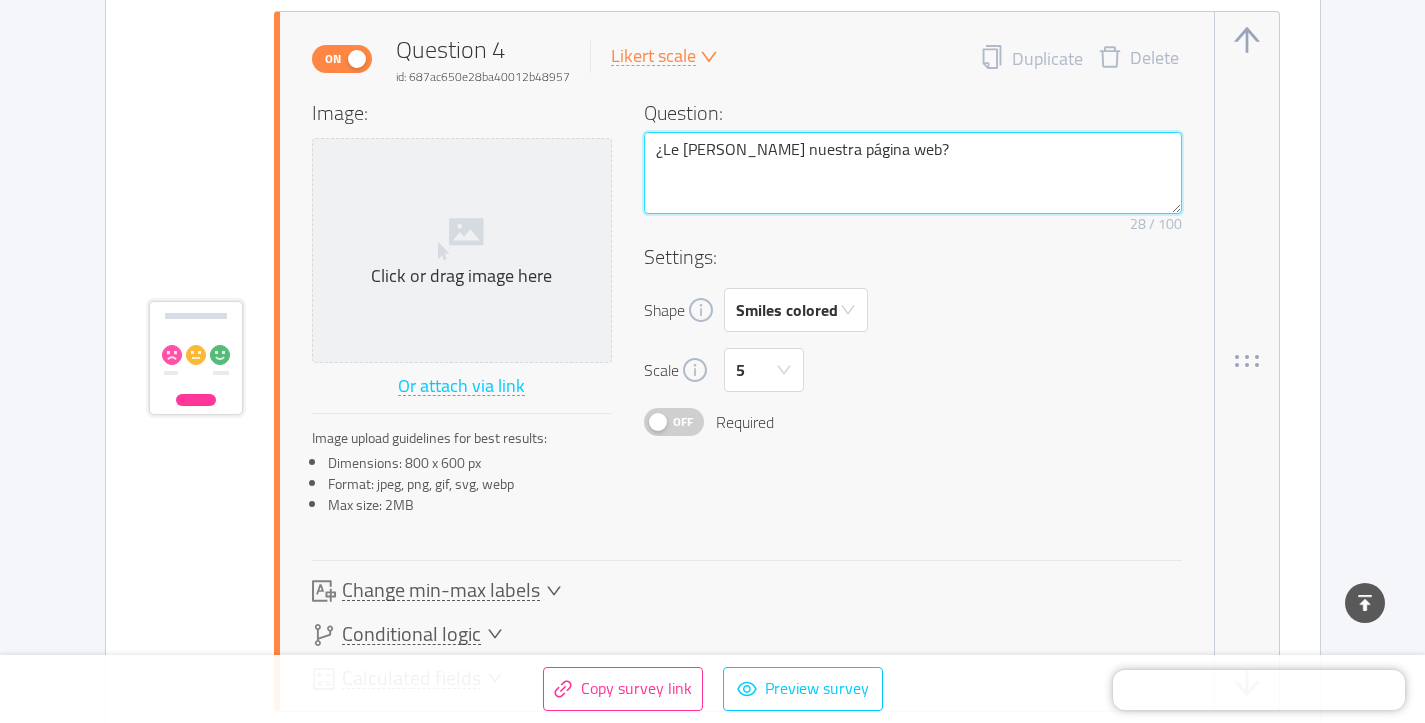 type 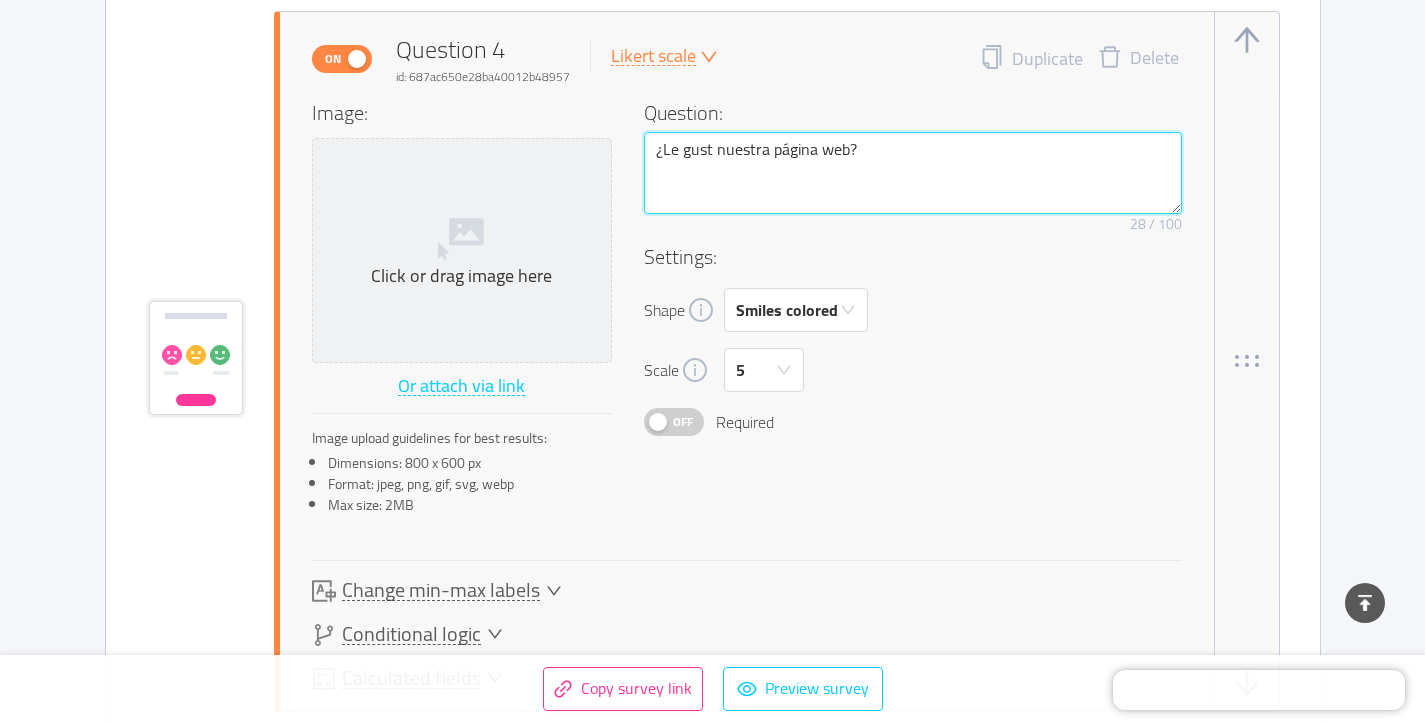 type 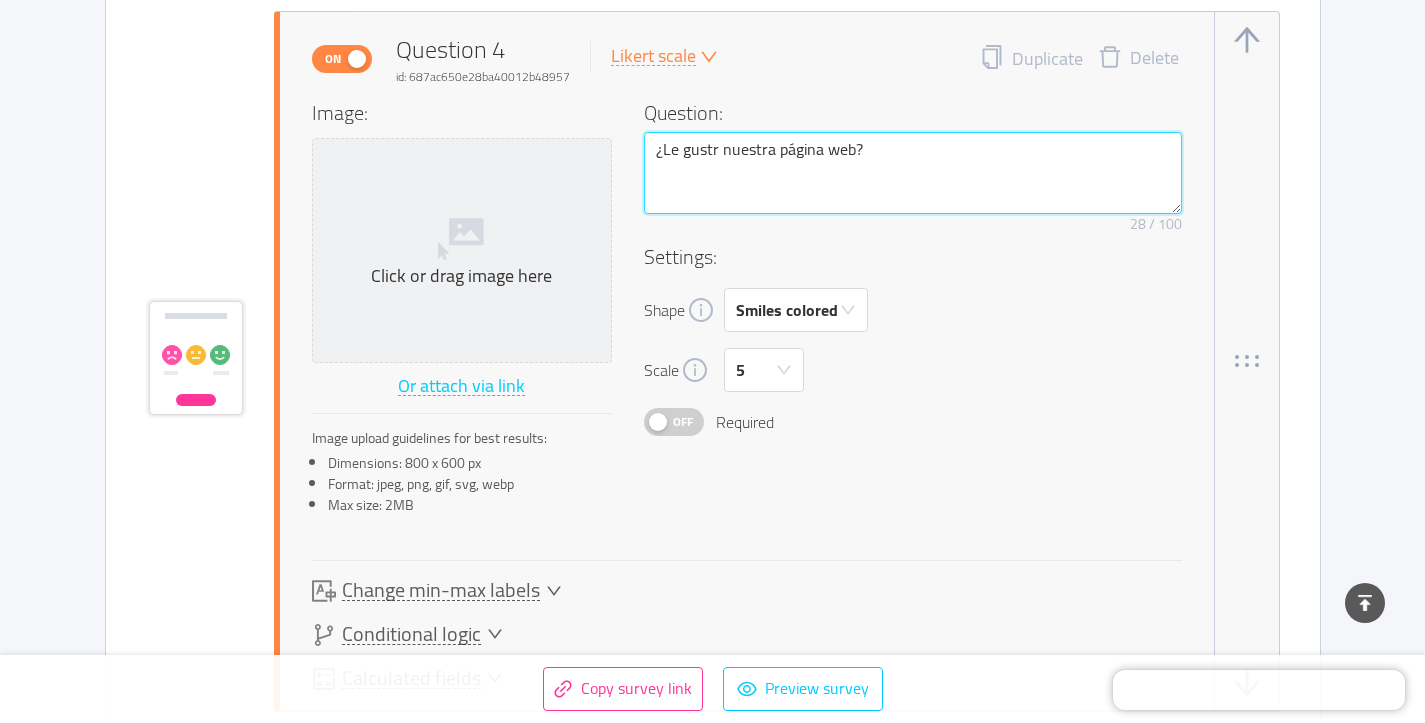 type 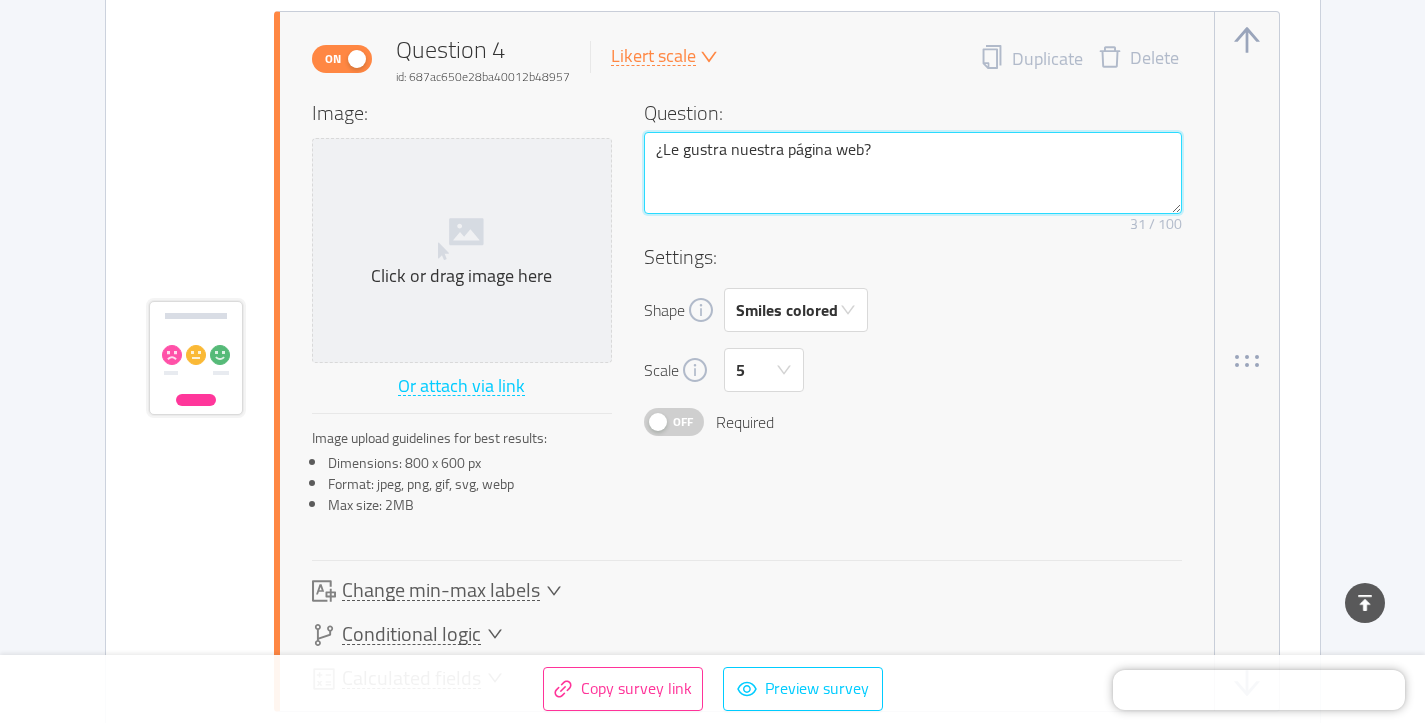 type 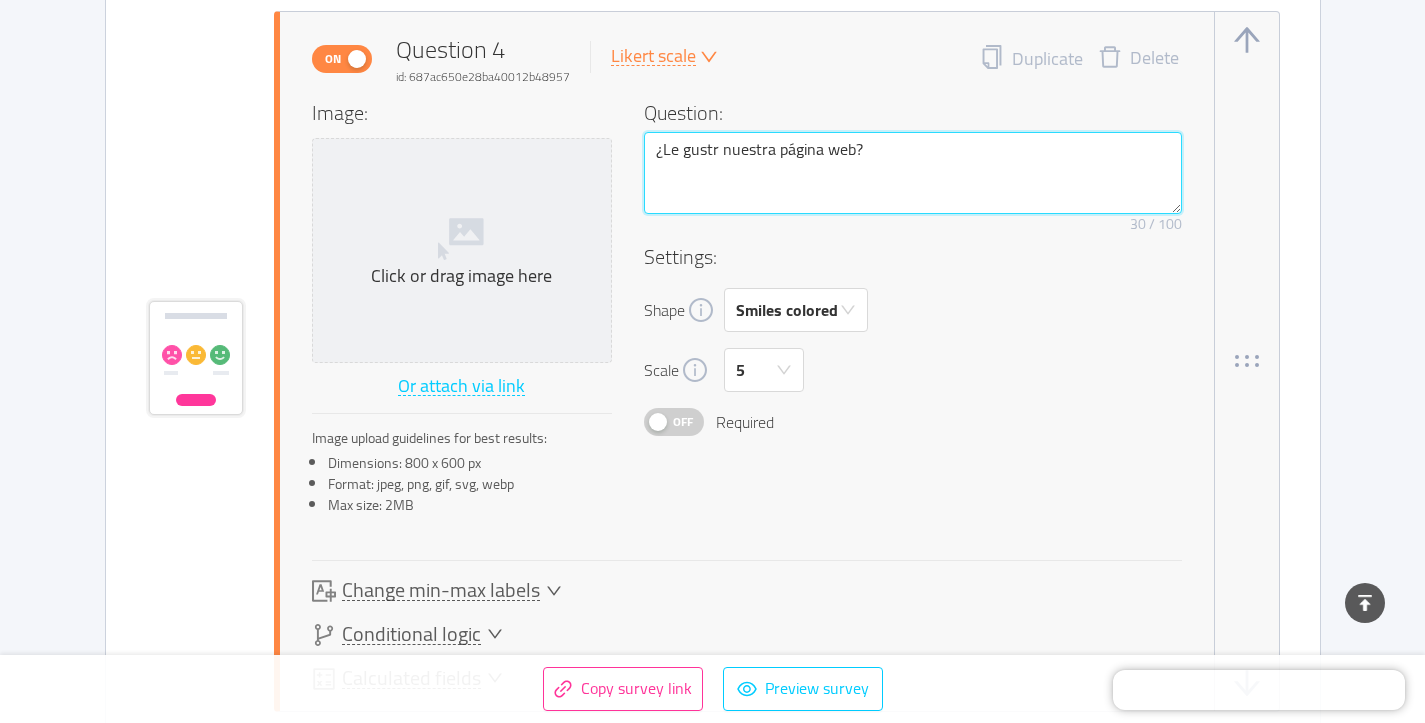type 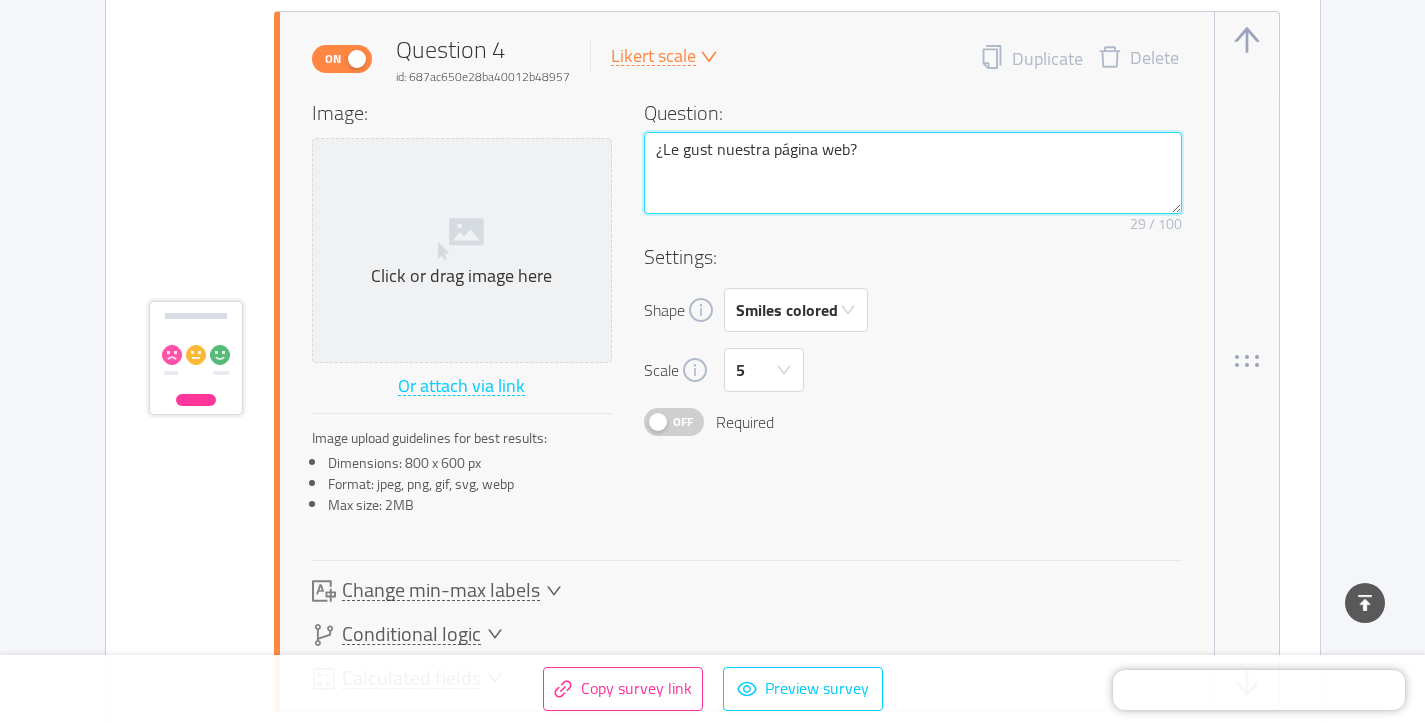 type 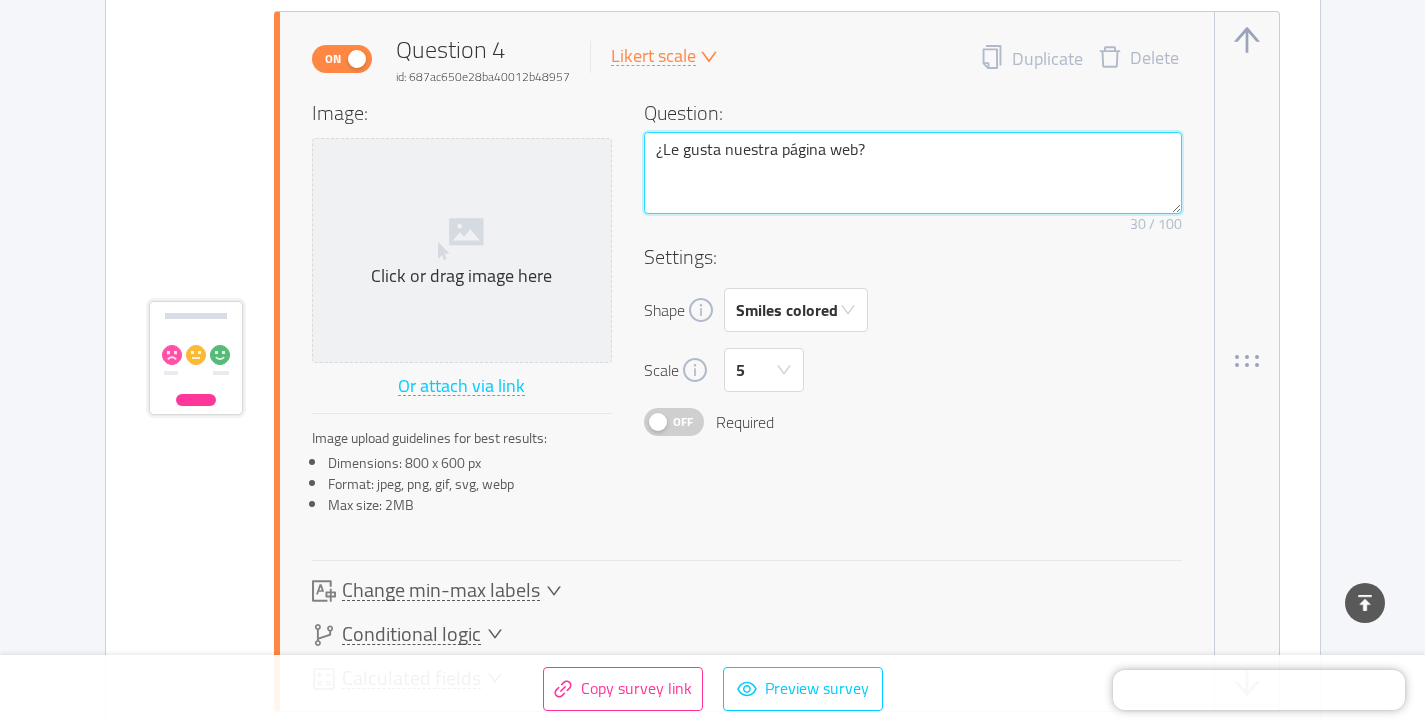 click on "¿Le gusta nuestra página web?" at bounding box center [913, 173] 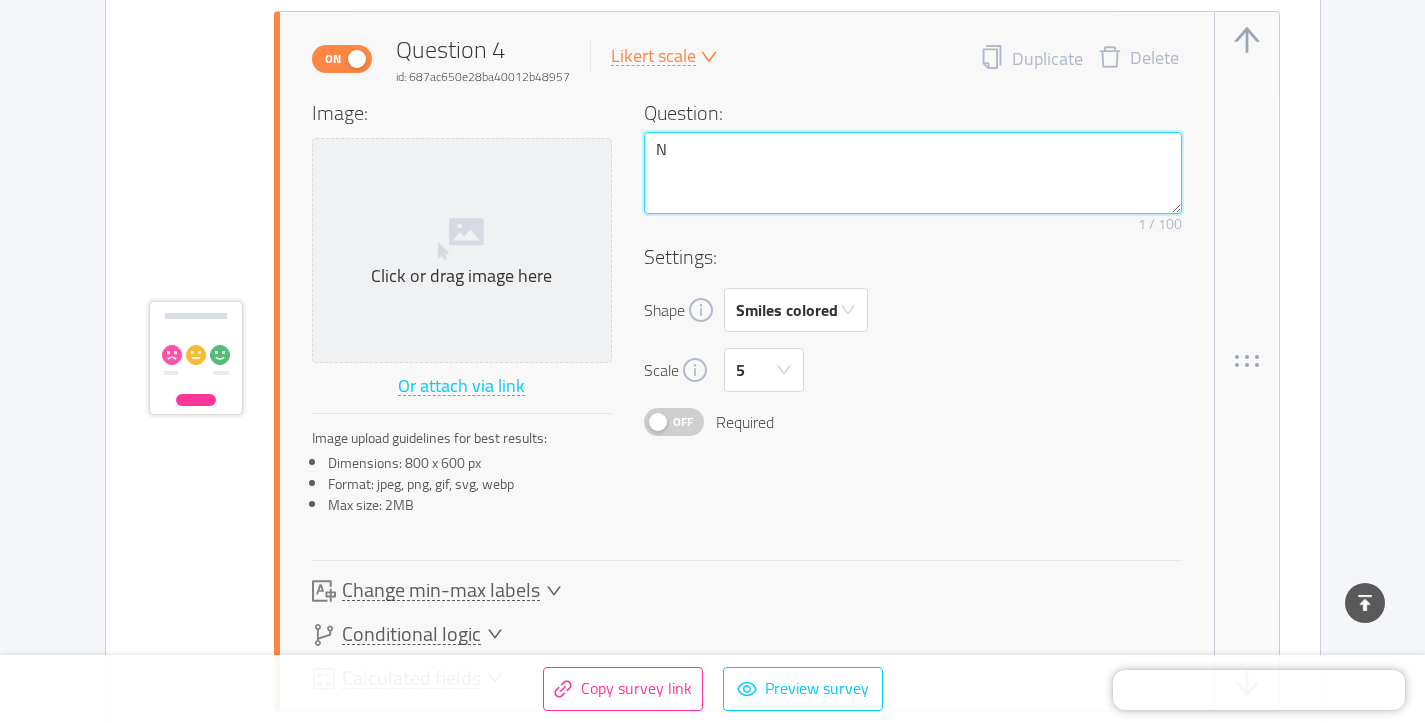 type 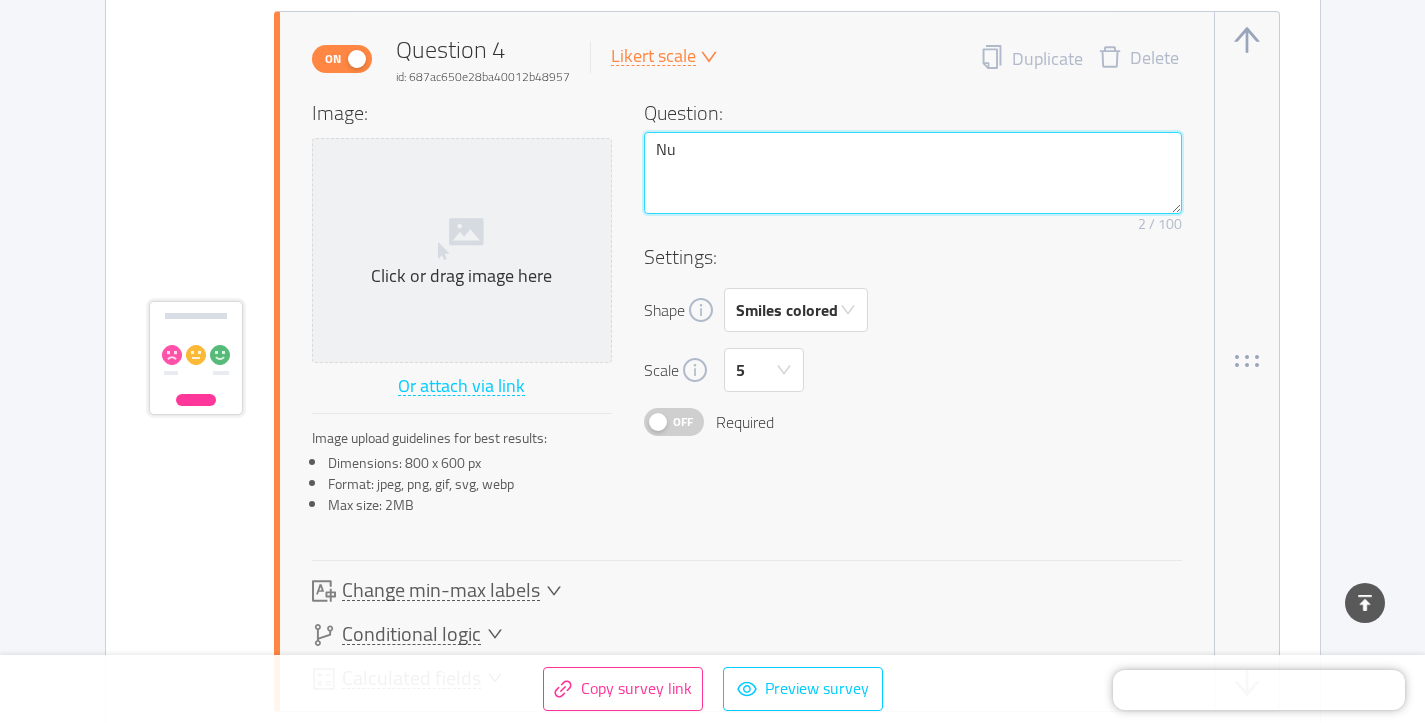 type 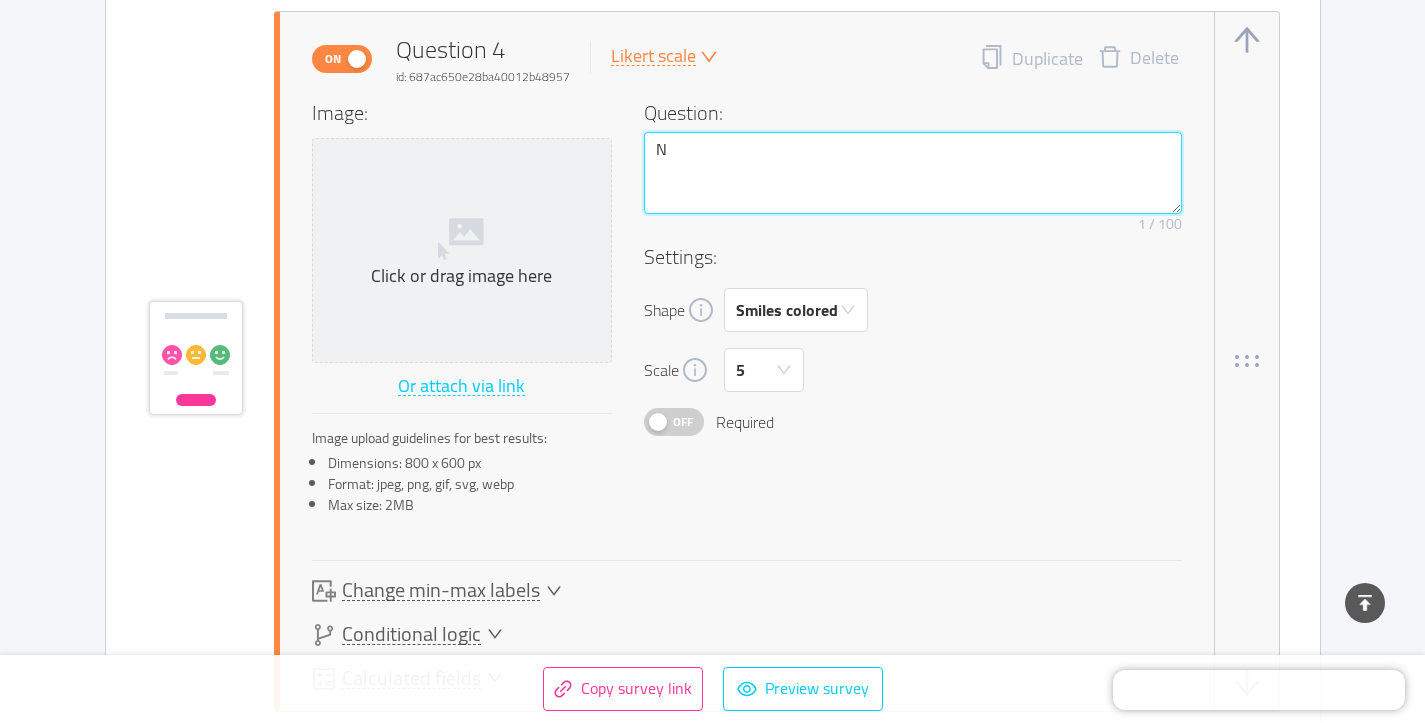 type 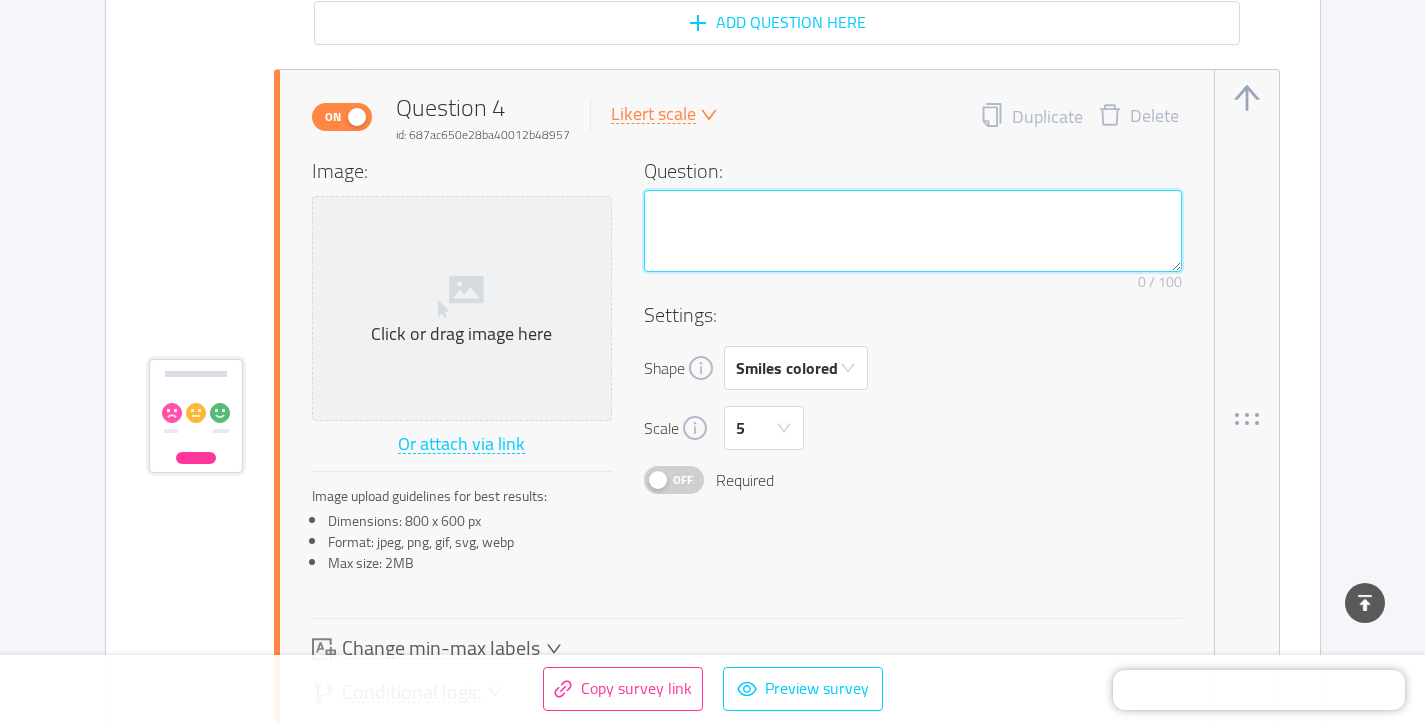 scroll, scrollTop: 3379, scrollLeft: 0, axis: vertical 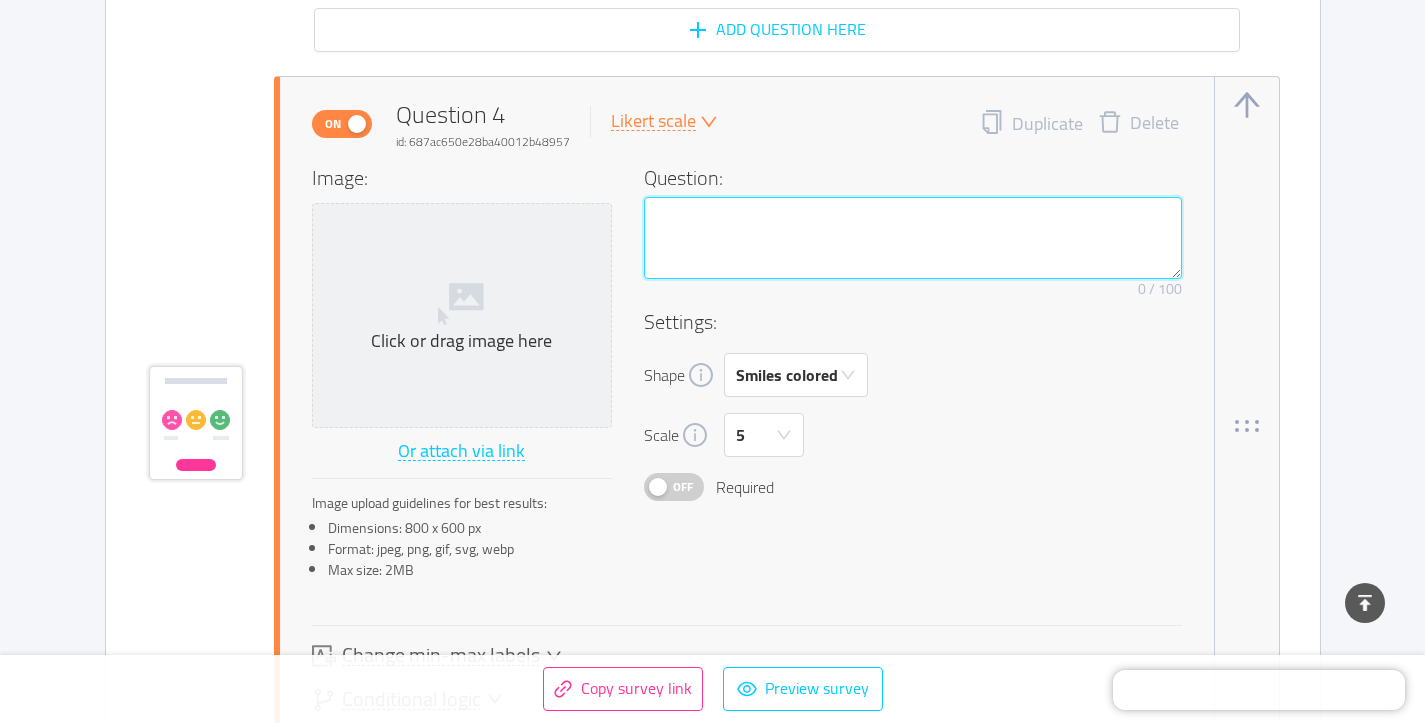 type 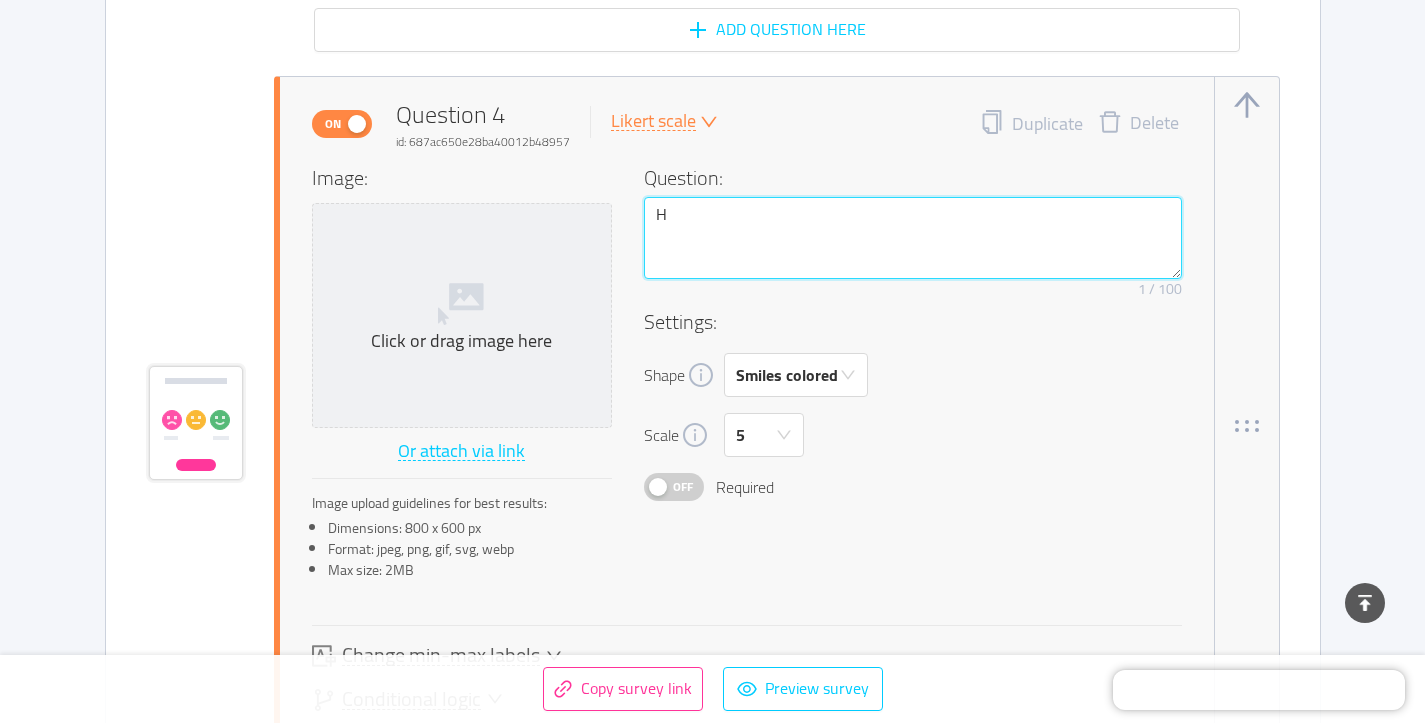 type 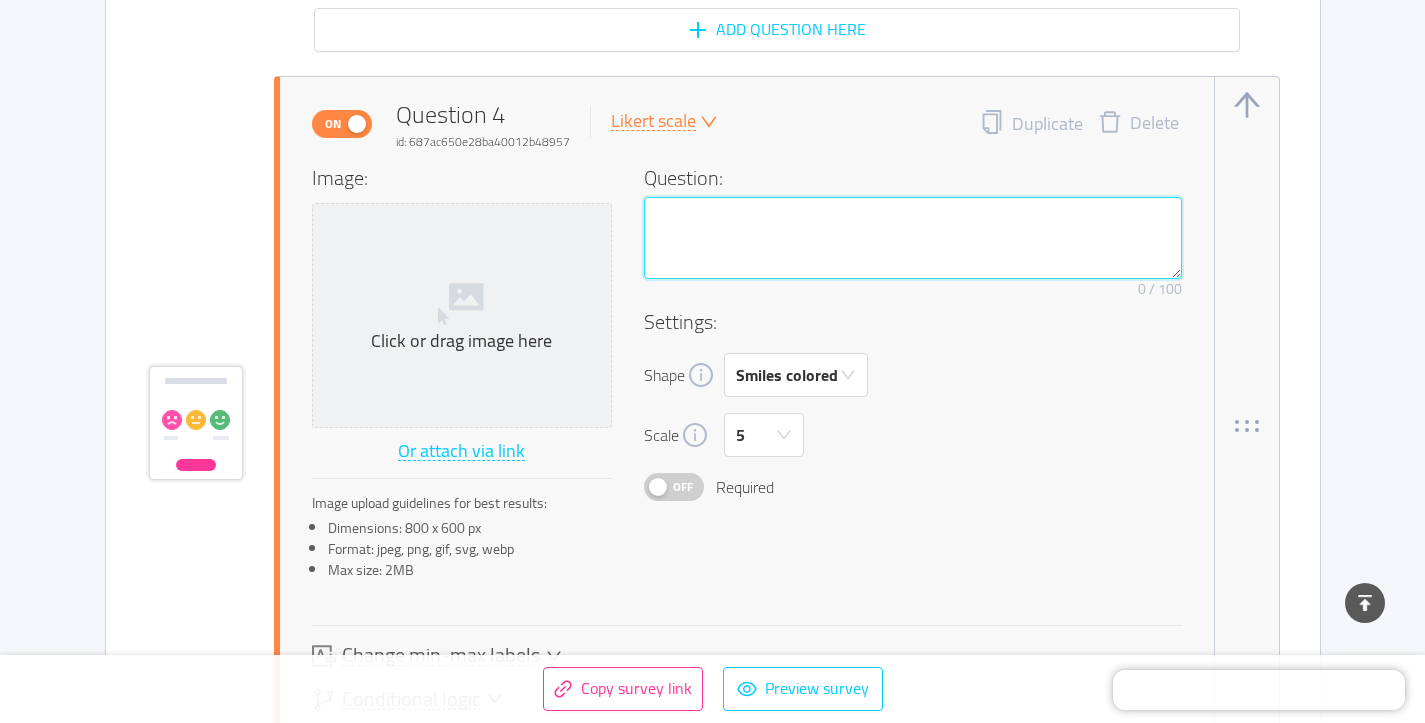type 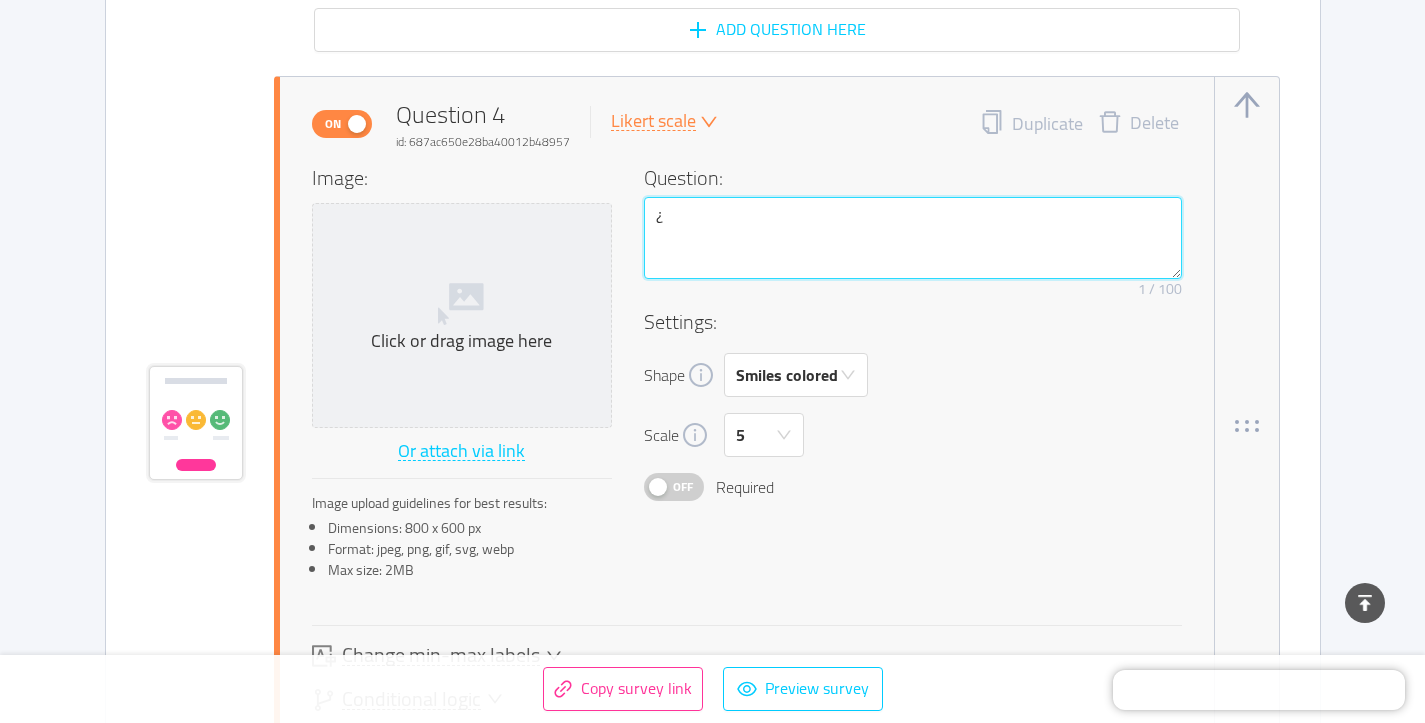 type 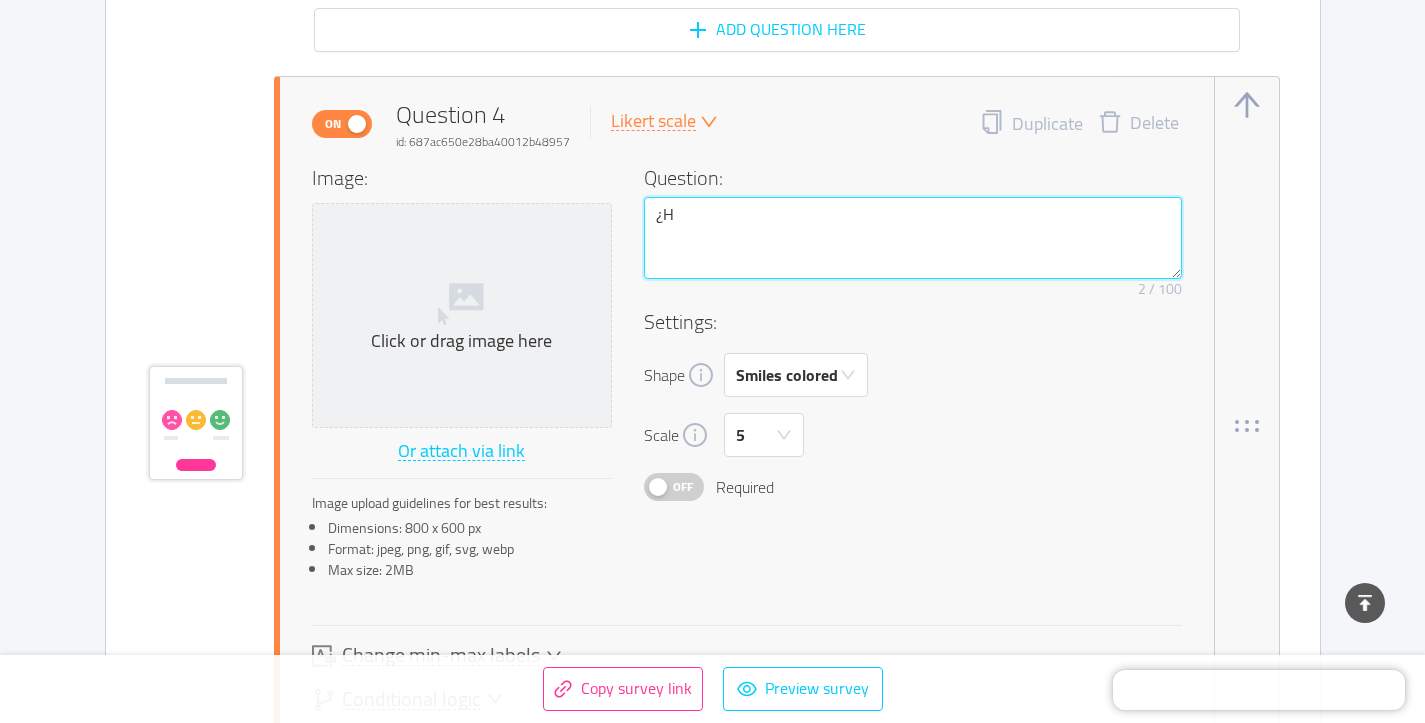 type 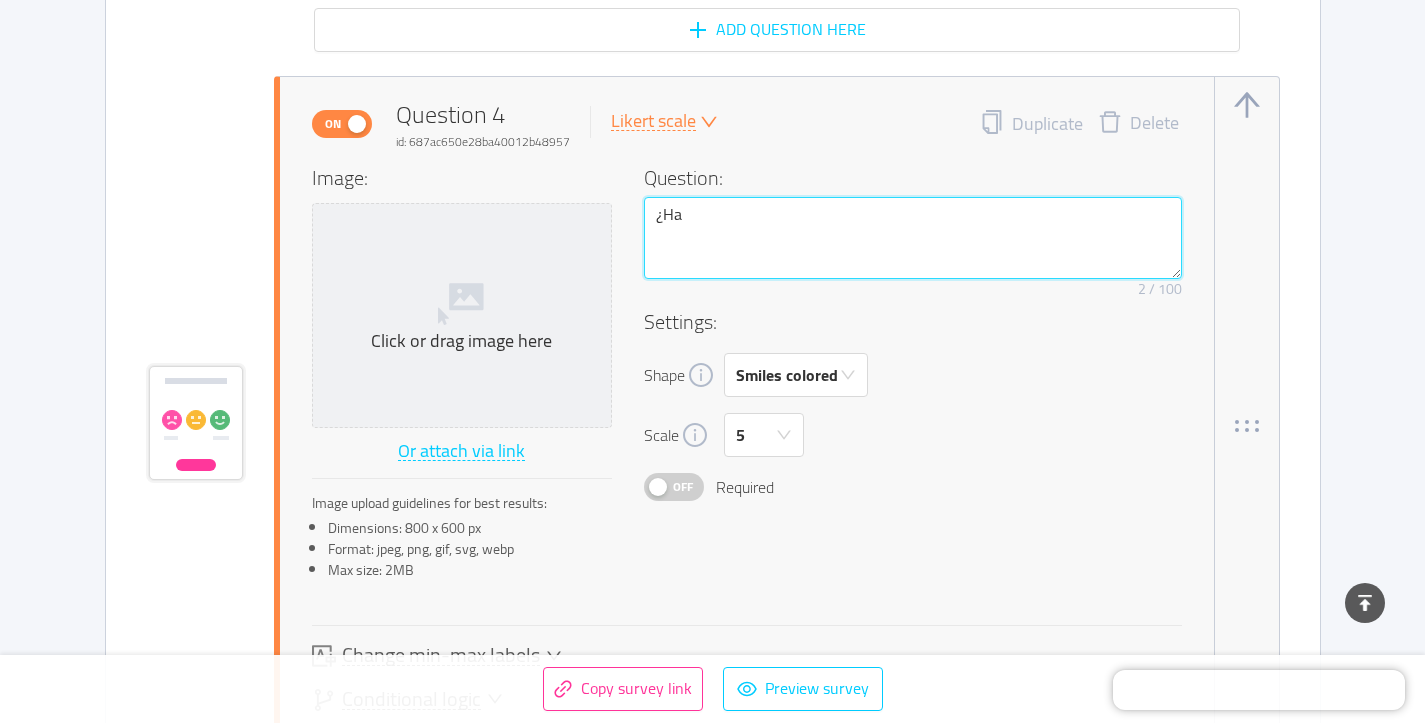 type 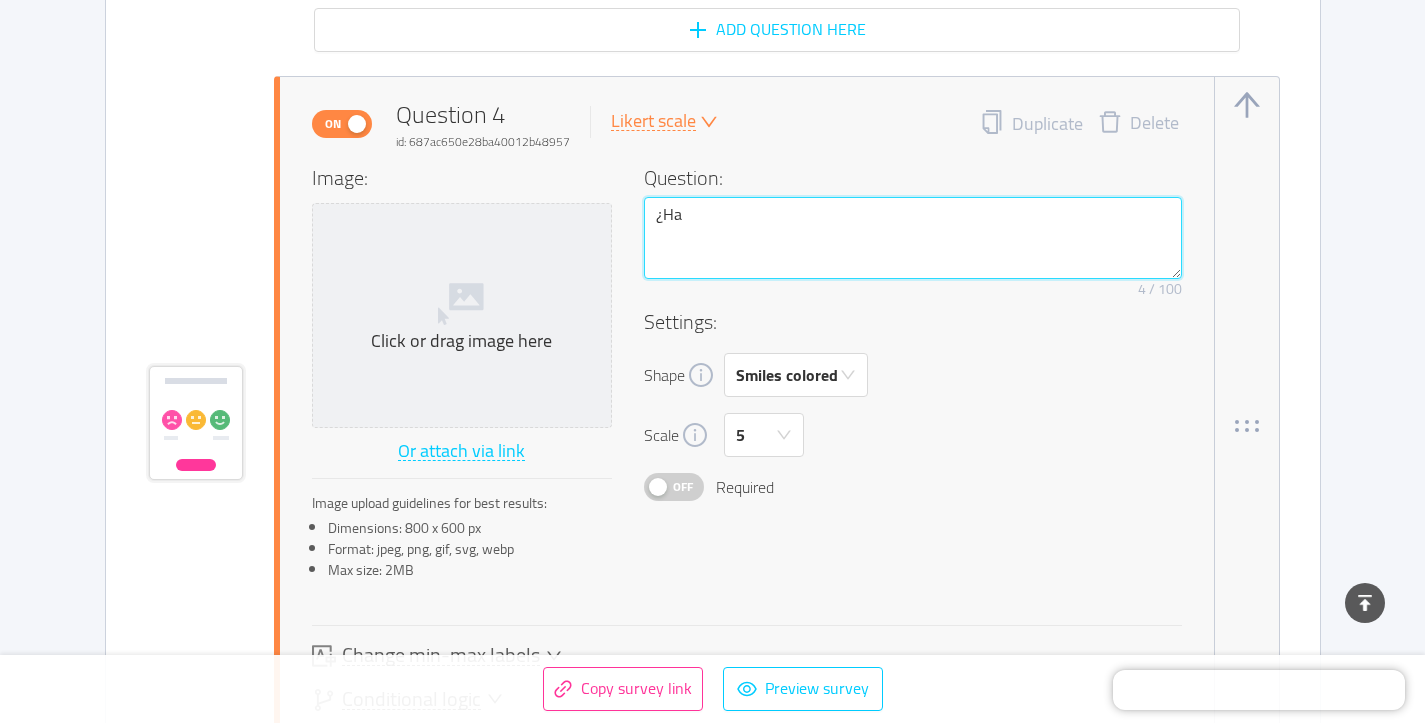 type 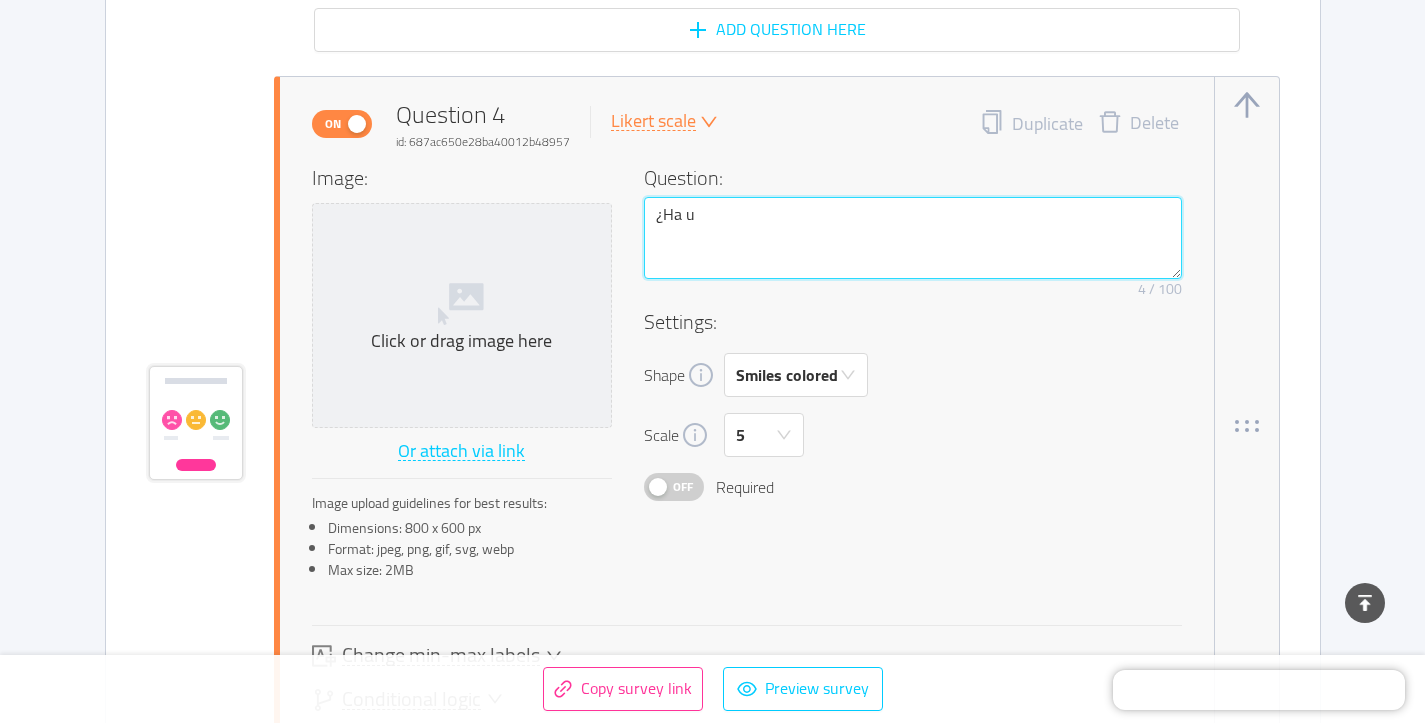 type 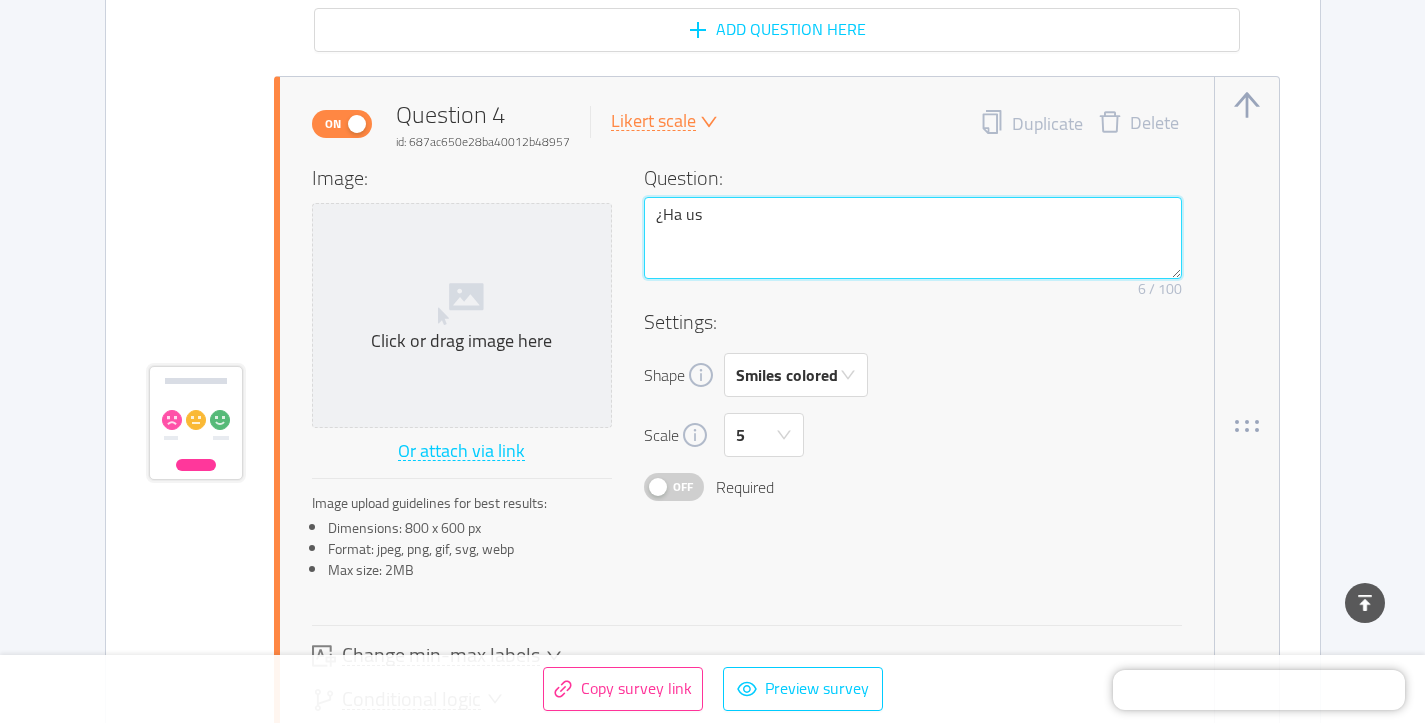 type 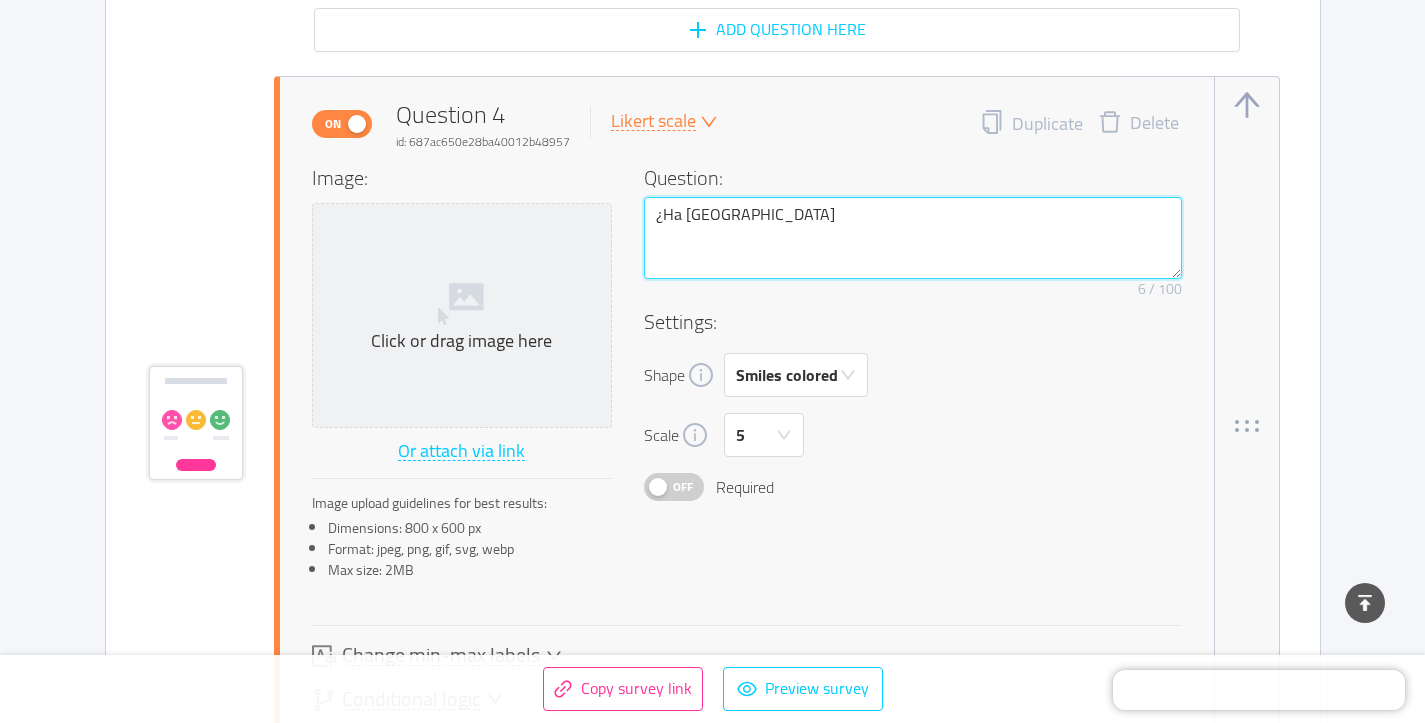 type 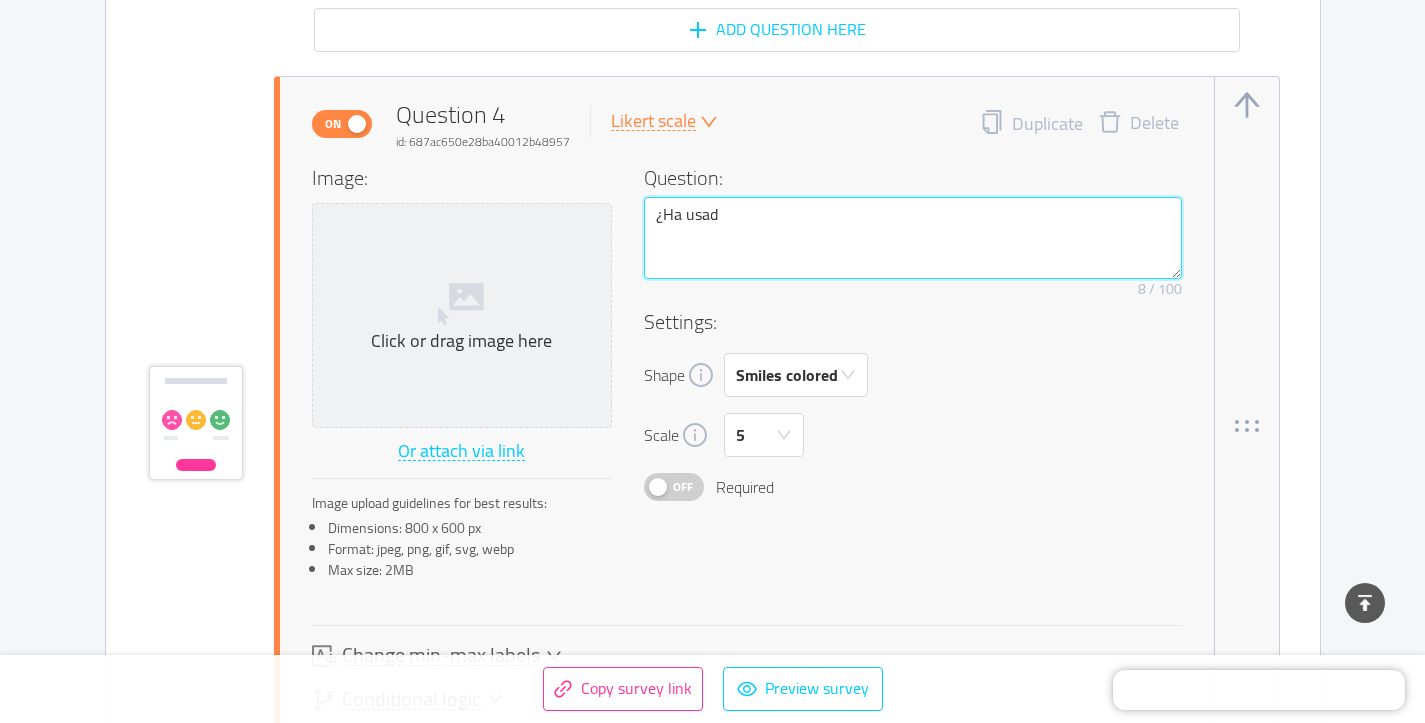 type 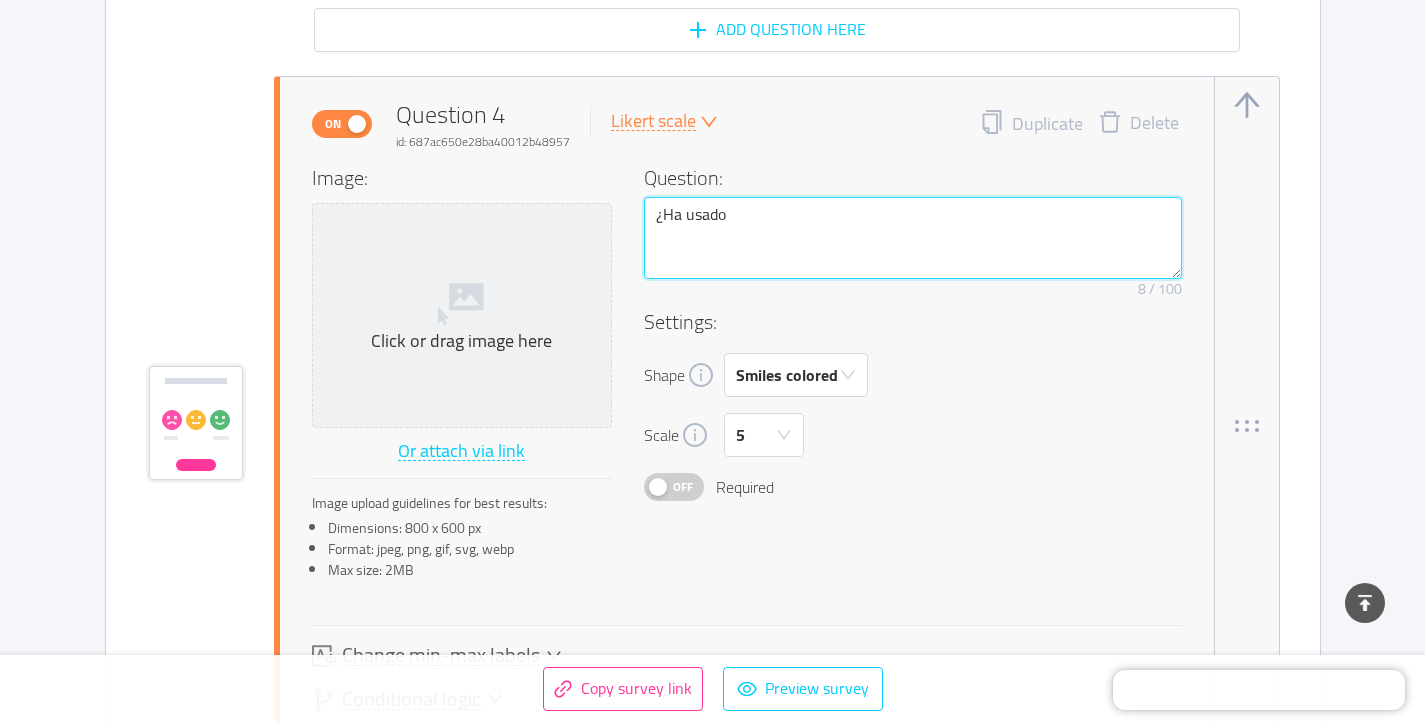 type 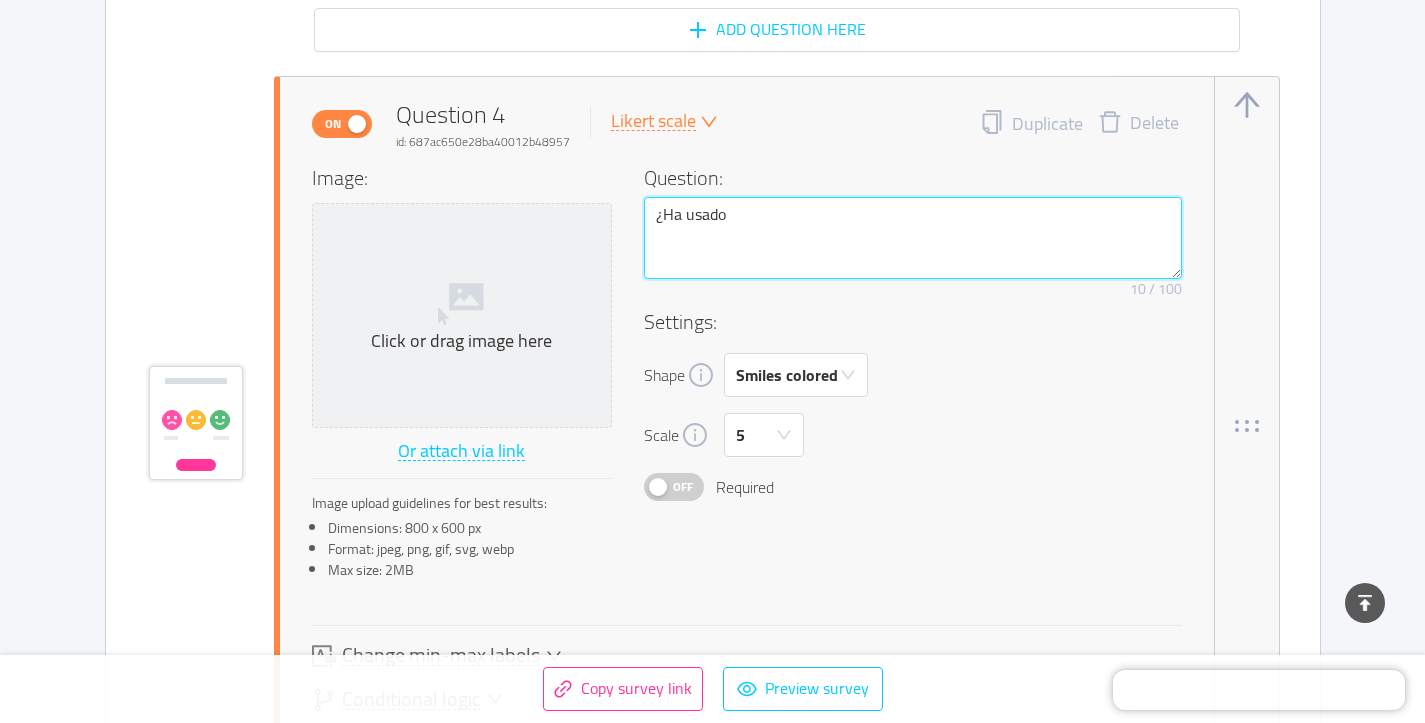 type 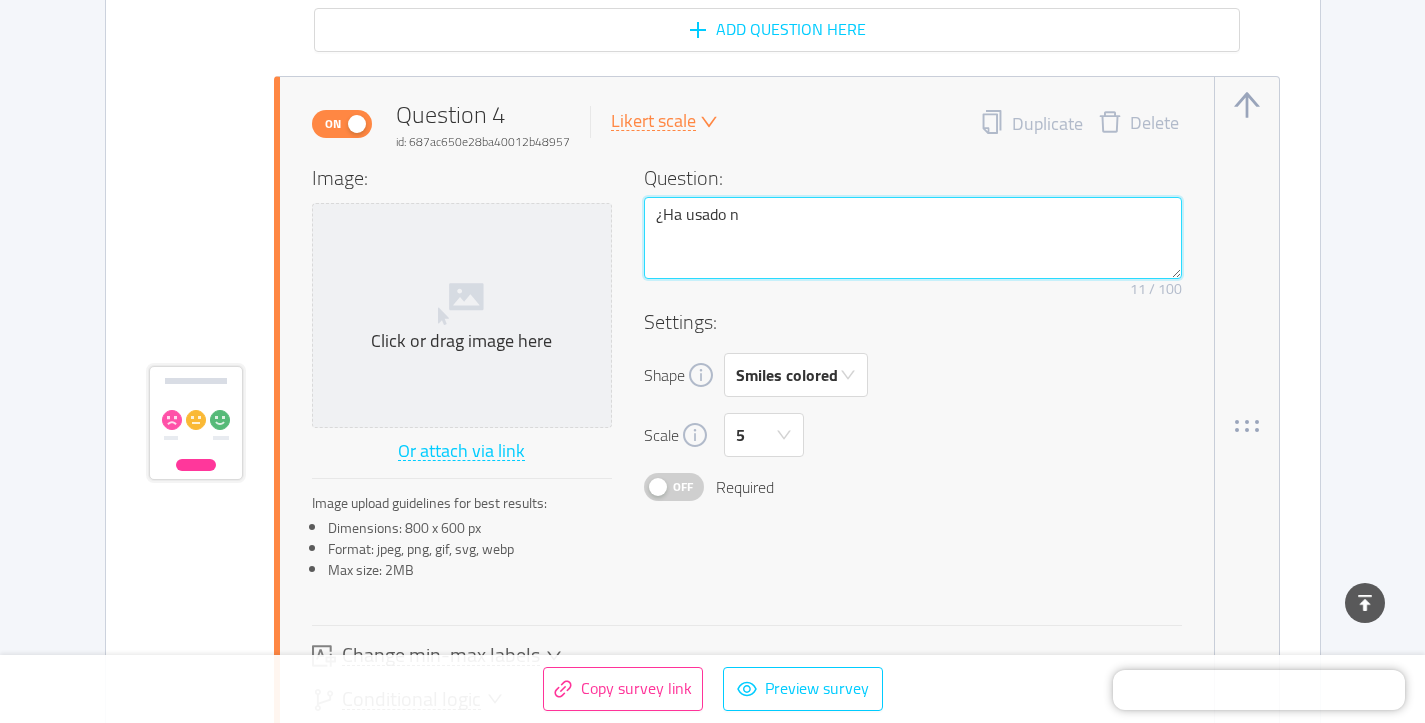 type 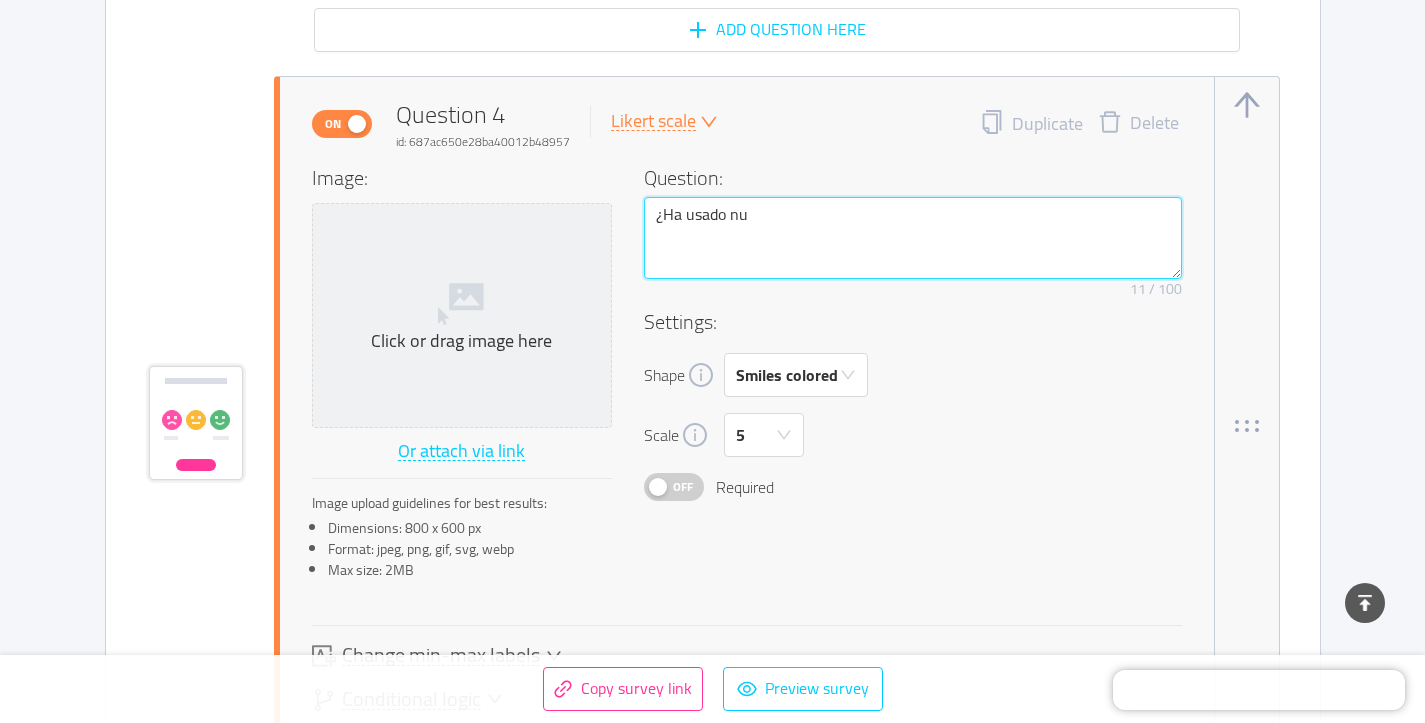 type 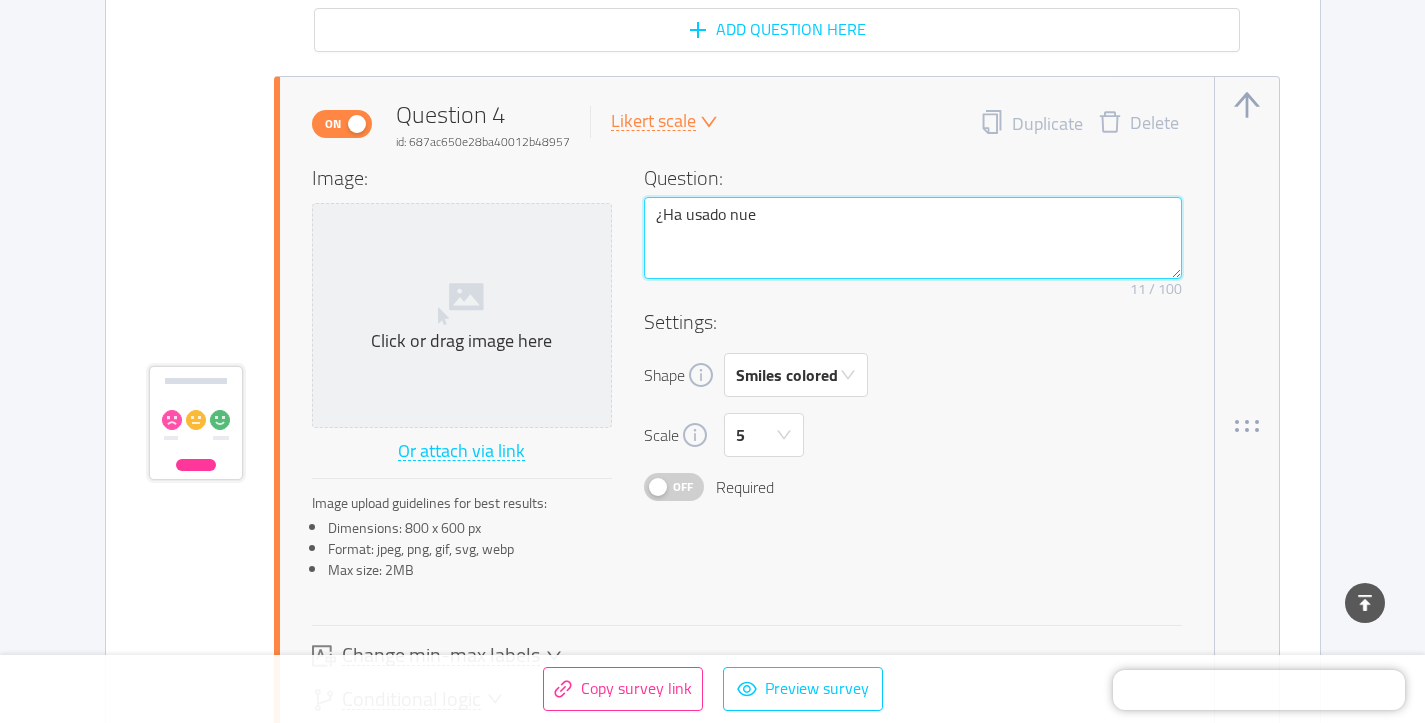 type 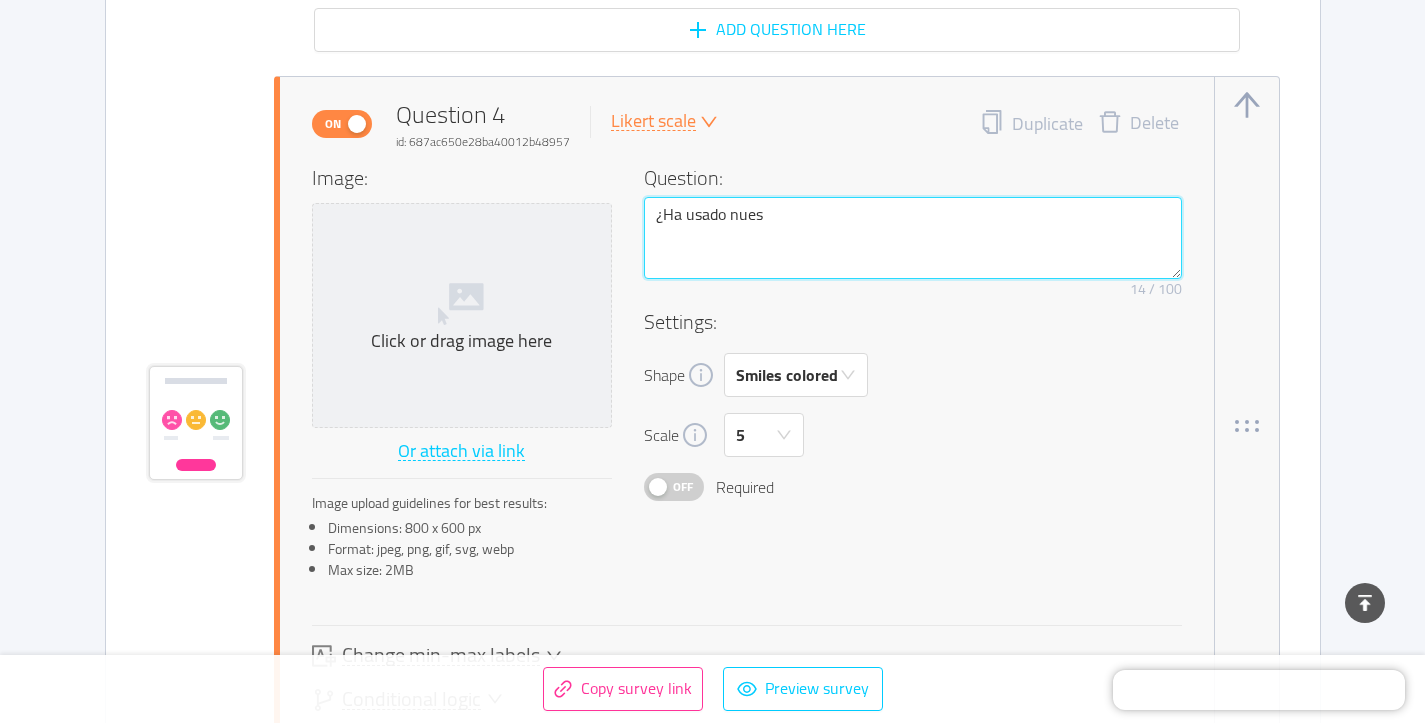 type 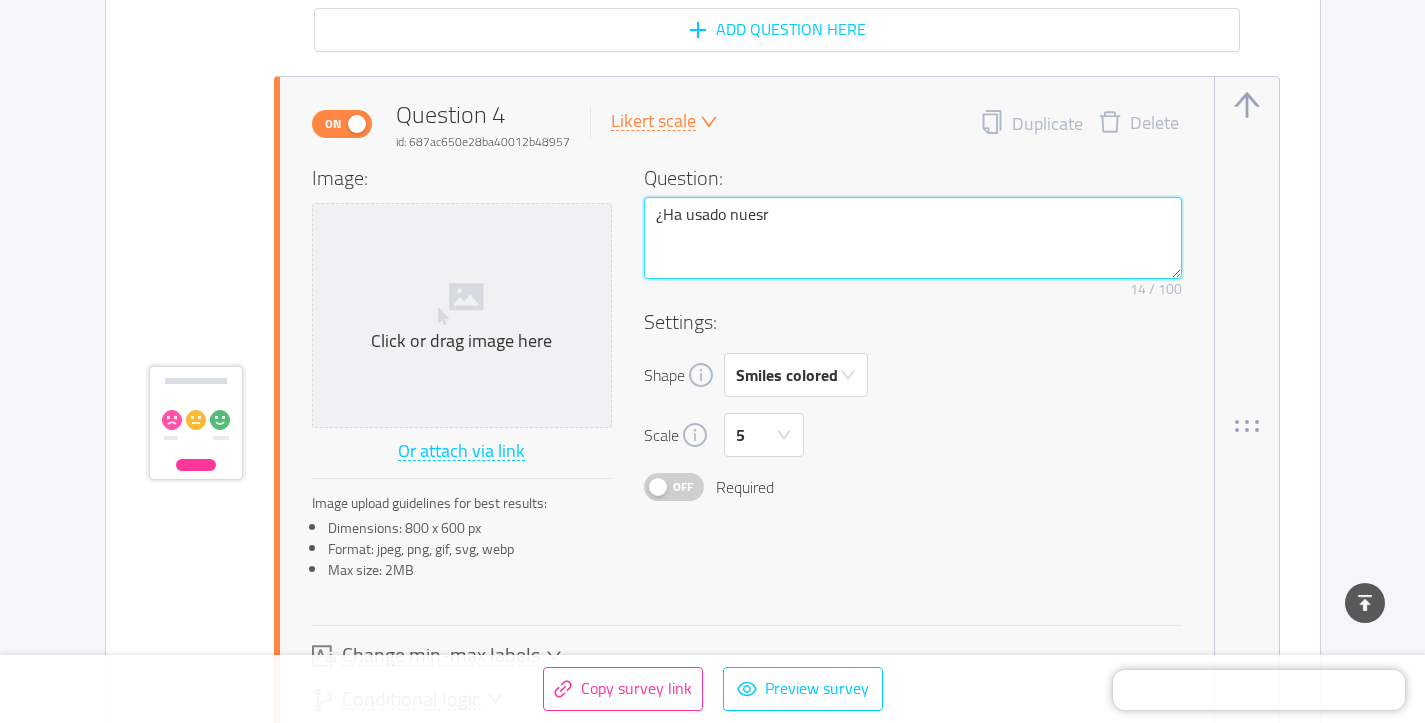 type 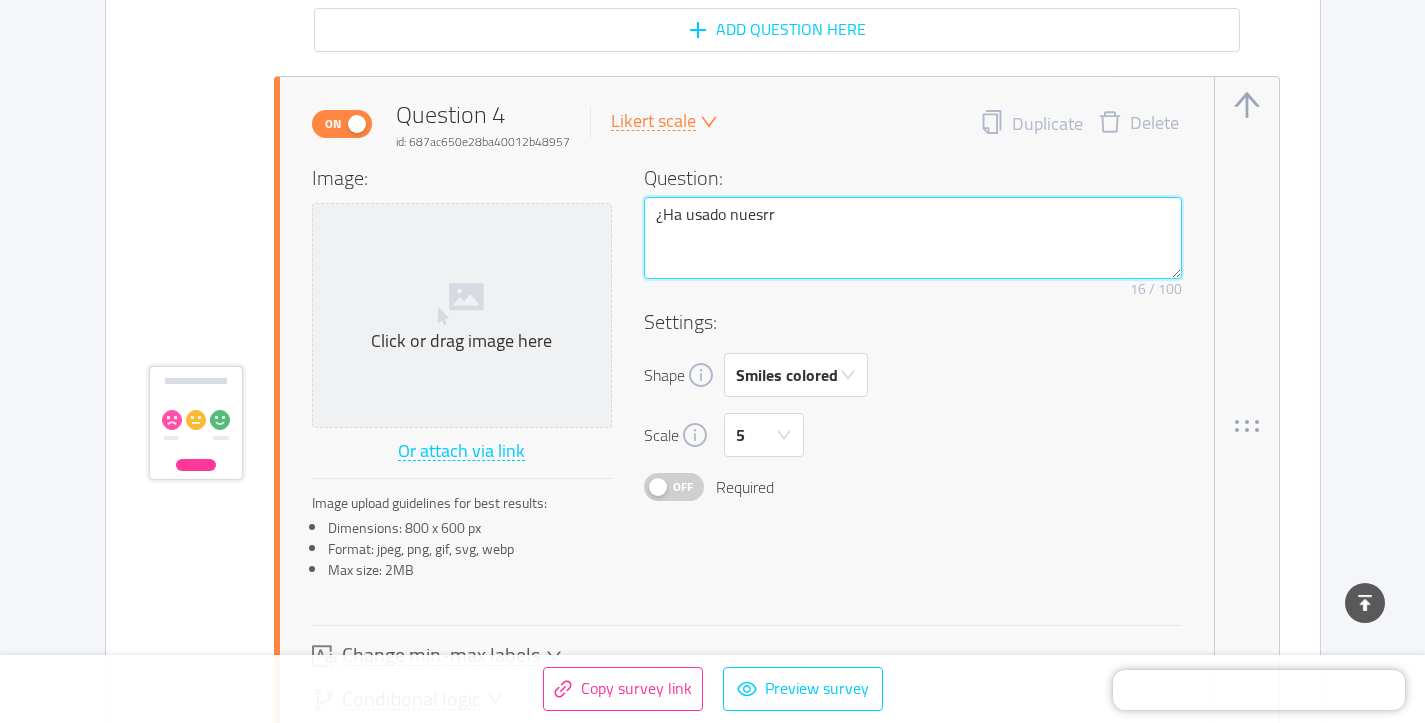 type 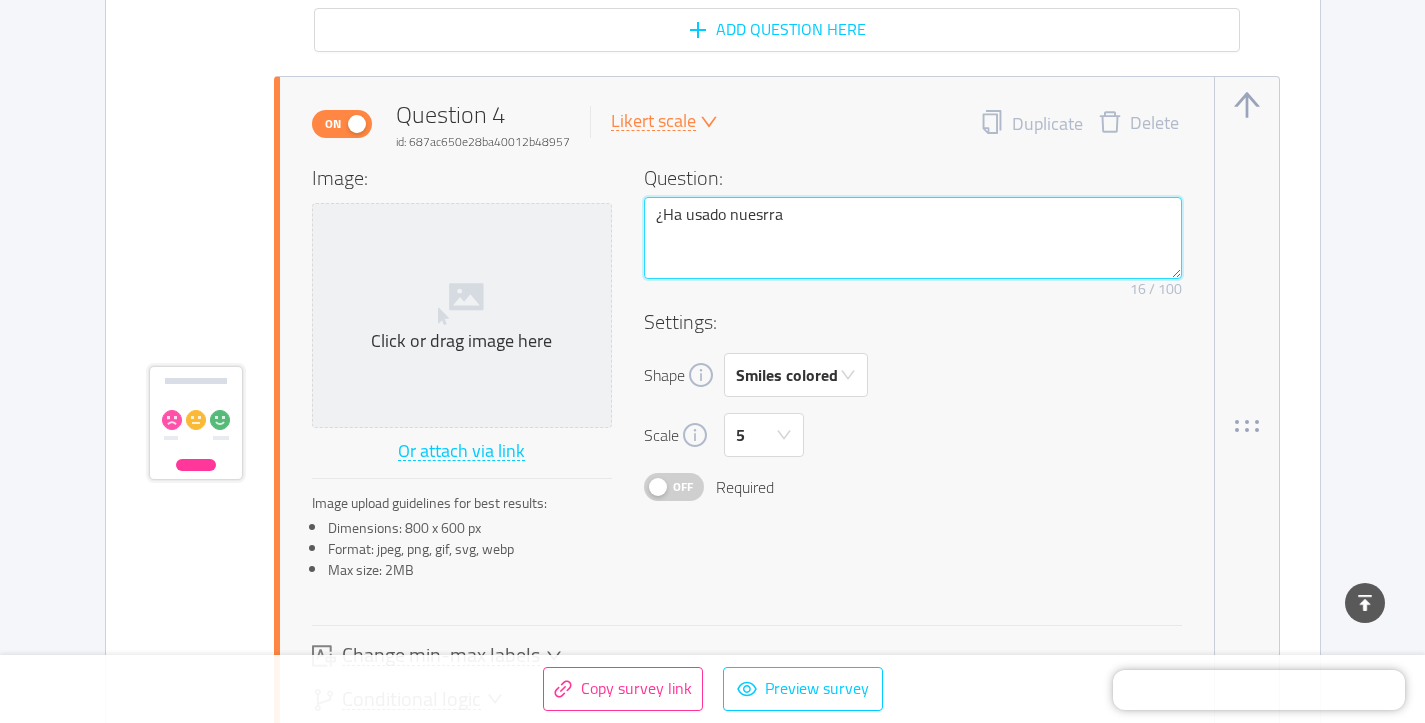 type 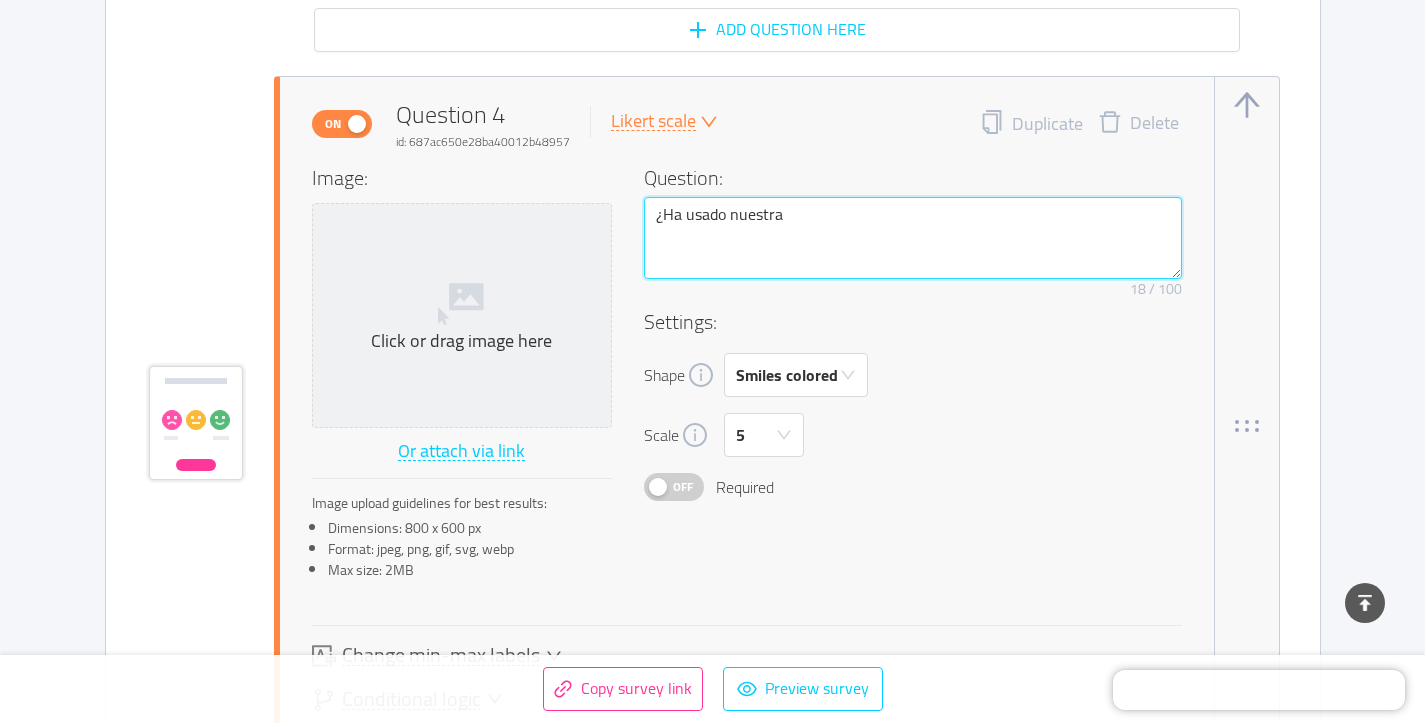 type 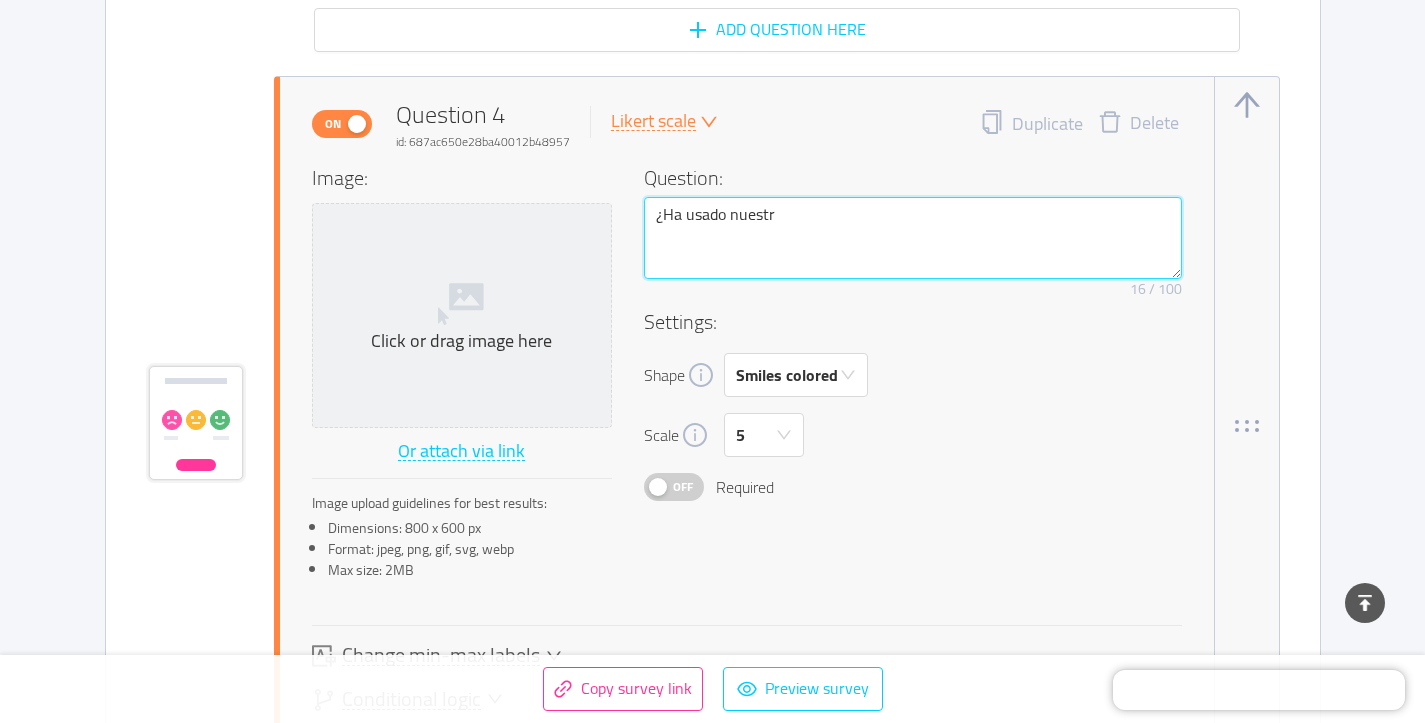 type 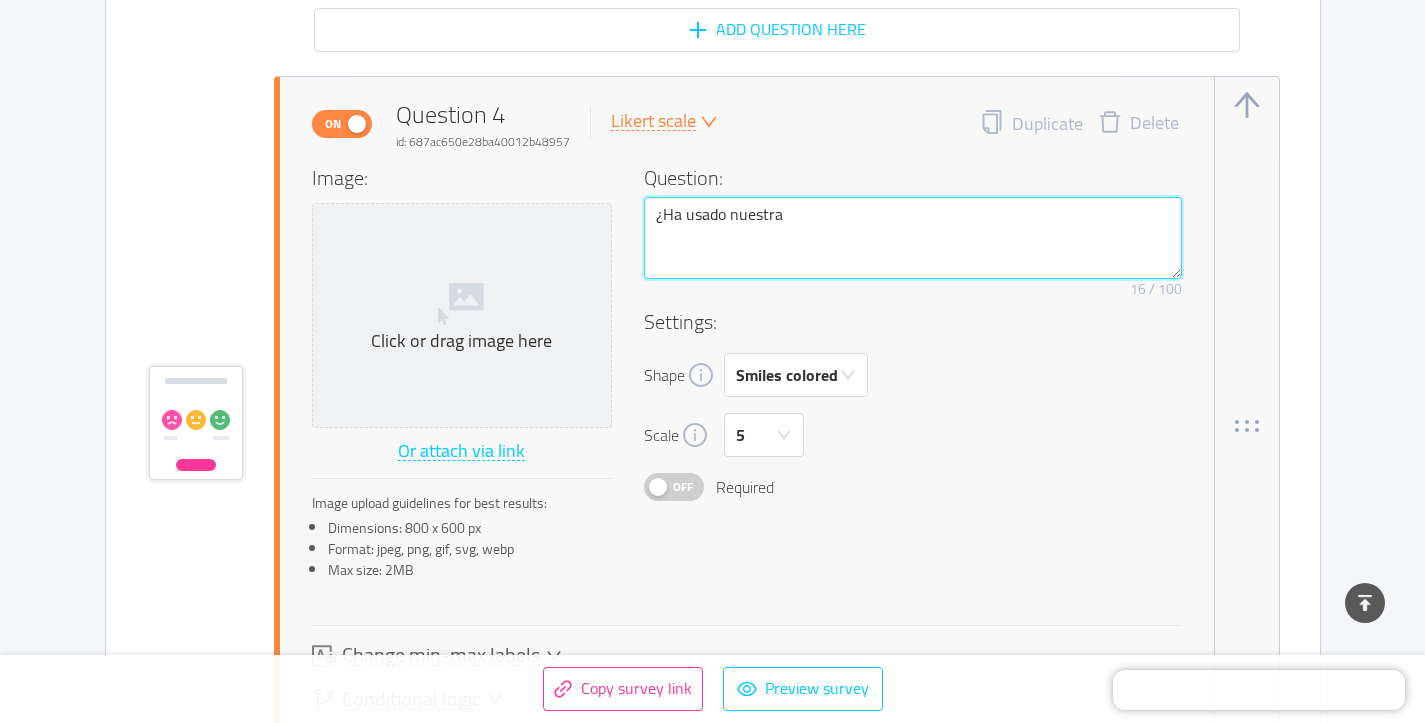type 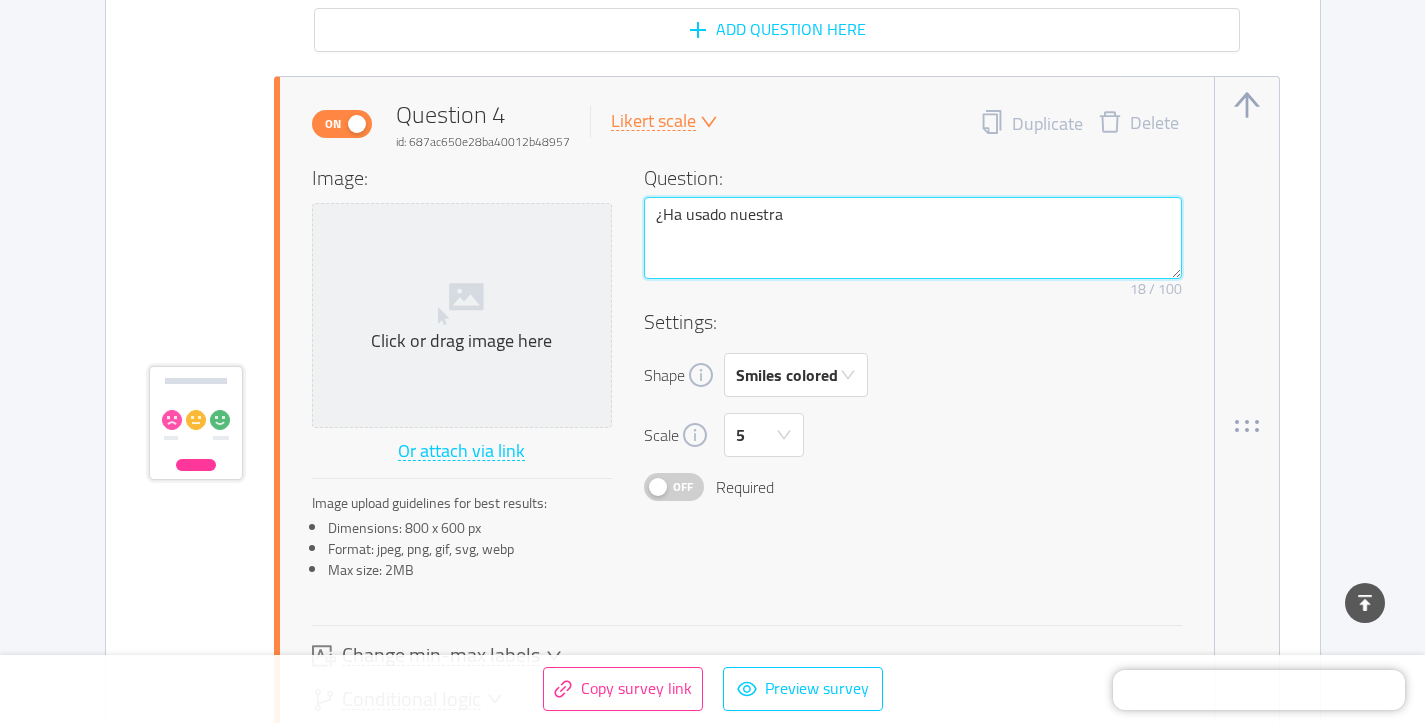 type 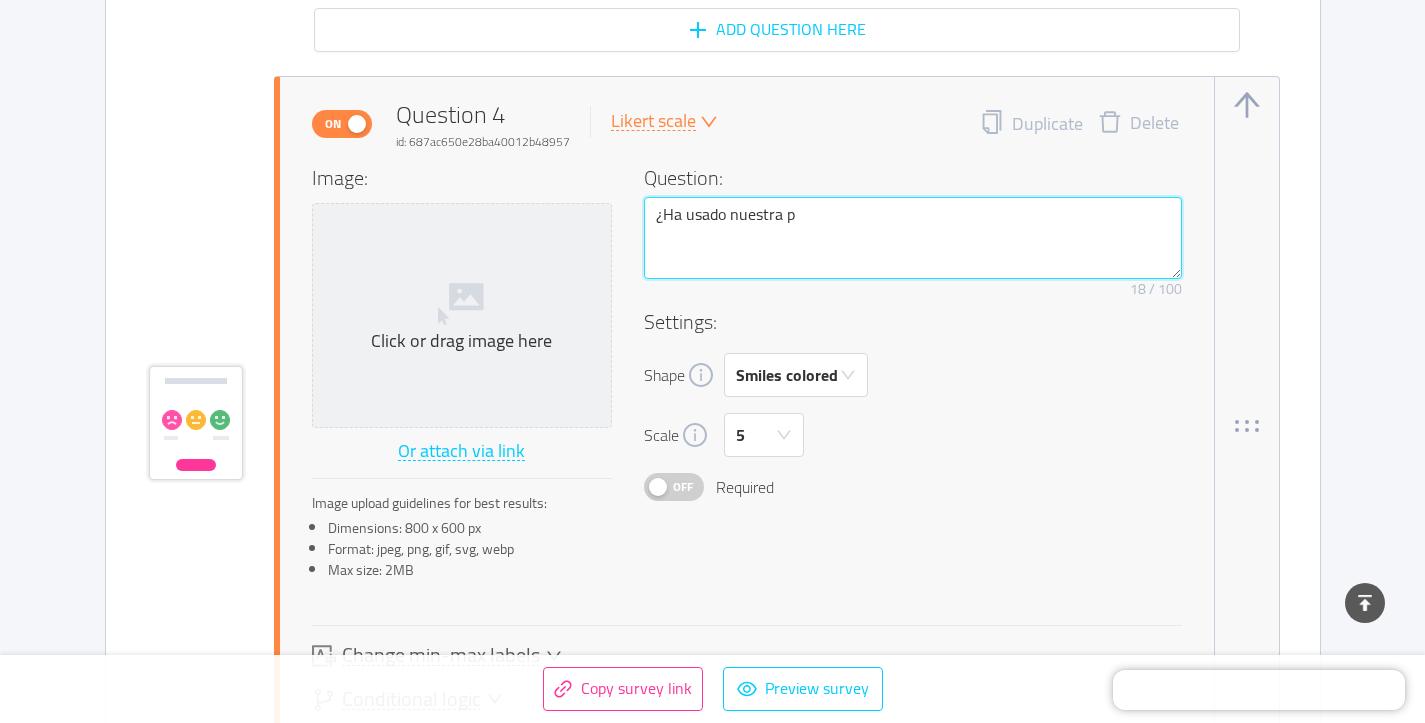 type 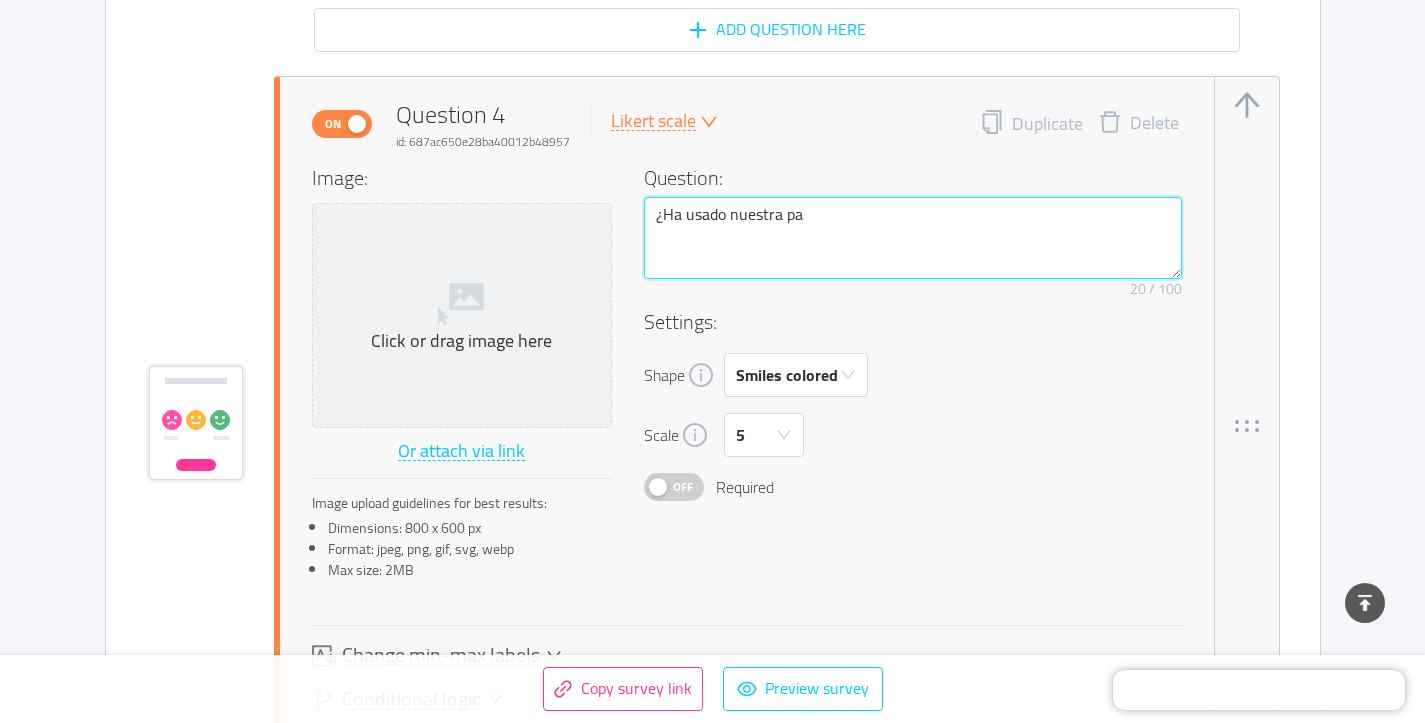 type 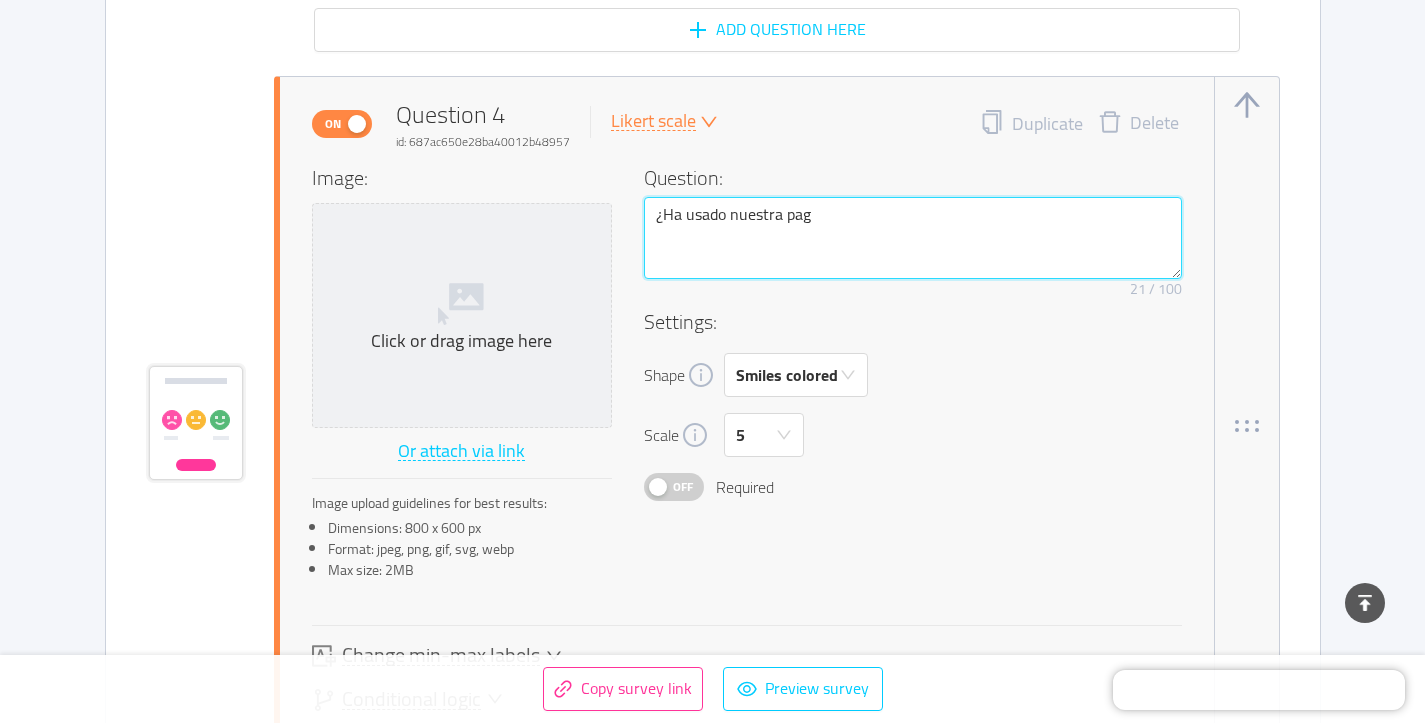 type 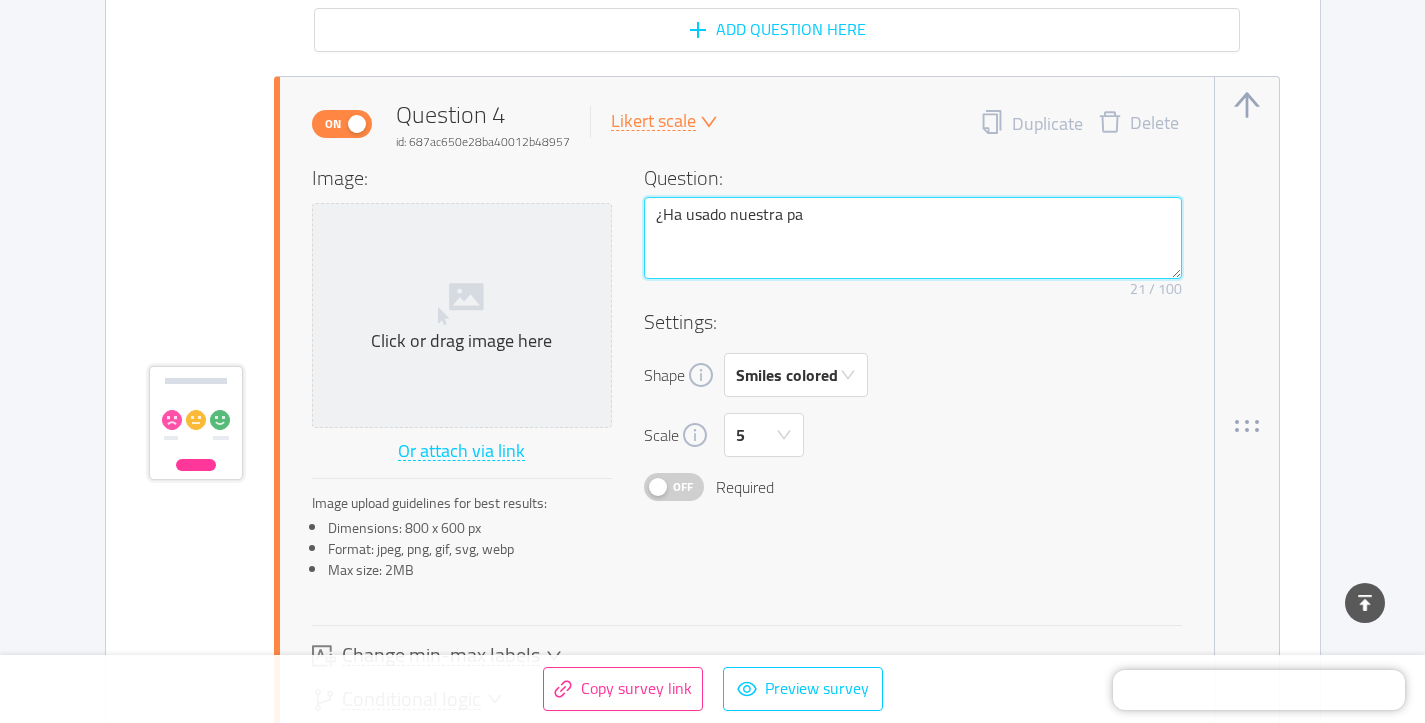 type 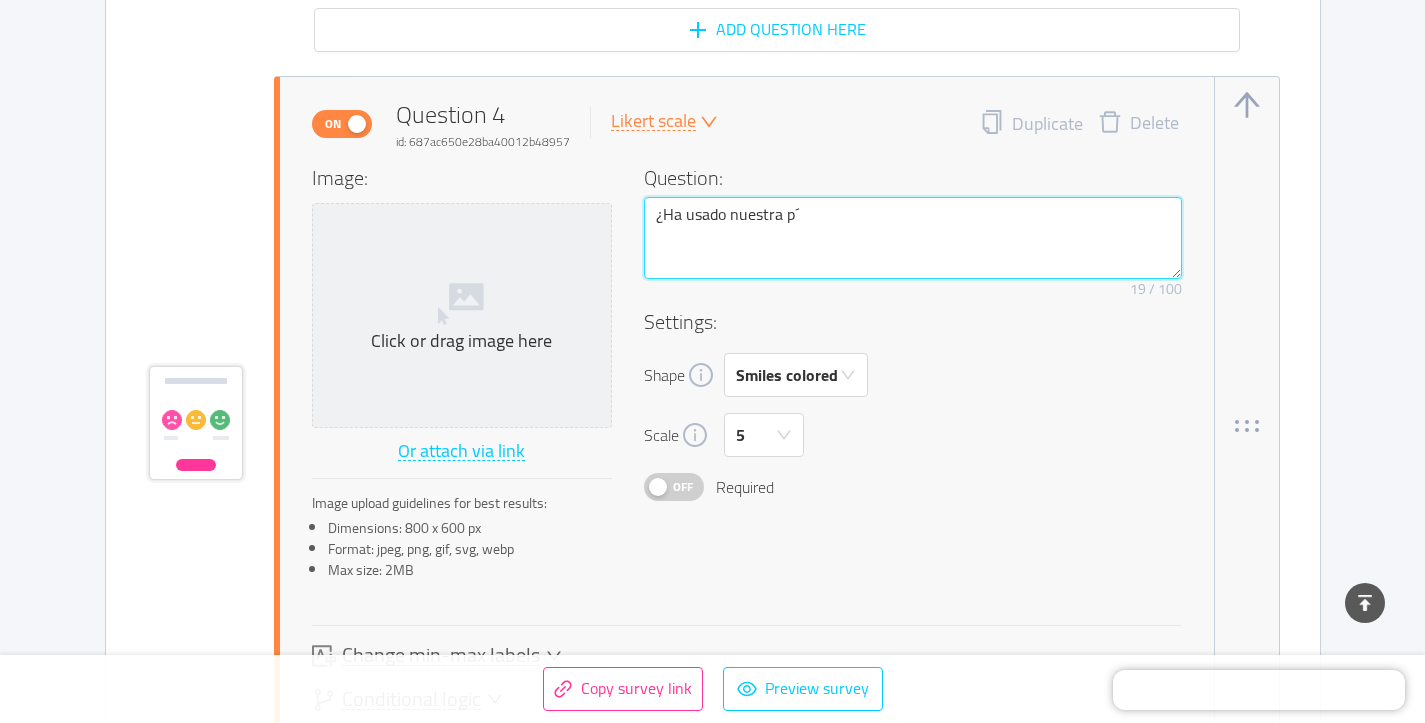 type on "¿Ha usado nuestra pá" 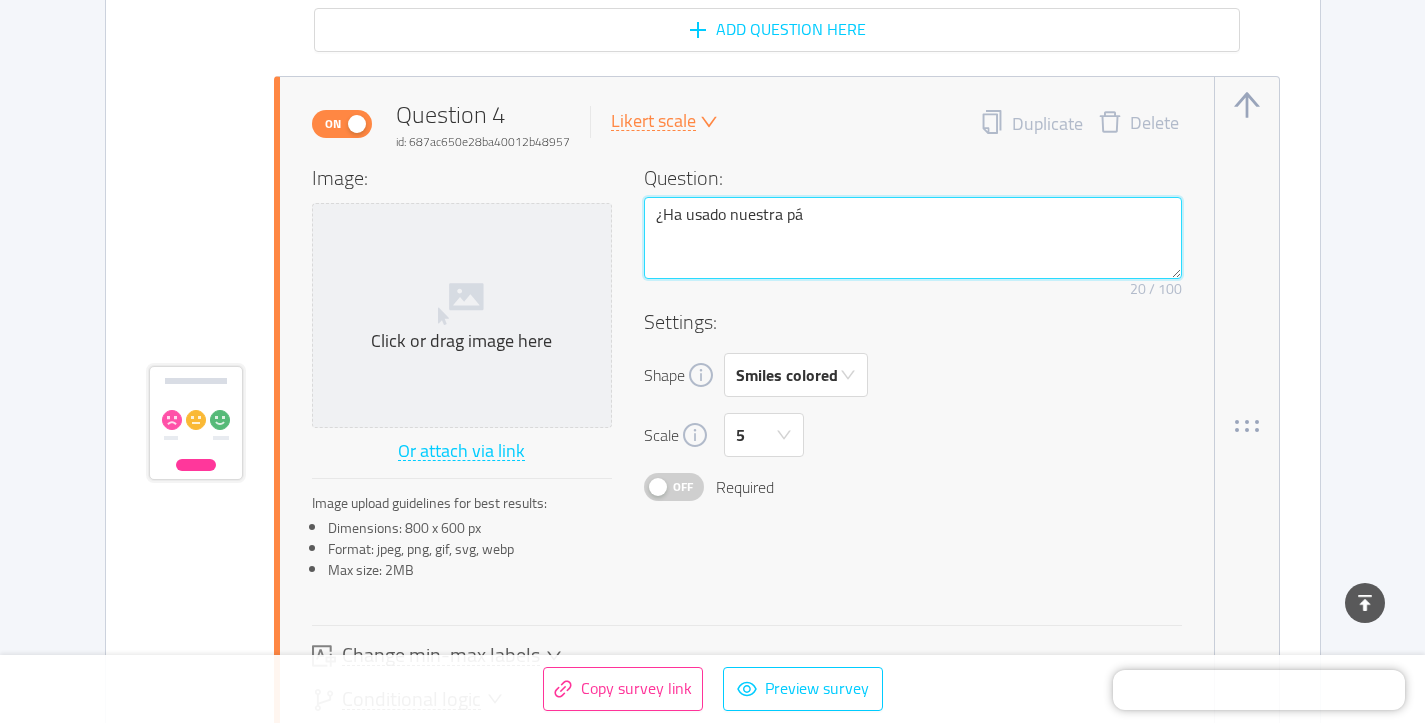 type 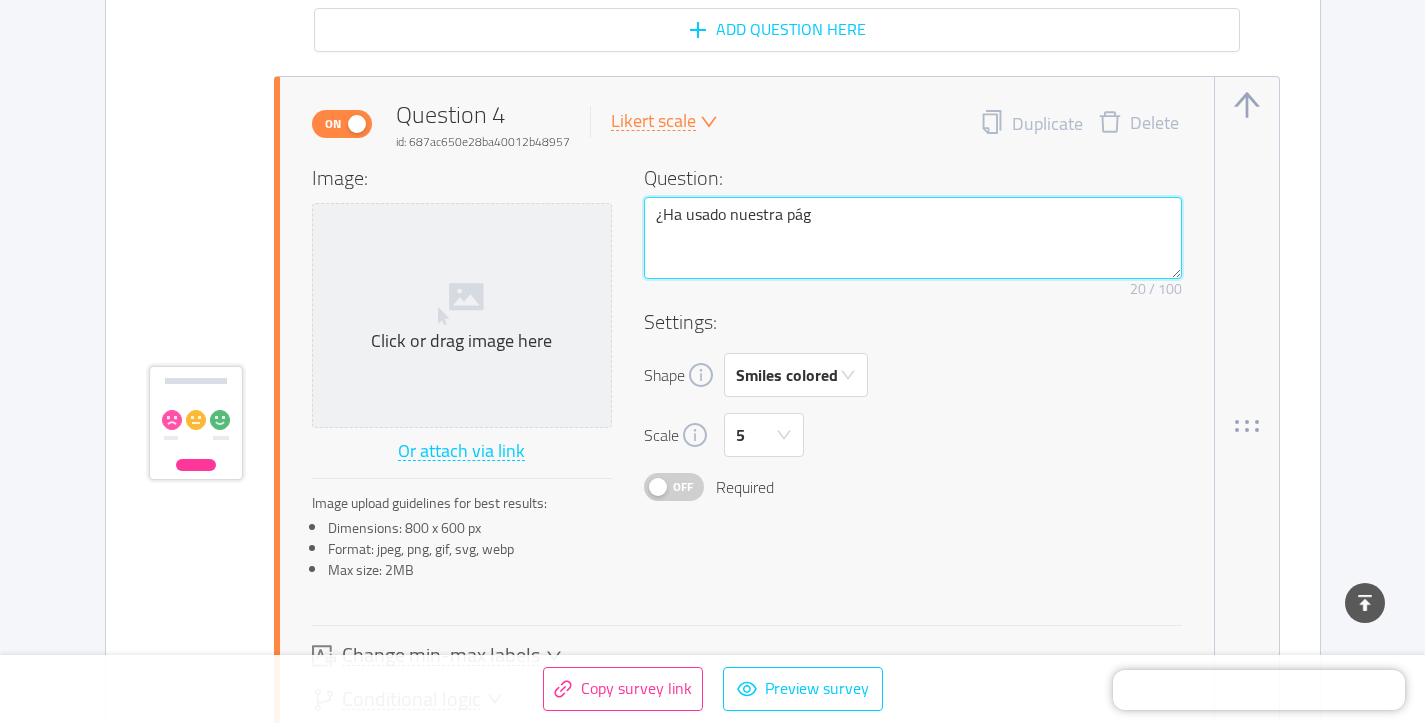 type 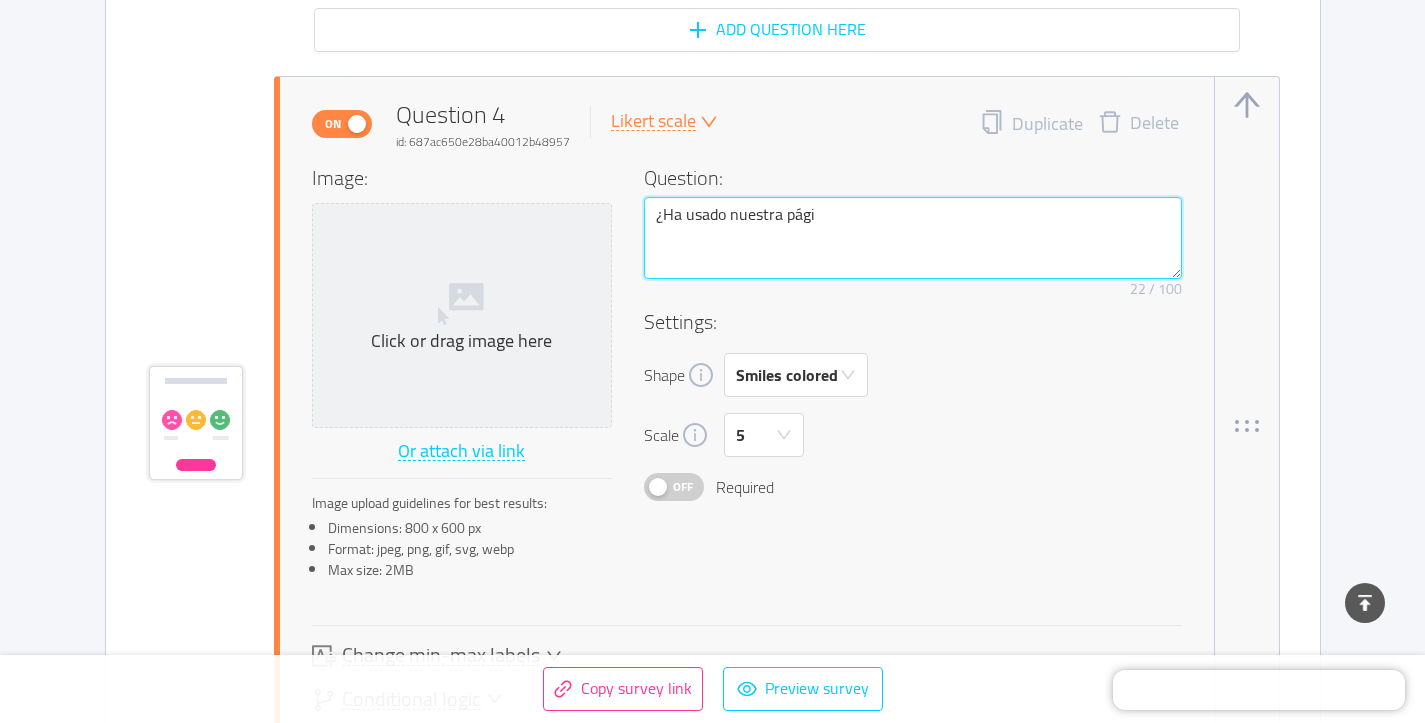 type 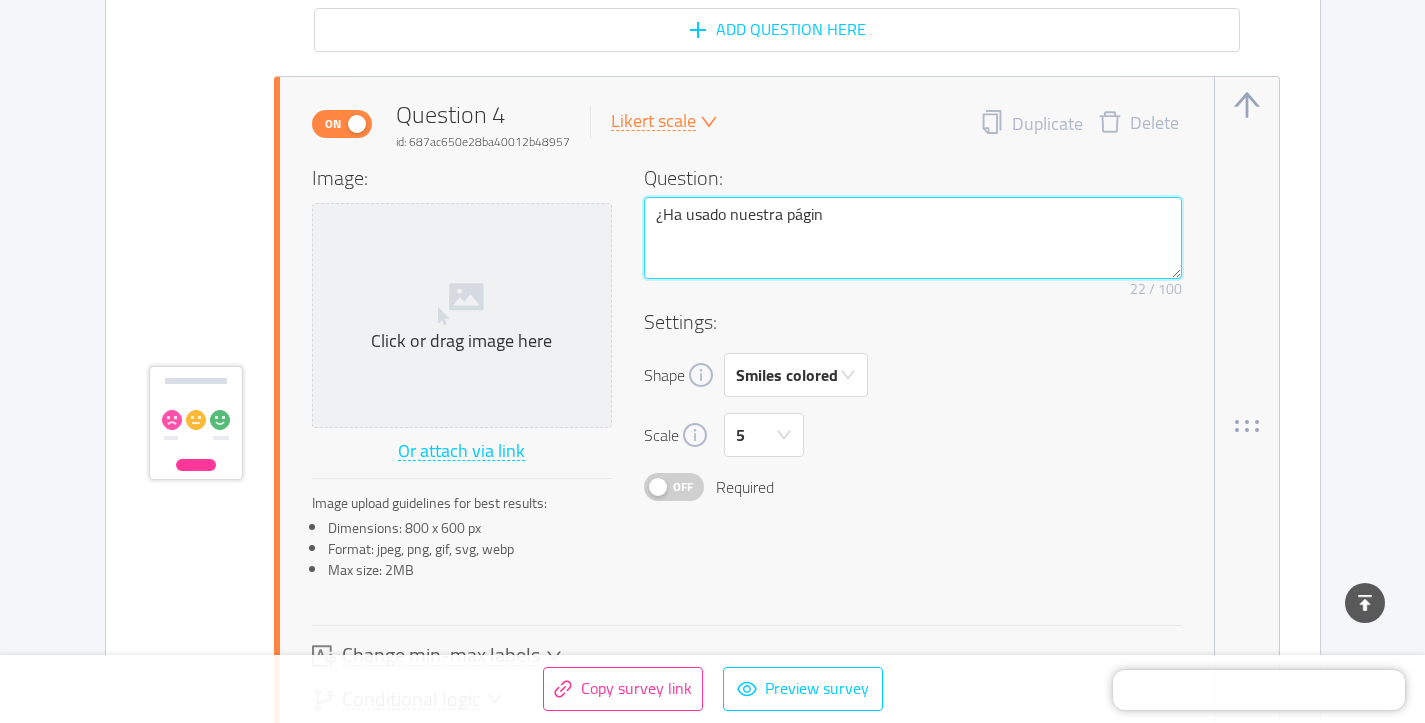 type 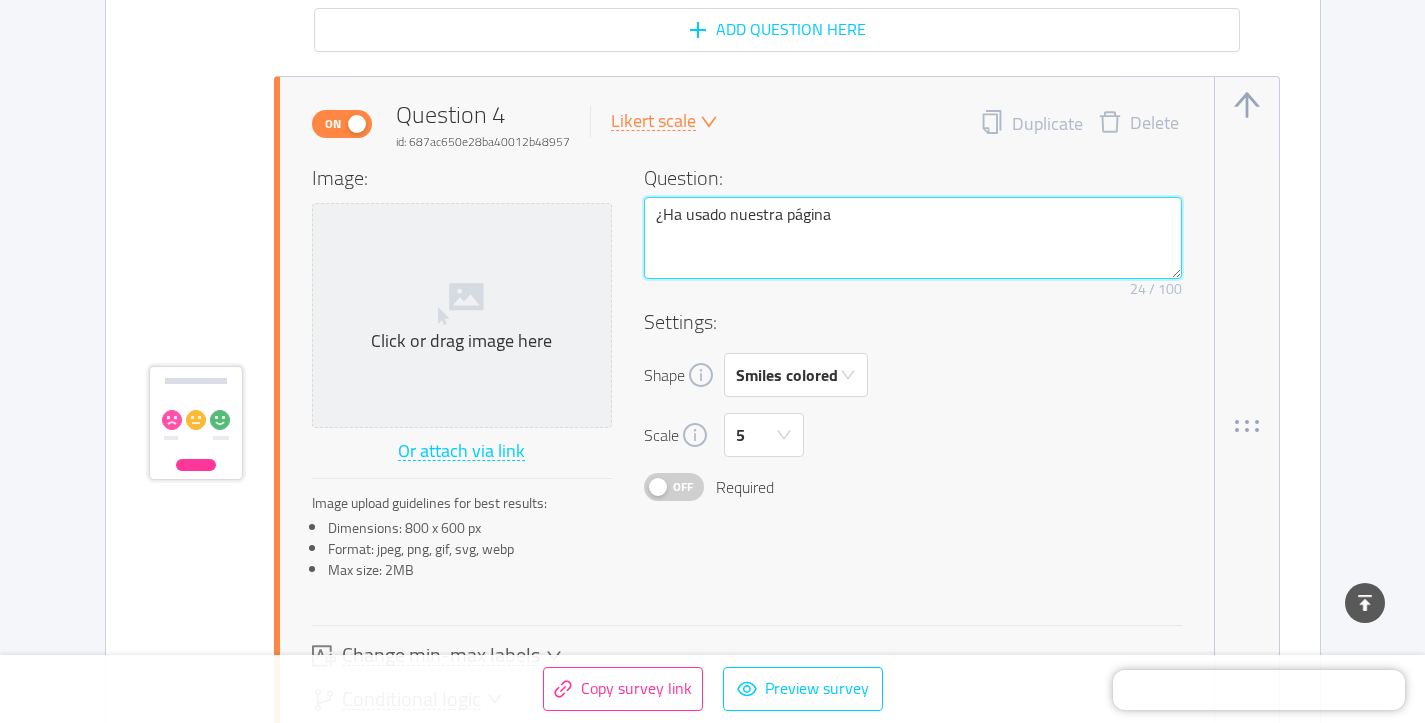 type 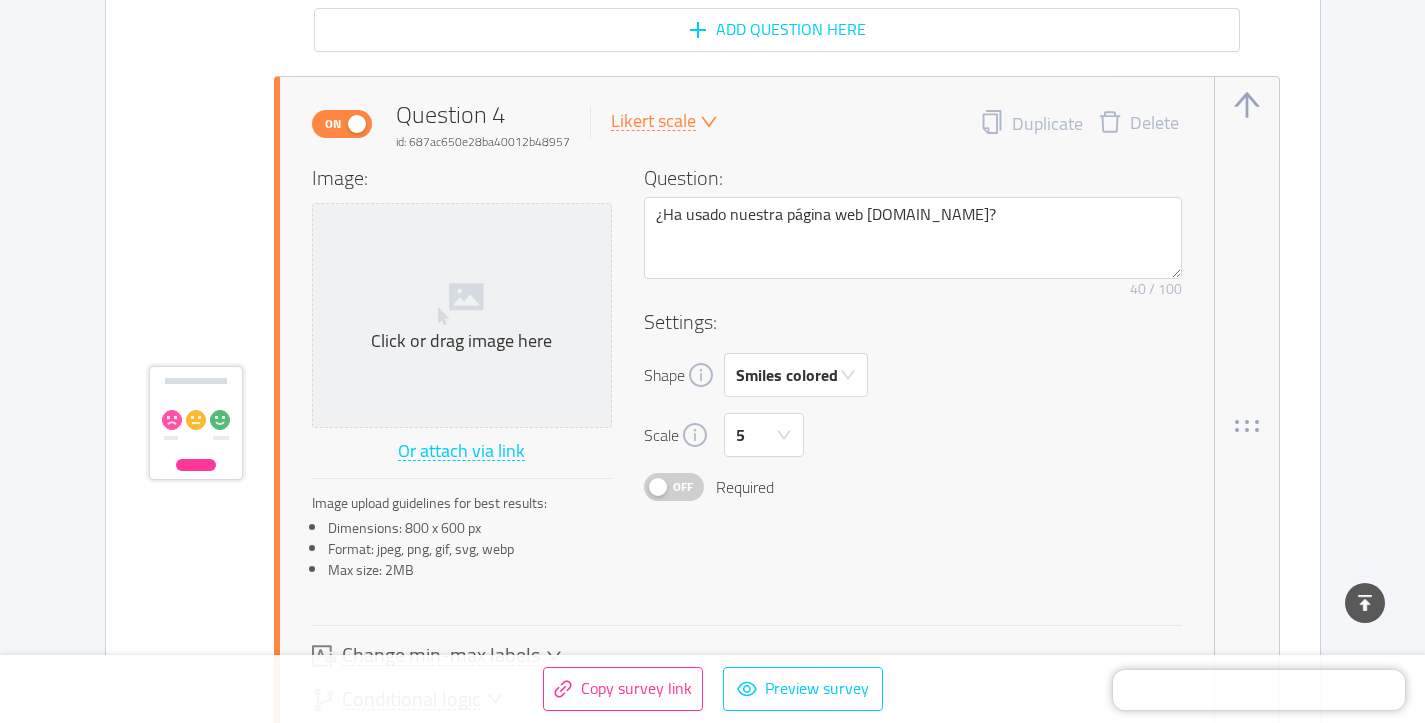 click on "Likert scale" at bounding box center (653, 121) 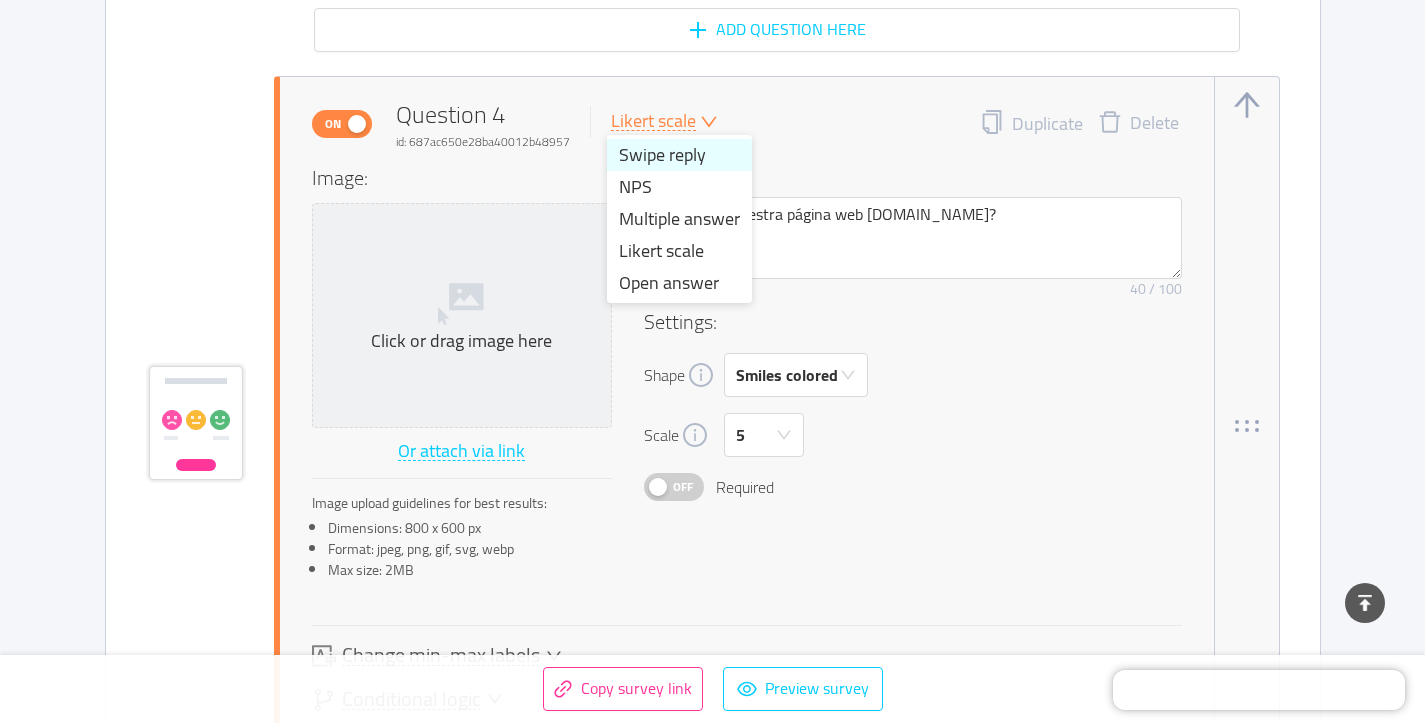 click on "Swipe reply" at bounding box center [679, 155] 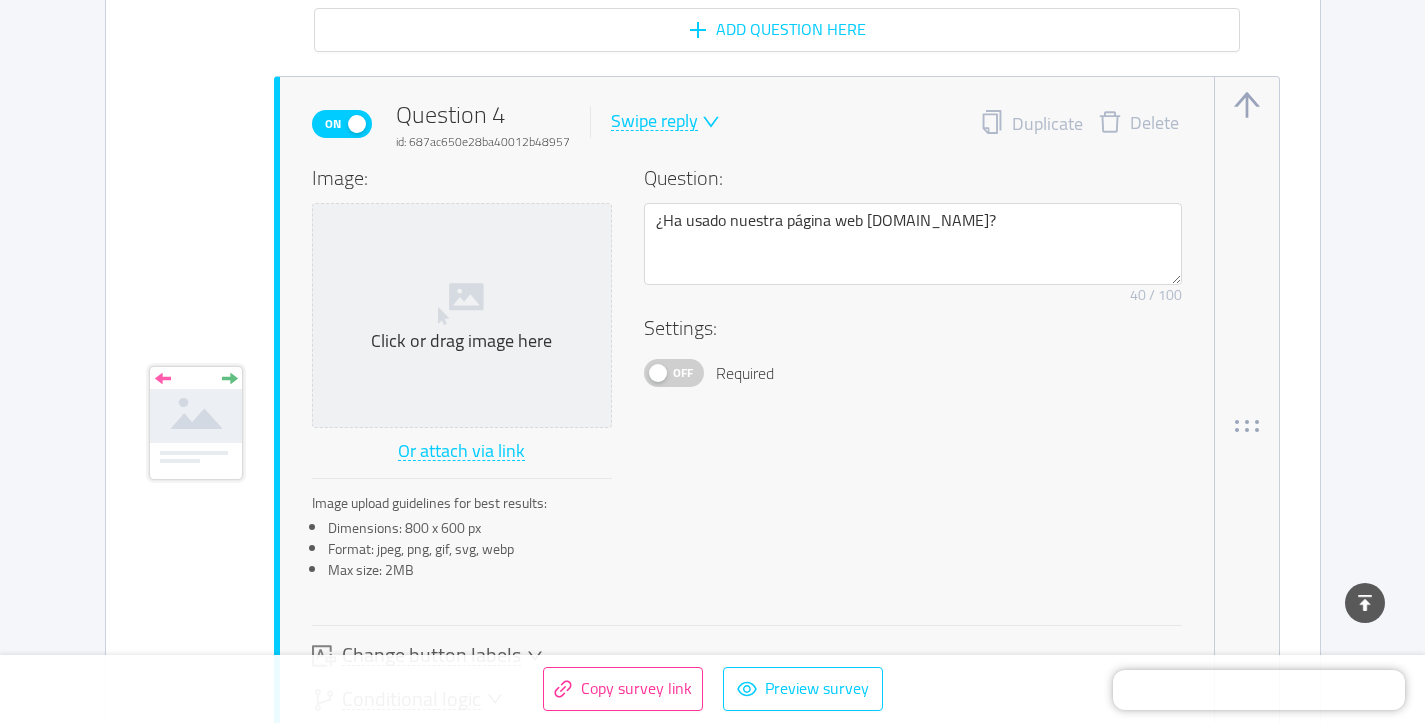 click on "Off" at bounding box center [683, 373] 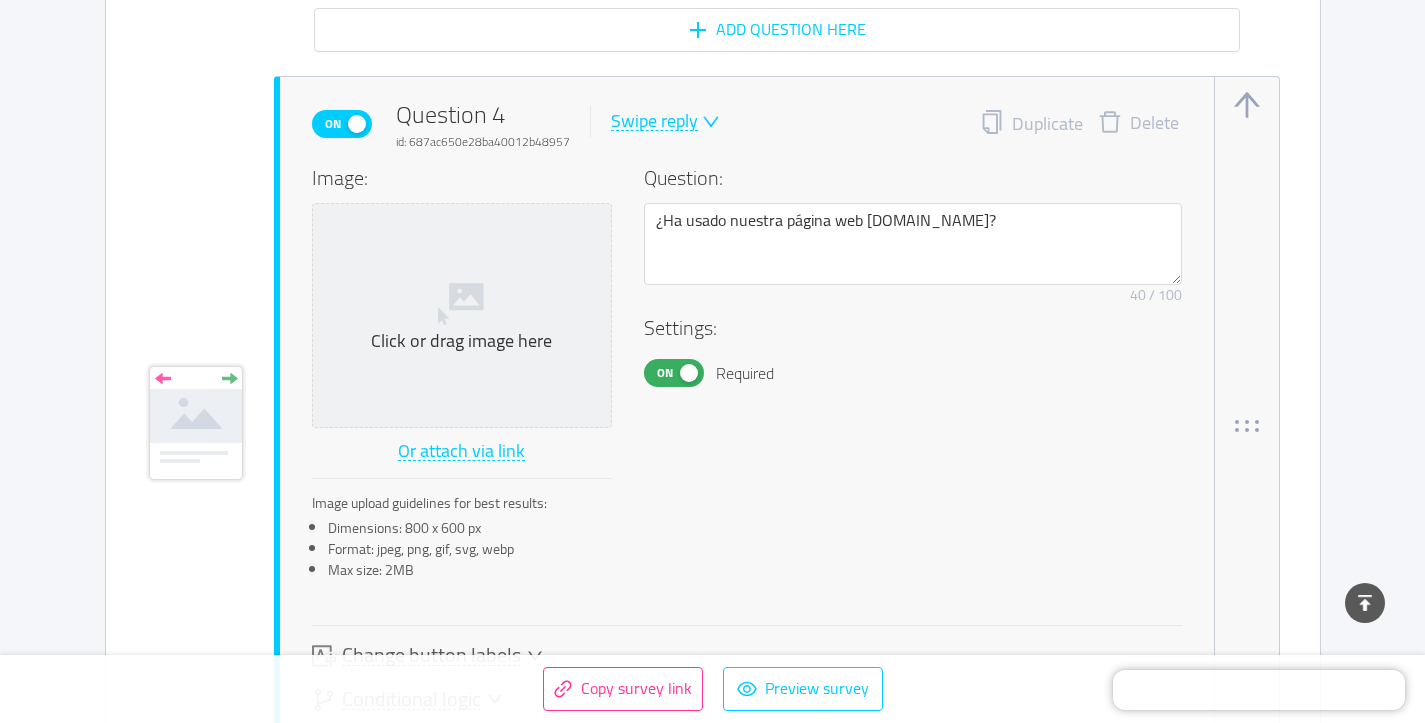 click on "On" at bounding box center (665, 373) 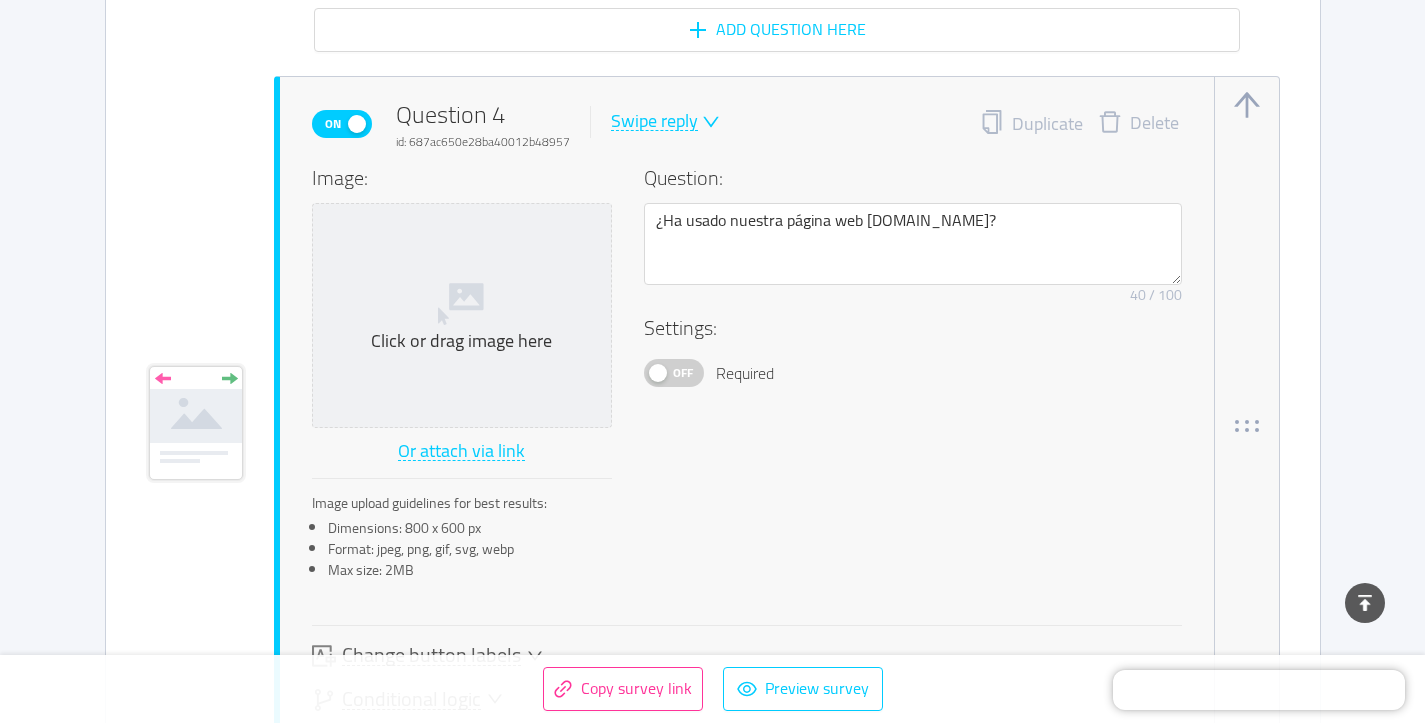 click on "Swipe reply" at bounding box center (654, 121) 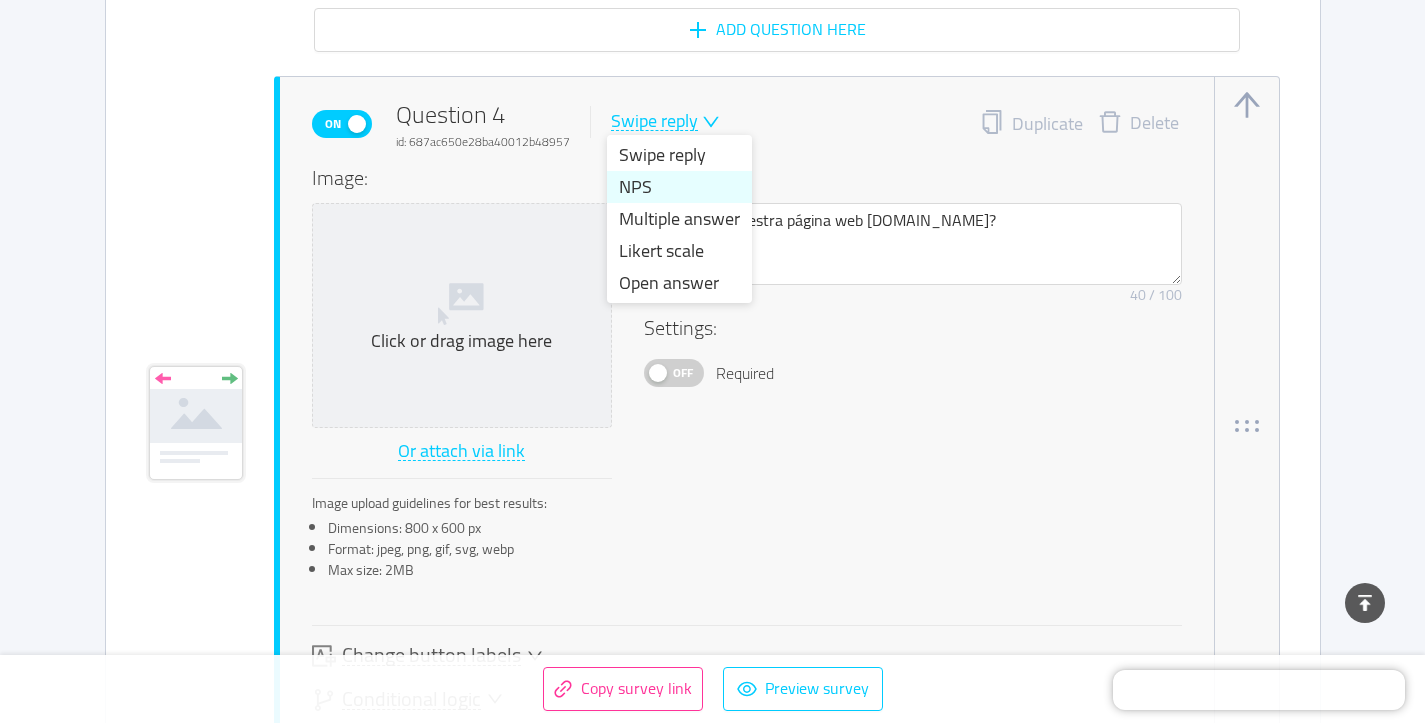 click on "NPS" at bounding box center (679, 187) 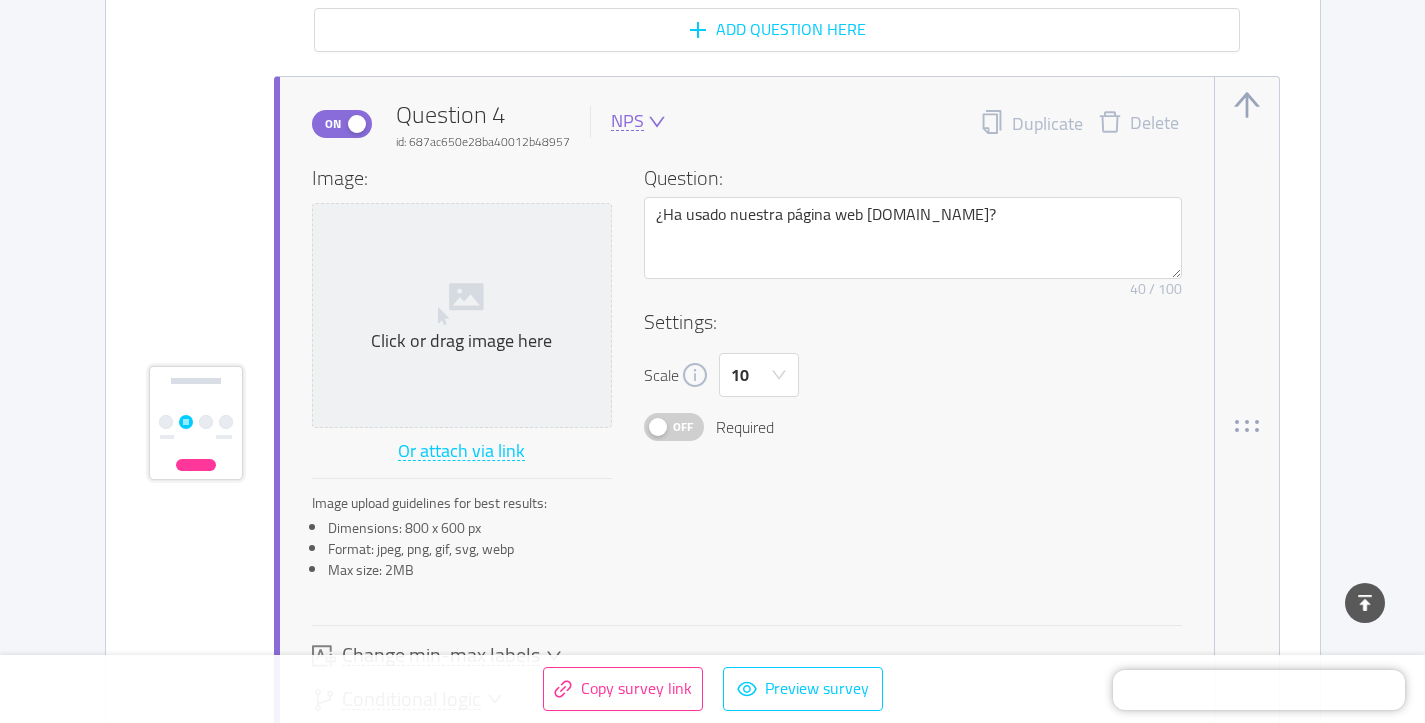 click 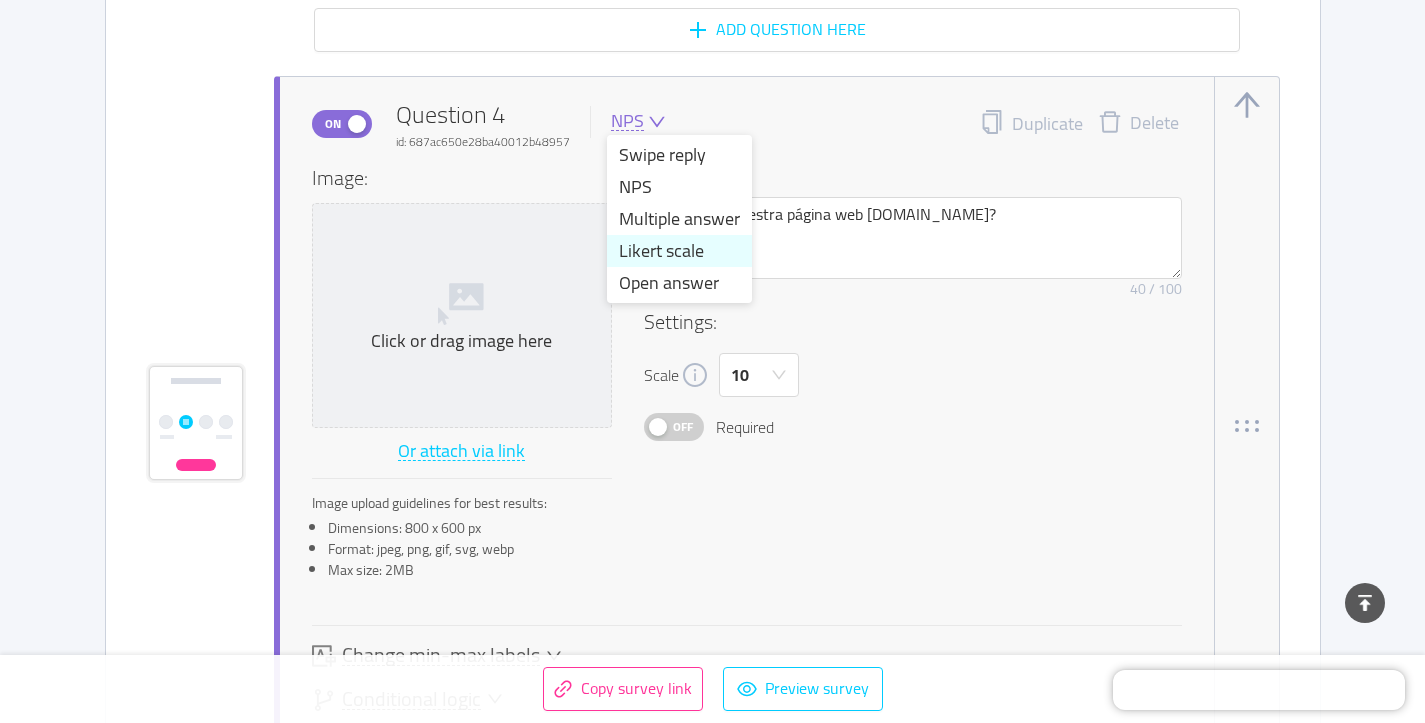click on "Likert scale" at bounding box center (679, 251) 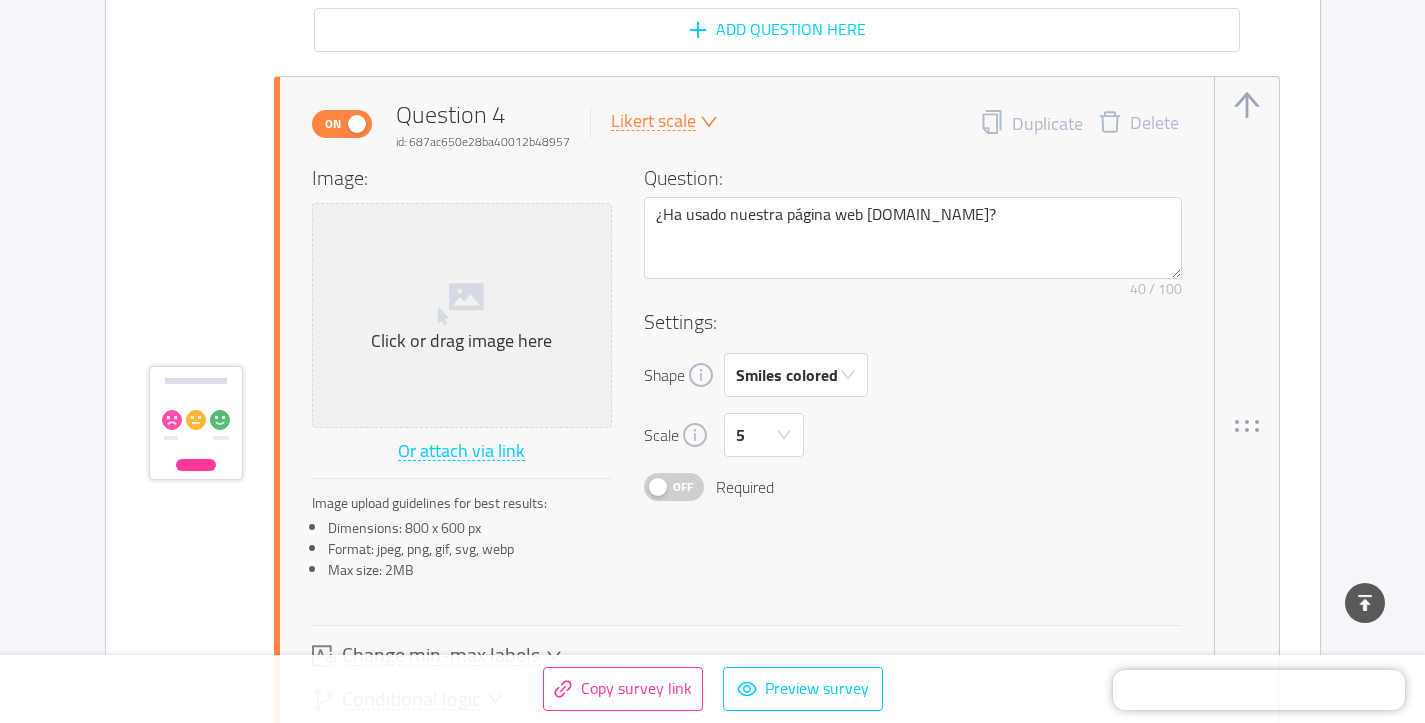 click on "Likert scale" at bounding box center [653, 121] 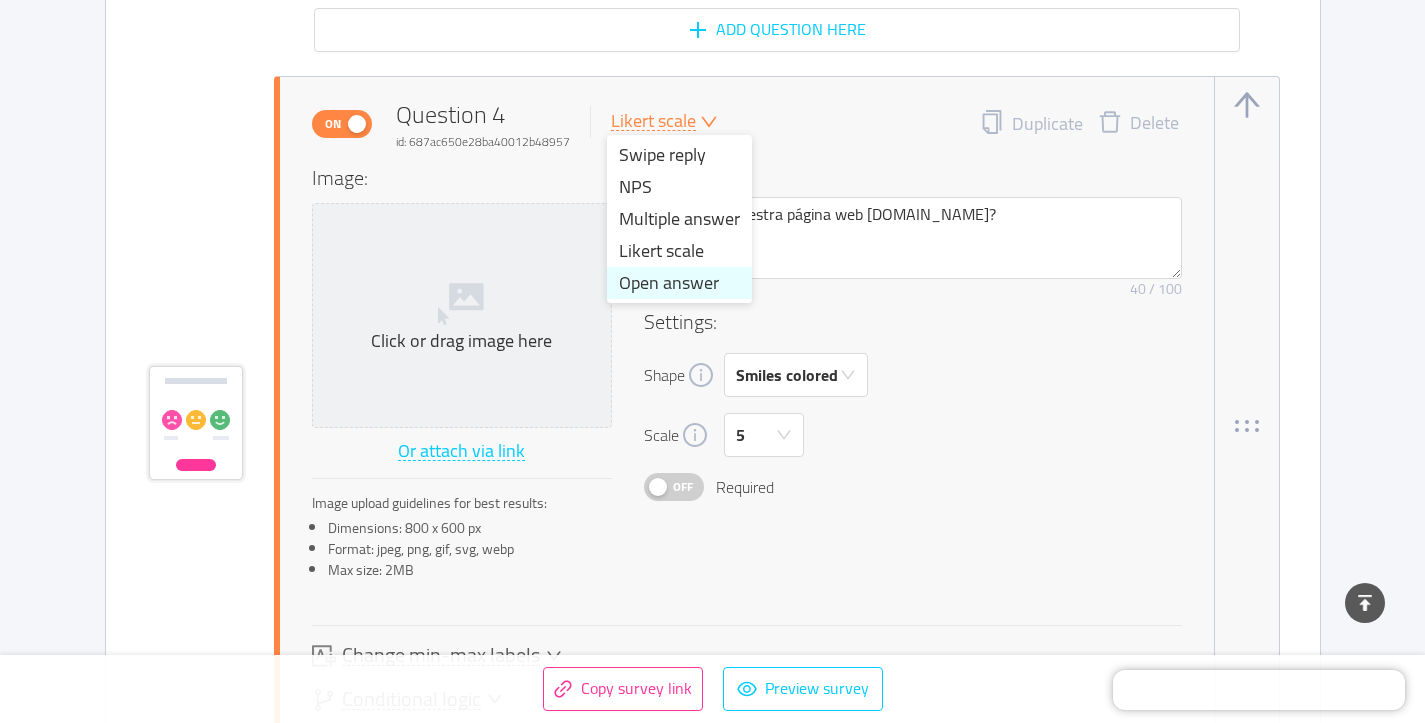 click on "Open answer" at bounding box center [679, 283] 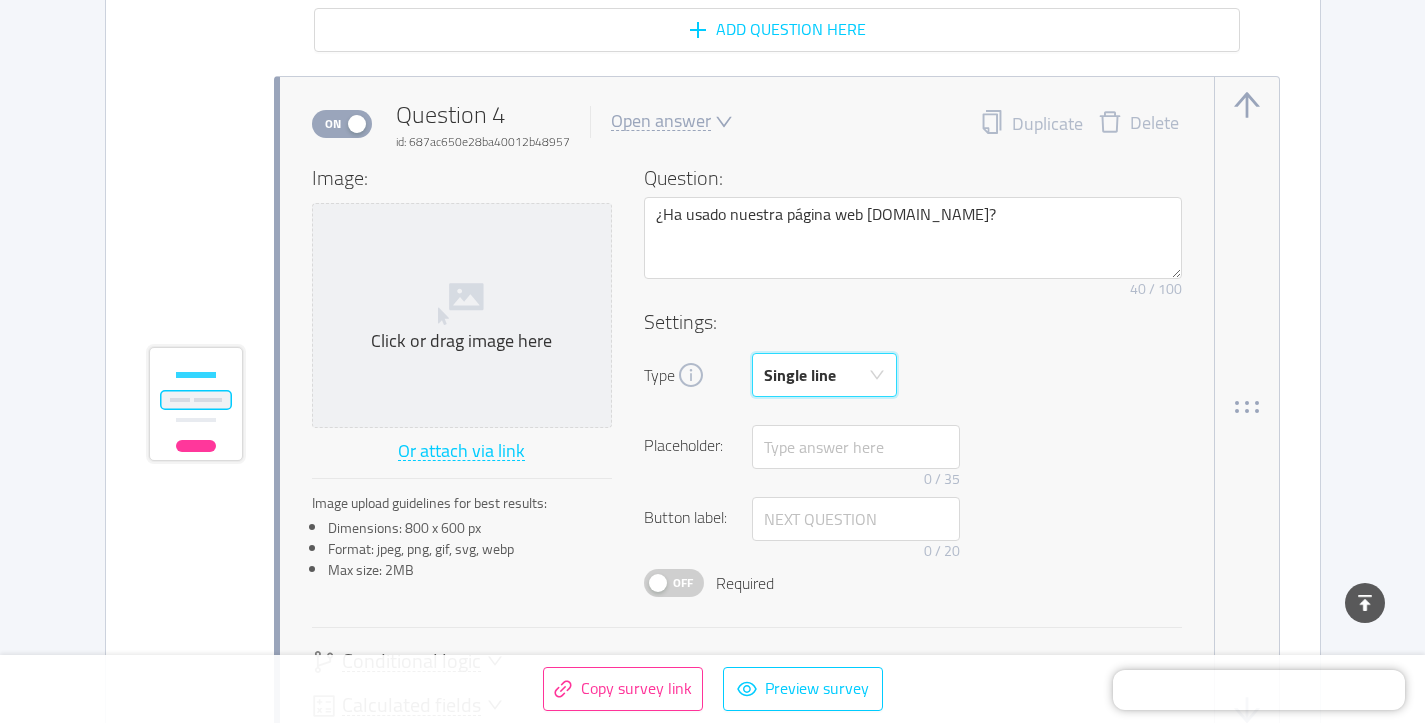 click on "Single line" at bounding box center (800, 375) 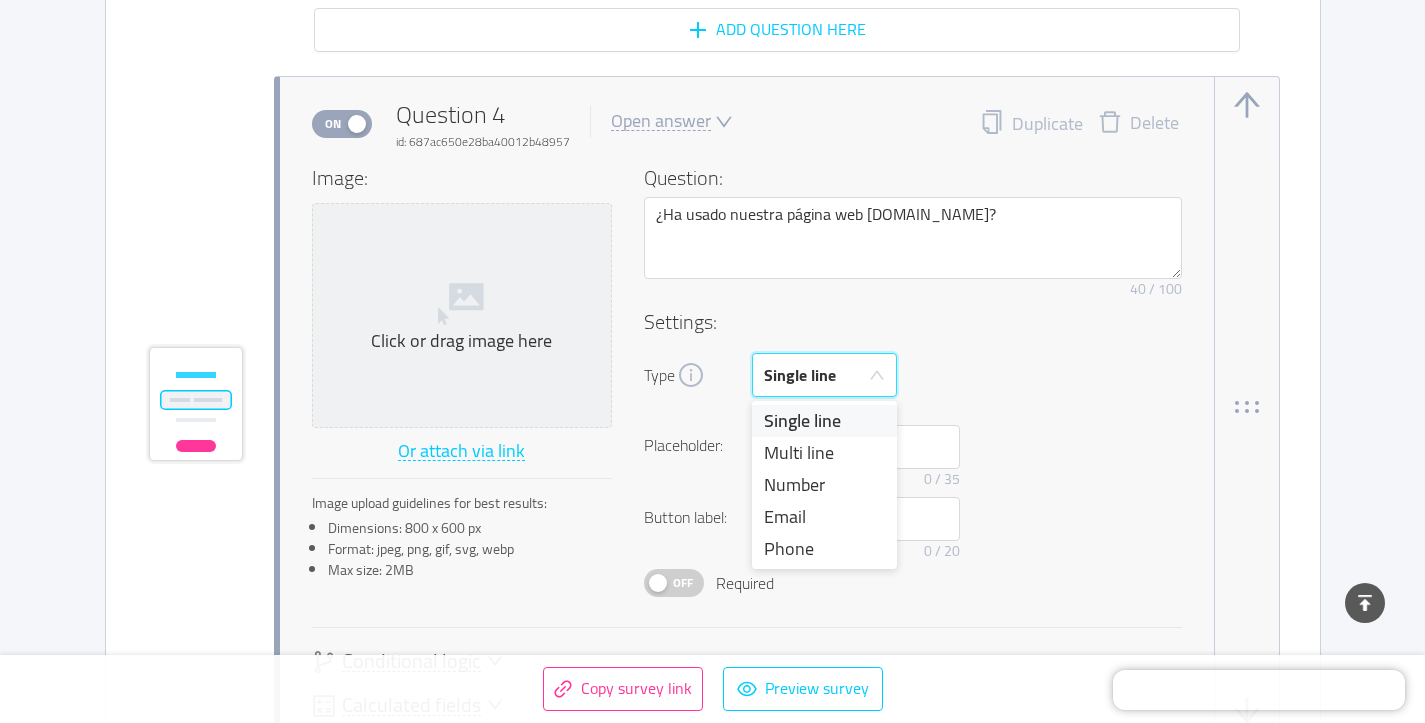click on "Settings: Type  Single line  Country code: 🇺🇸 +1   Placeholder:  0 / 35  Button label:  0 / 20  Off Required" at bounding box center (913, 452) 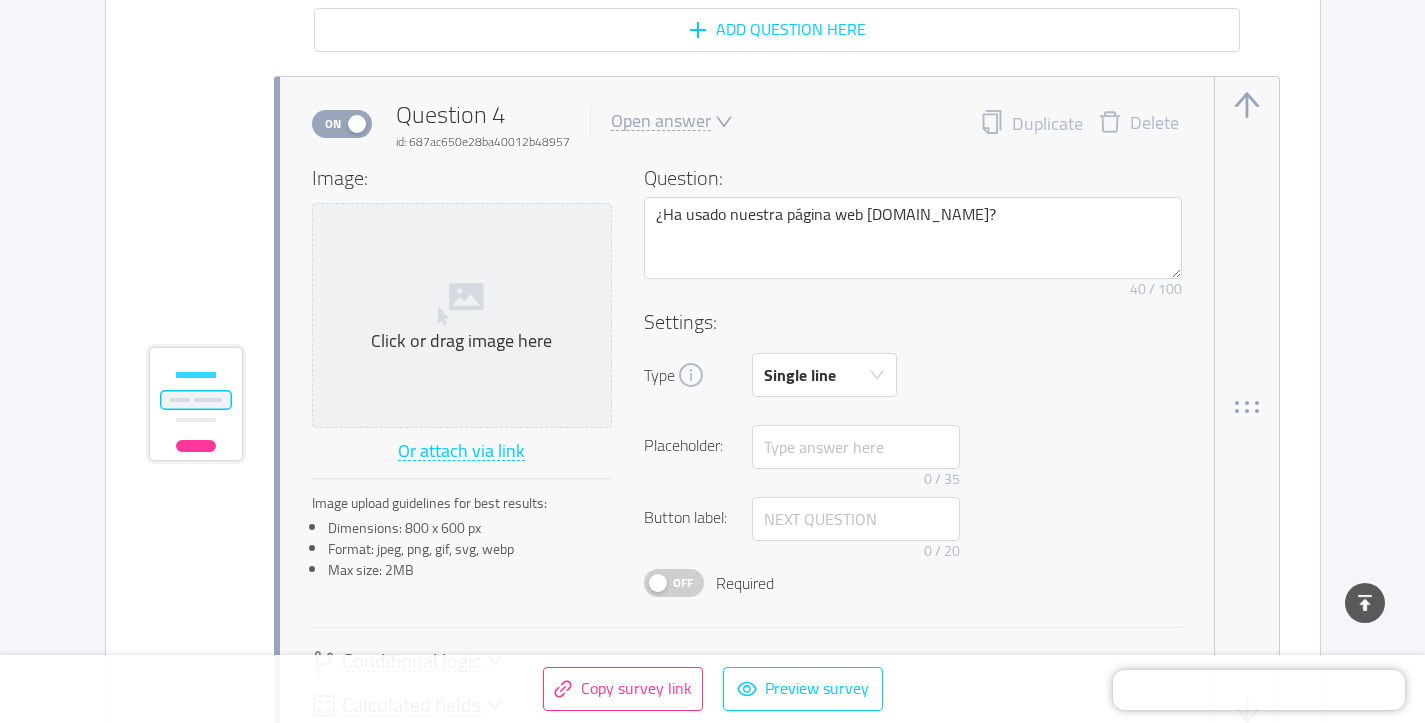 click on "Open answer" at bounding box center [661, 121] 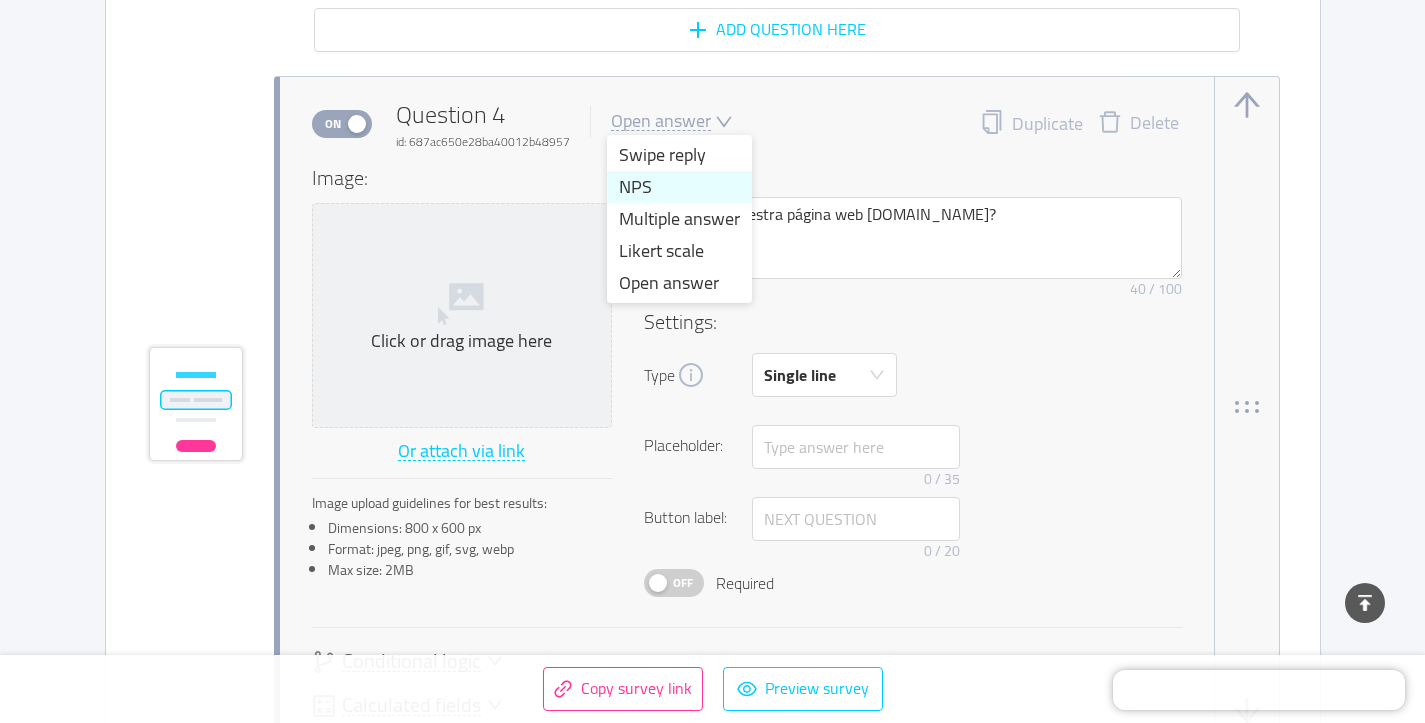 click on "NPS" at bounding box center (679, 187) 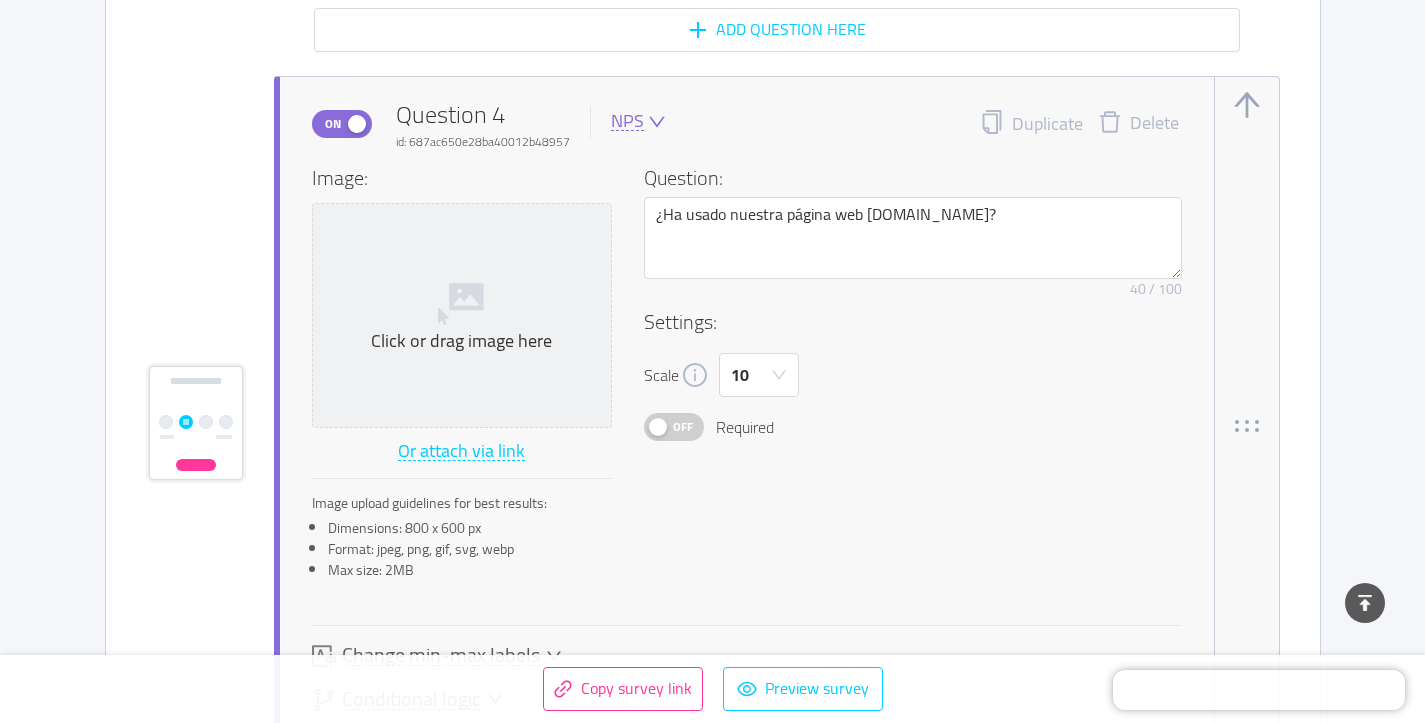 click 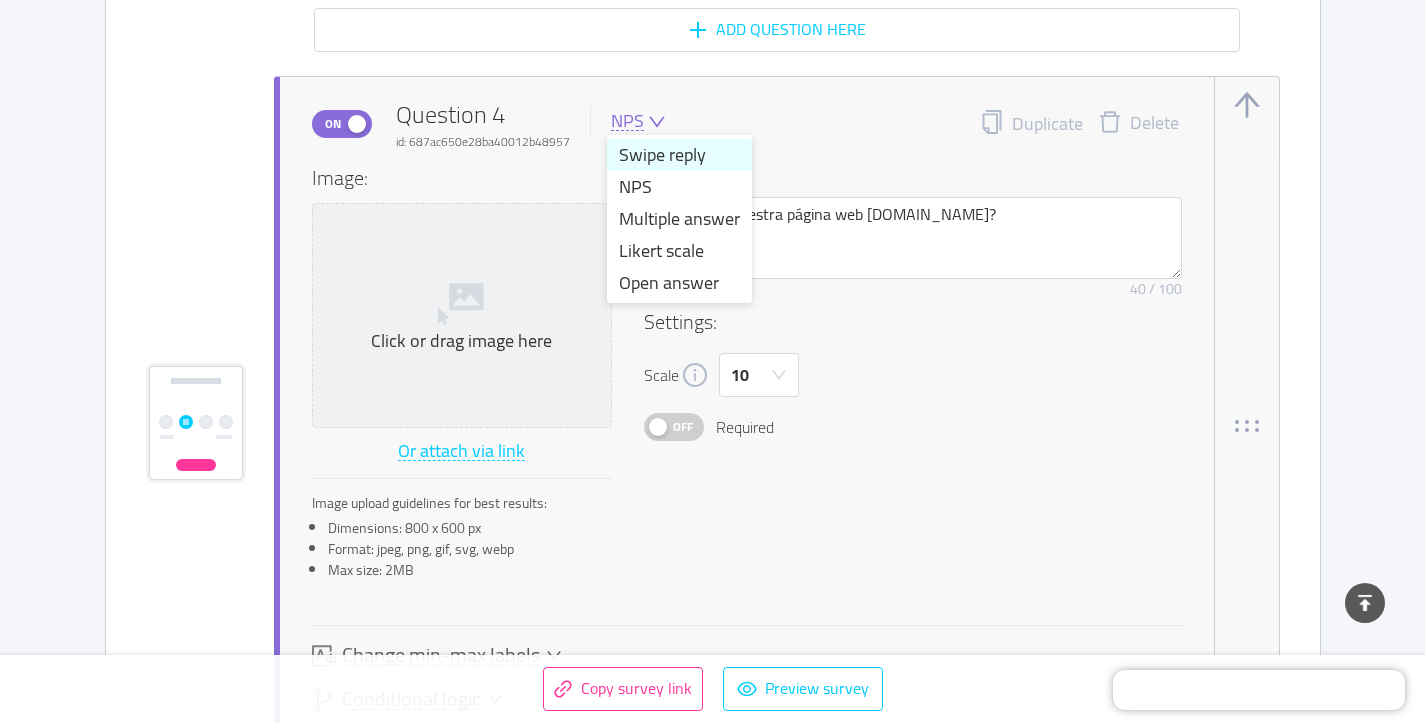 click on "Swipe reply" at bounding box center (679, 155) 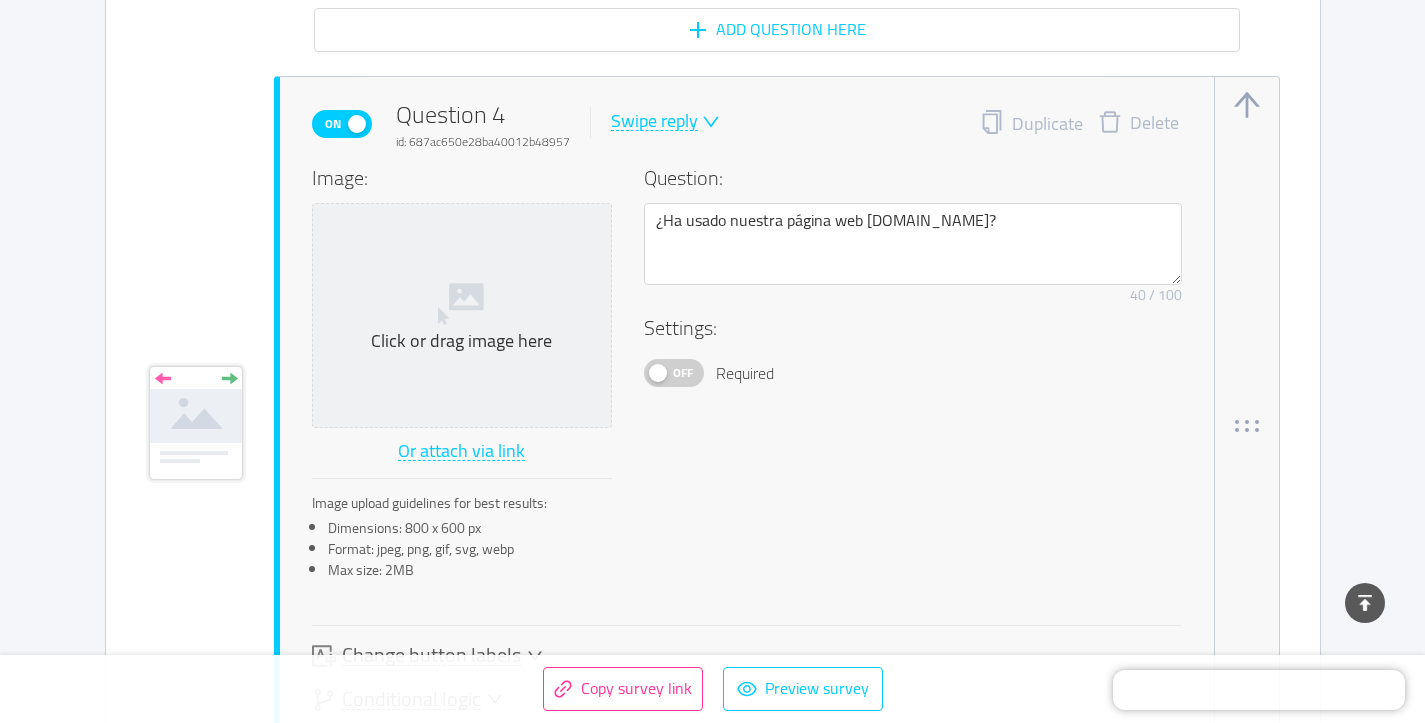 click on "Swipe reply" at bounding box center [654, 121] 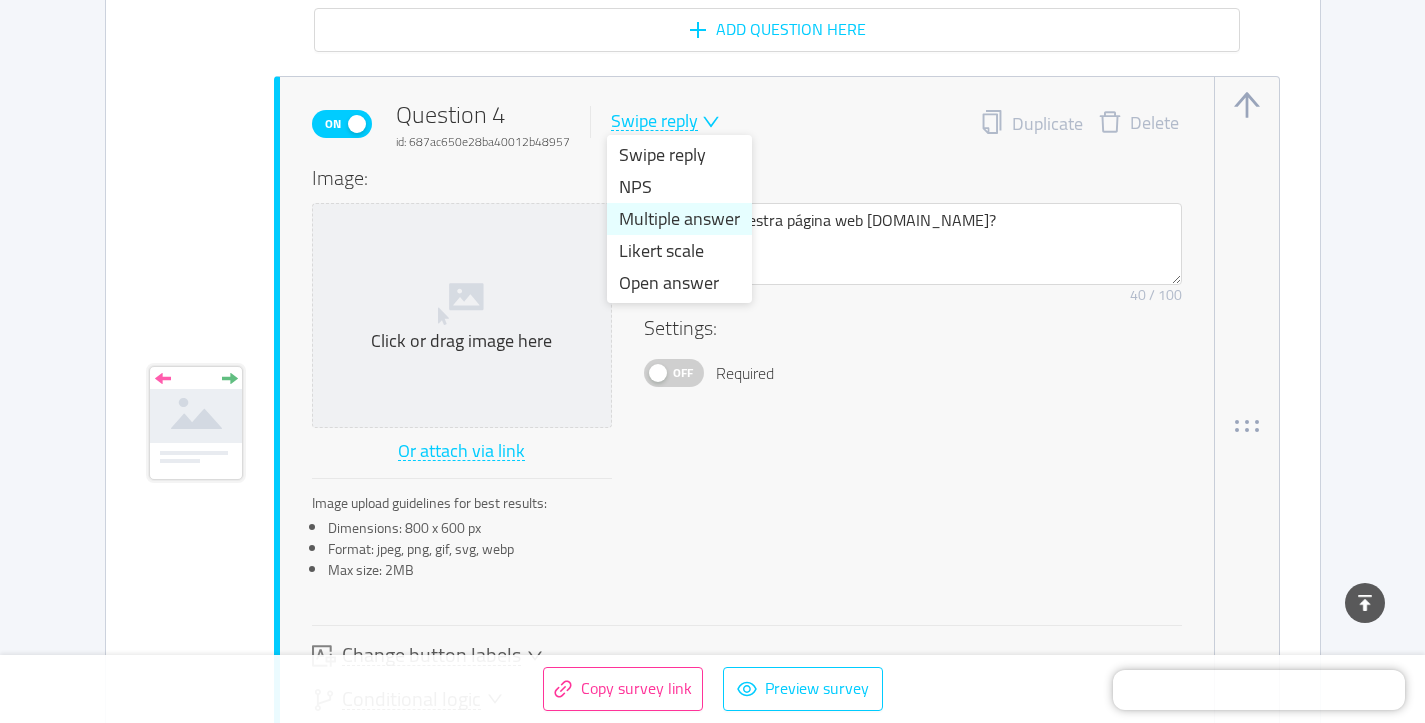 click on "Multiple answer" at bounding box center (679, 219) 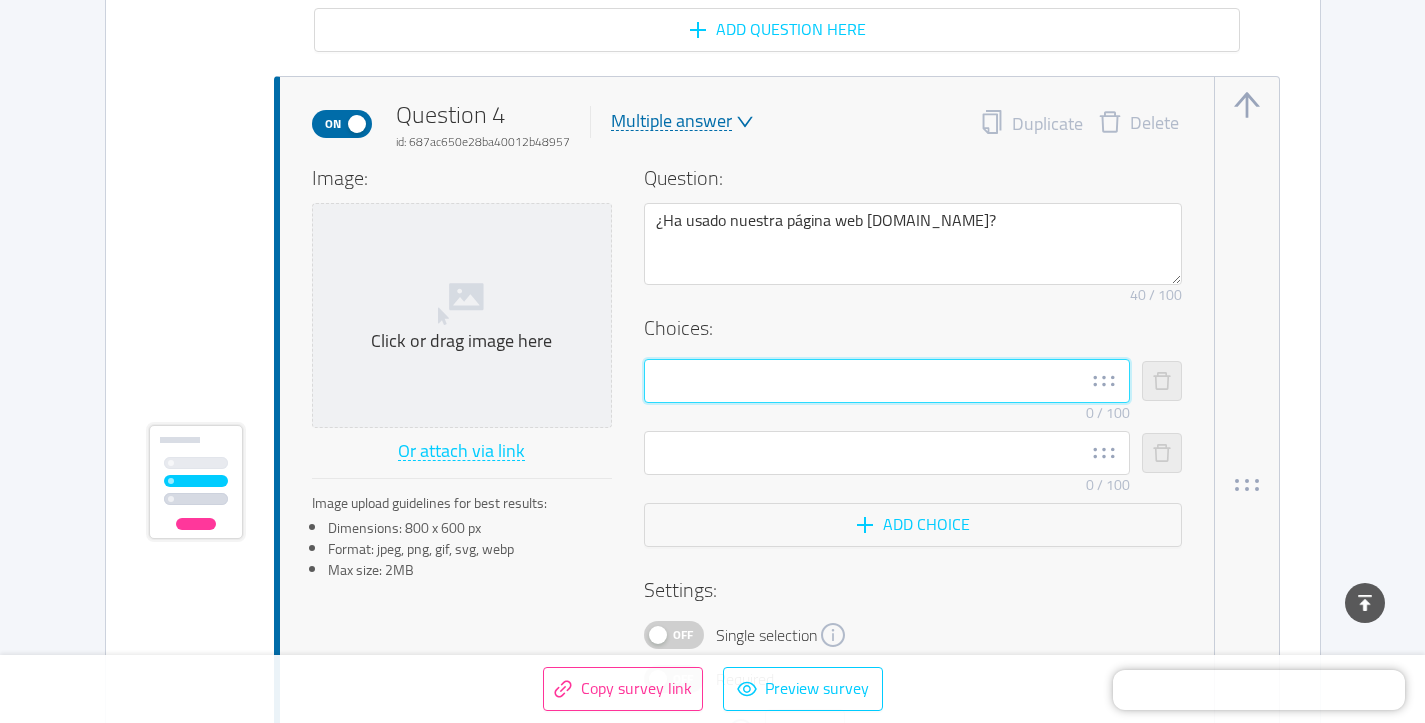 click at bounding box center (887, 381) 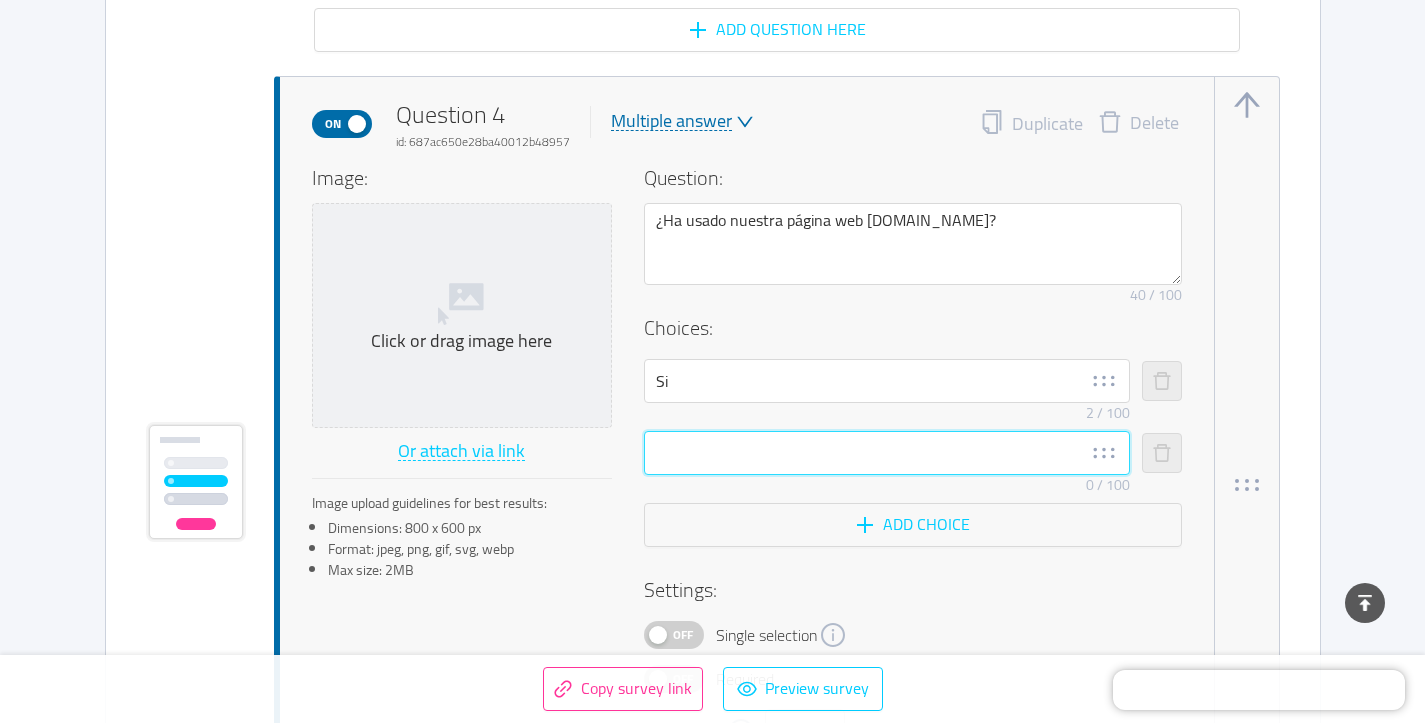click at bounding box center [887, 453] 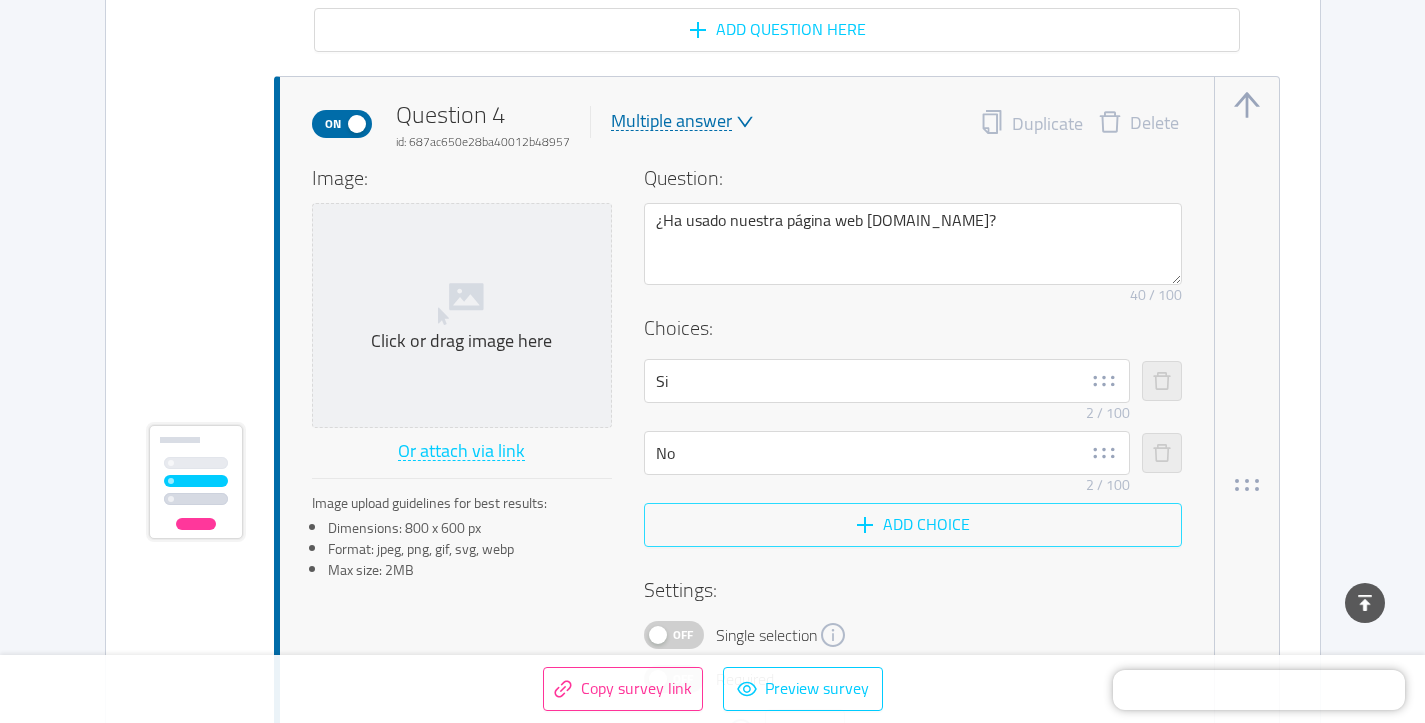 click on "Add choice" at bounding box center (913, 525) 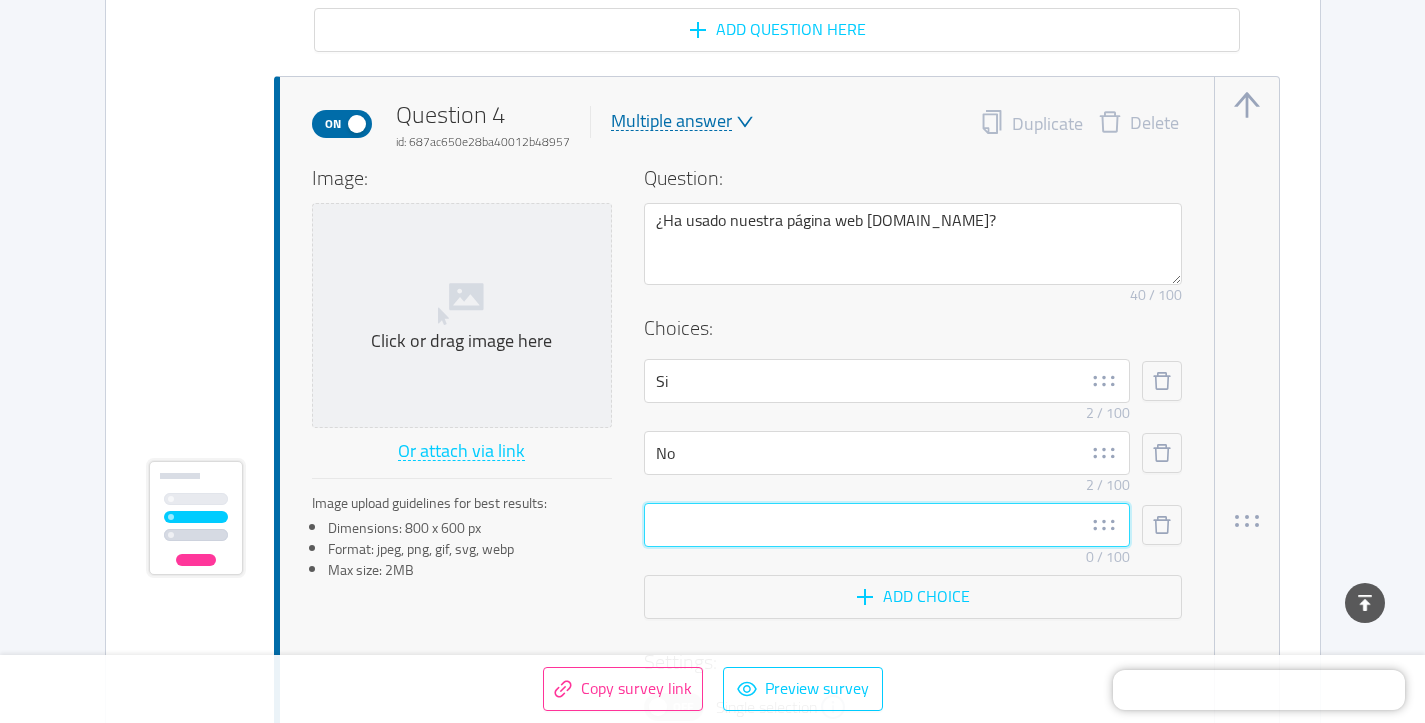 click at bounding box center [887, 525] 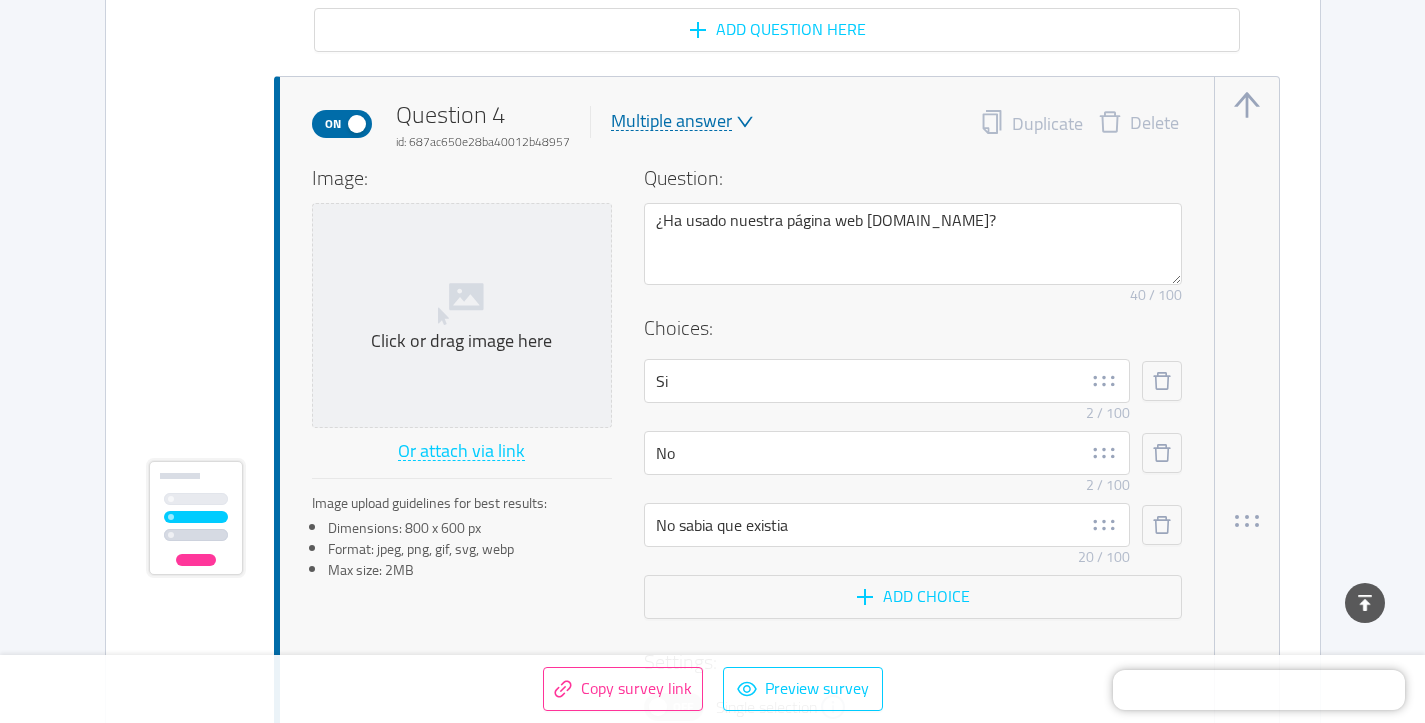 click on "Remove character limit   20 / 100" at bounding box center (887, 557) 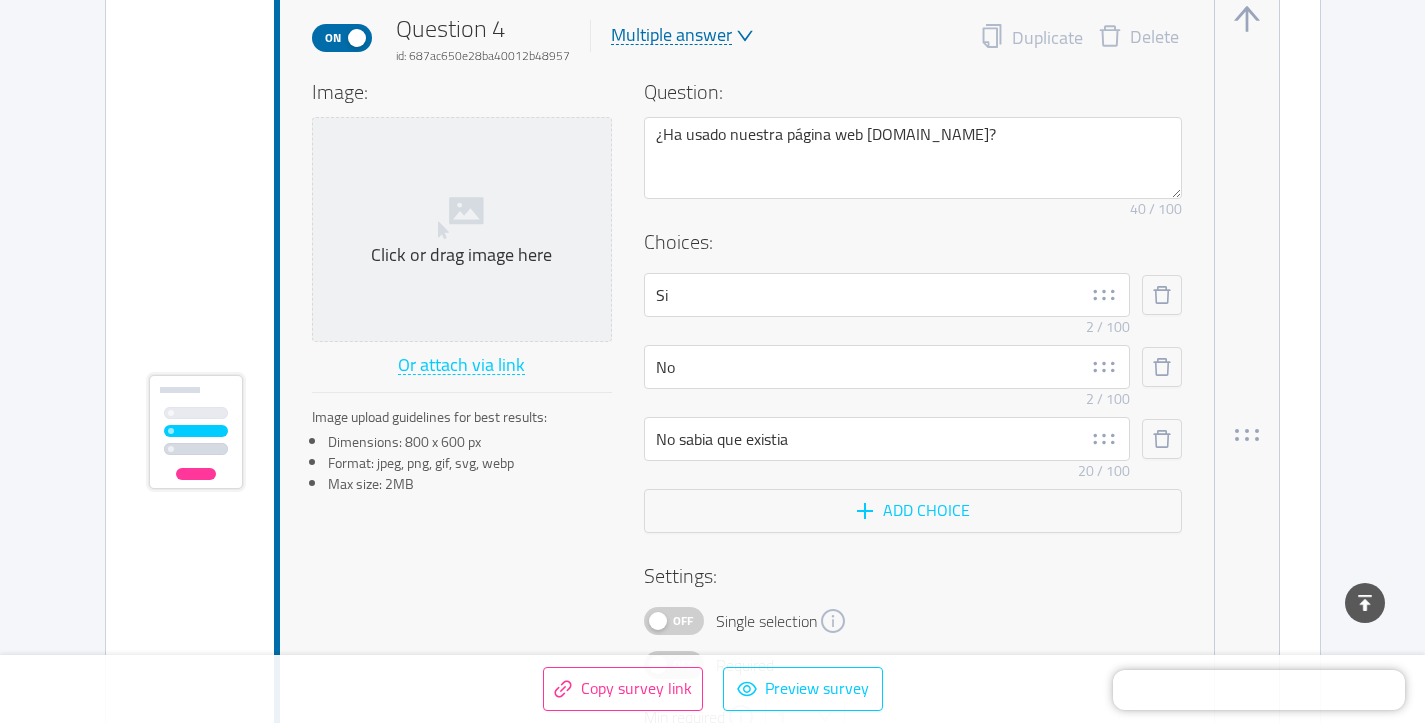 scroll, scrollTop: 3470, scrollLeft: 0, axis: vertical 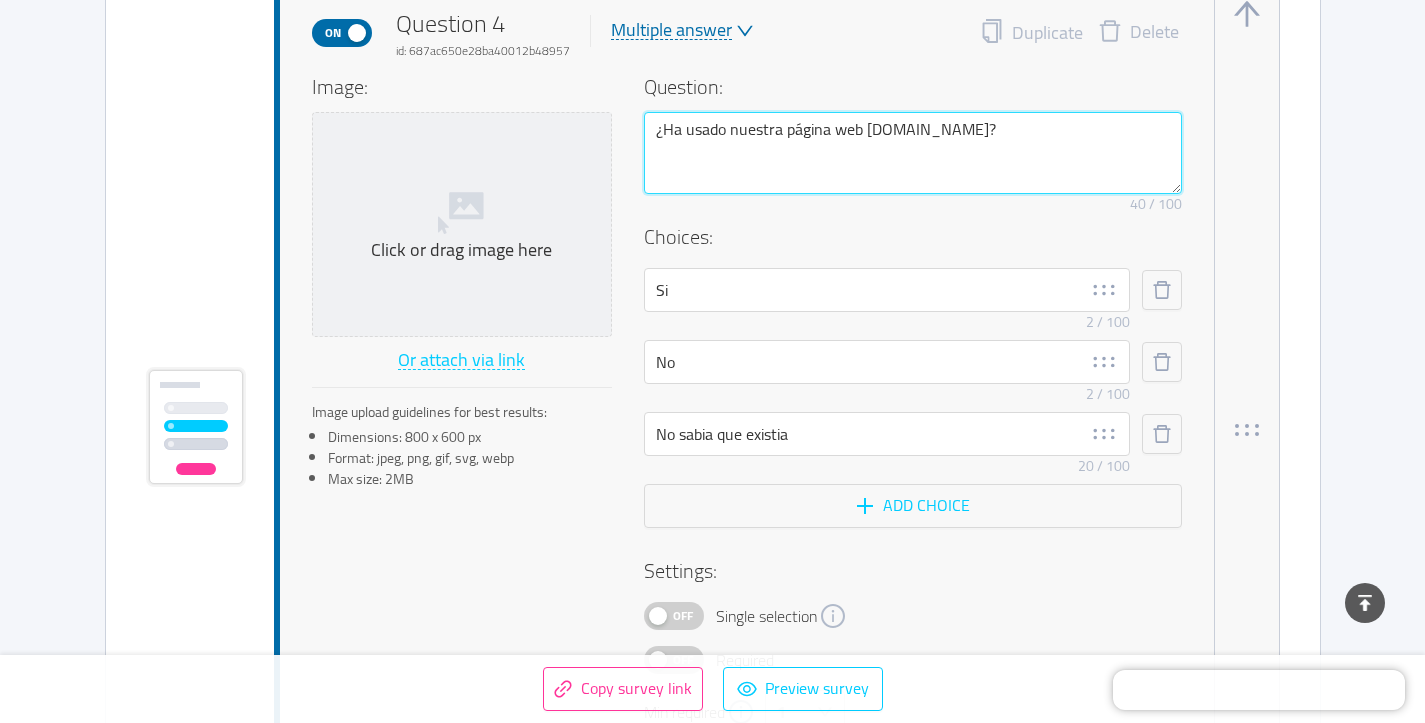 click on "¿Ha usado nuestra página web [DOMAIN_NAME]?" at bounding box center [913, 153] 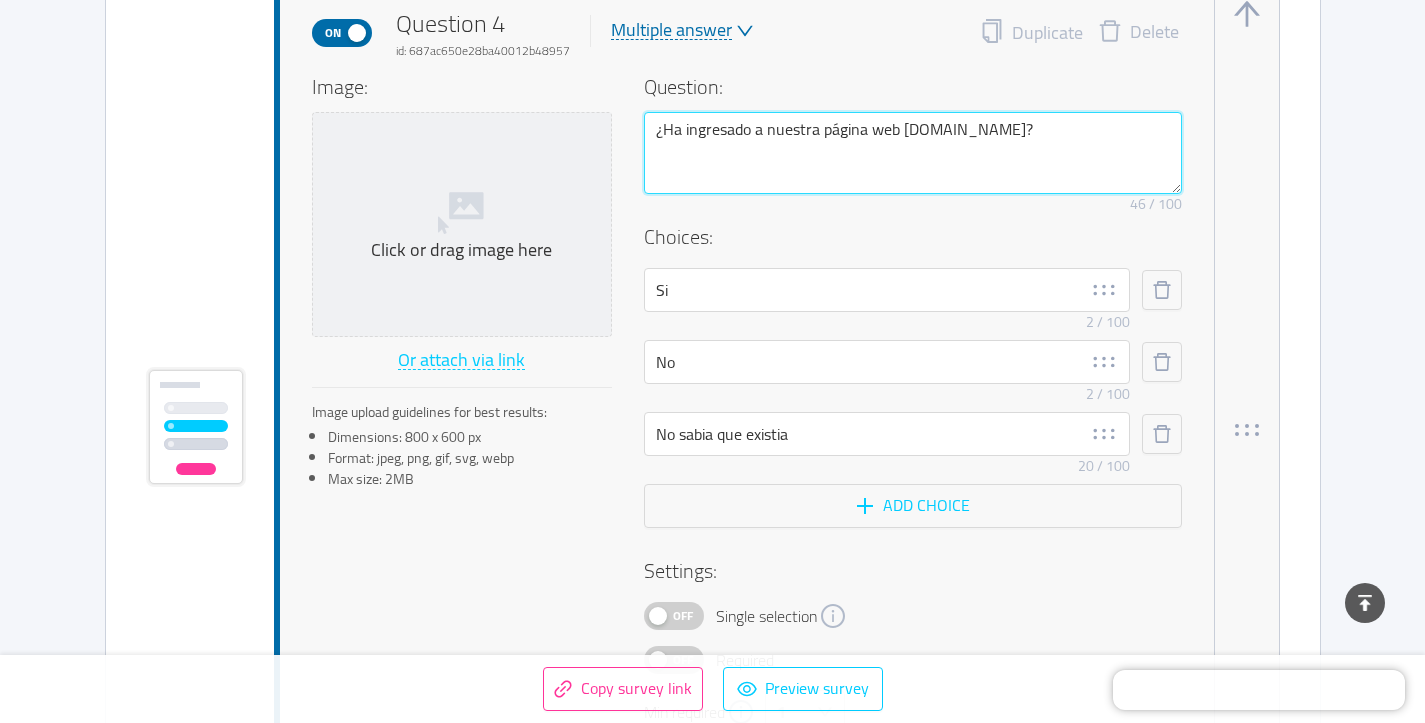 click on "¿Ha ingresado a nuestra página web [DOMAIN_NAME]?" at bounding box center (913, 153) 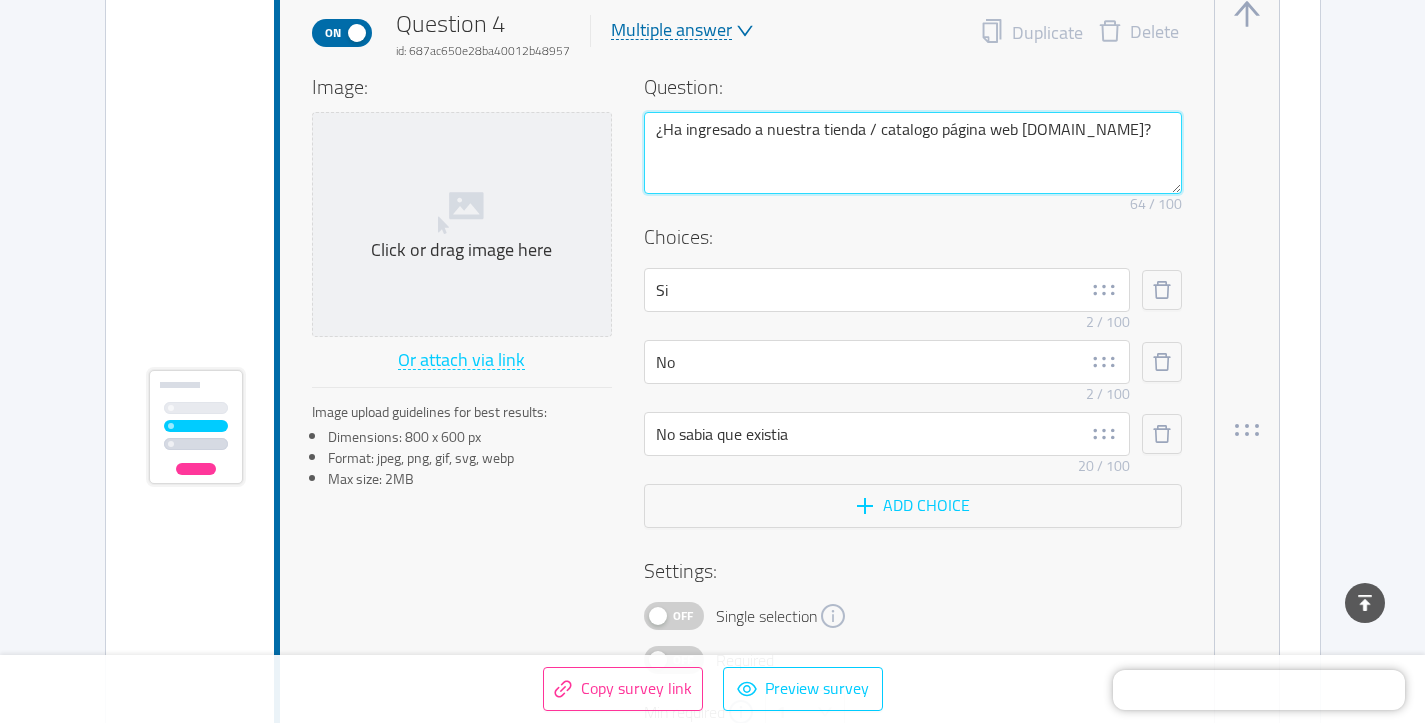 click on "¿Ha ingresado a nuestra tienda / catalogo página web [DOMAIN_NAME]?" at bounding box center (913, 153) 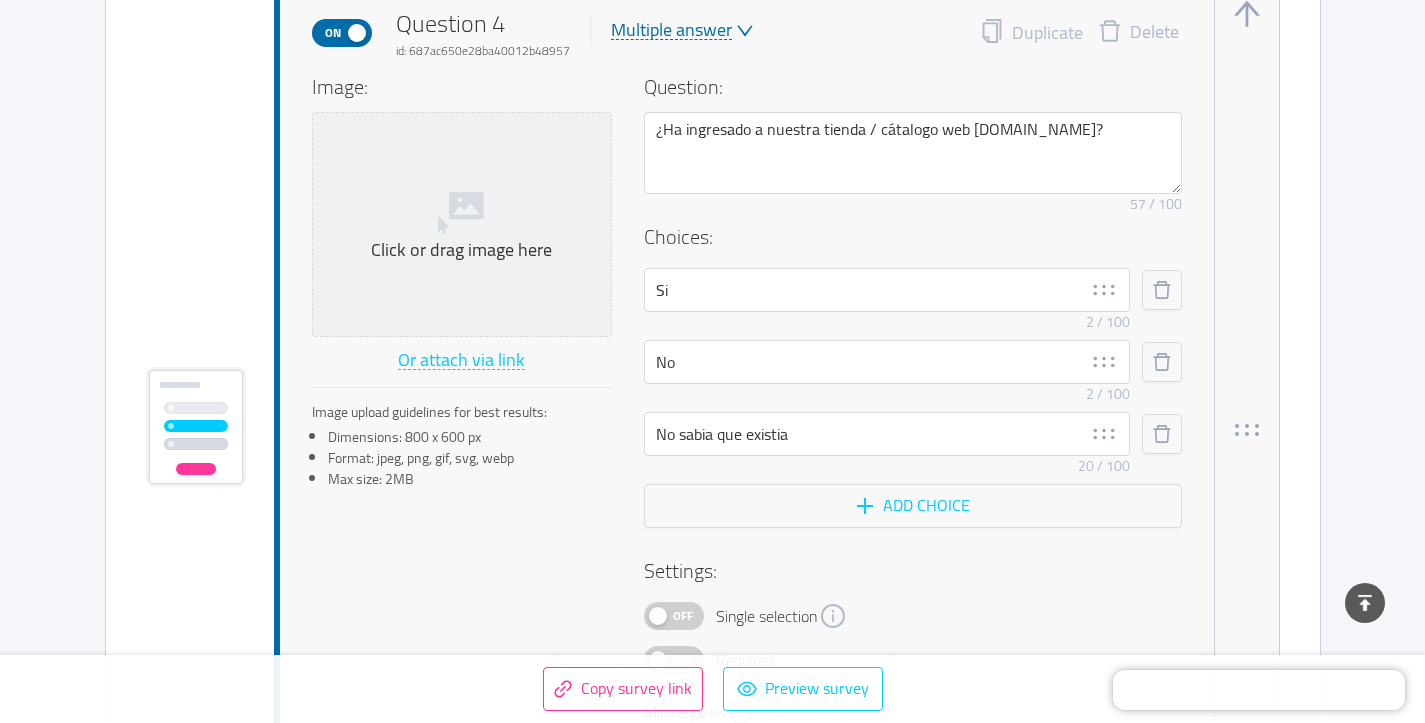 click on "Choices:" at bounding box center [913, 237] 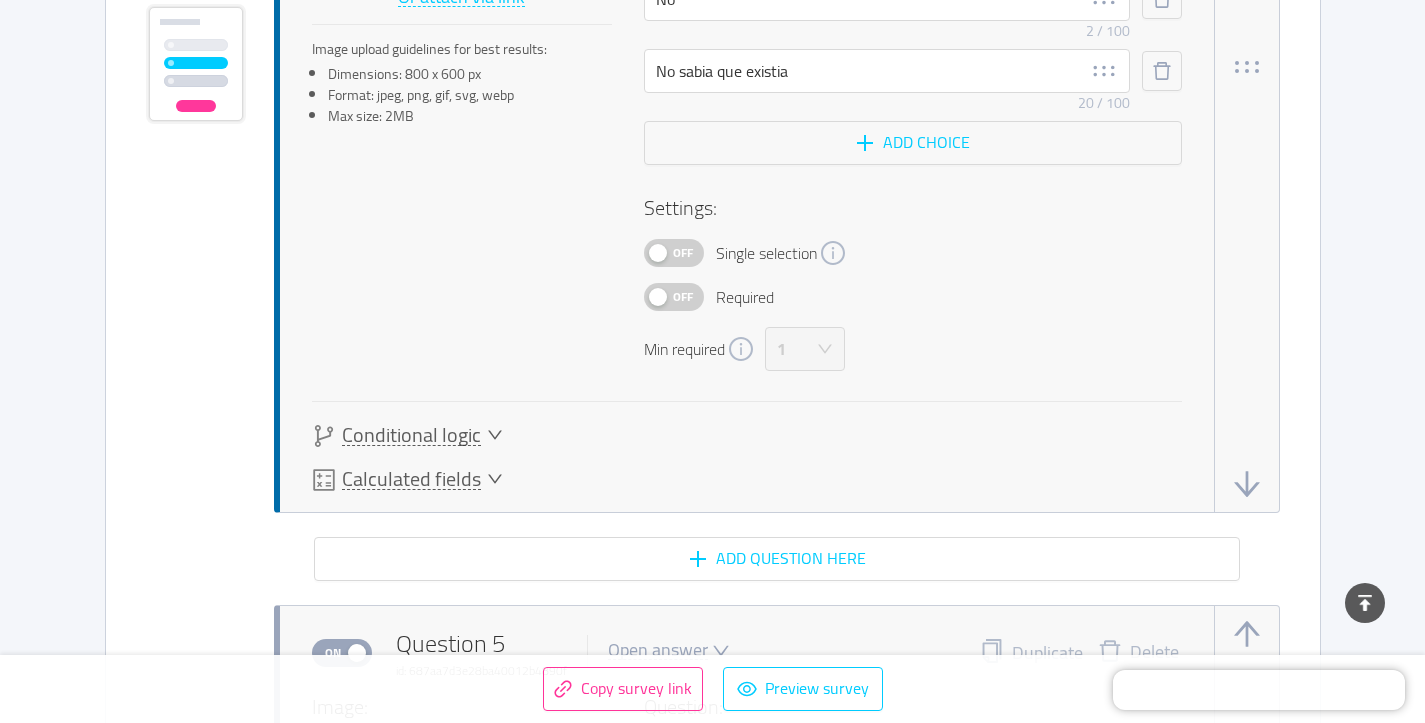 scroll, scrollTop: 3863, scrollLeft: 0, axis: vertical 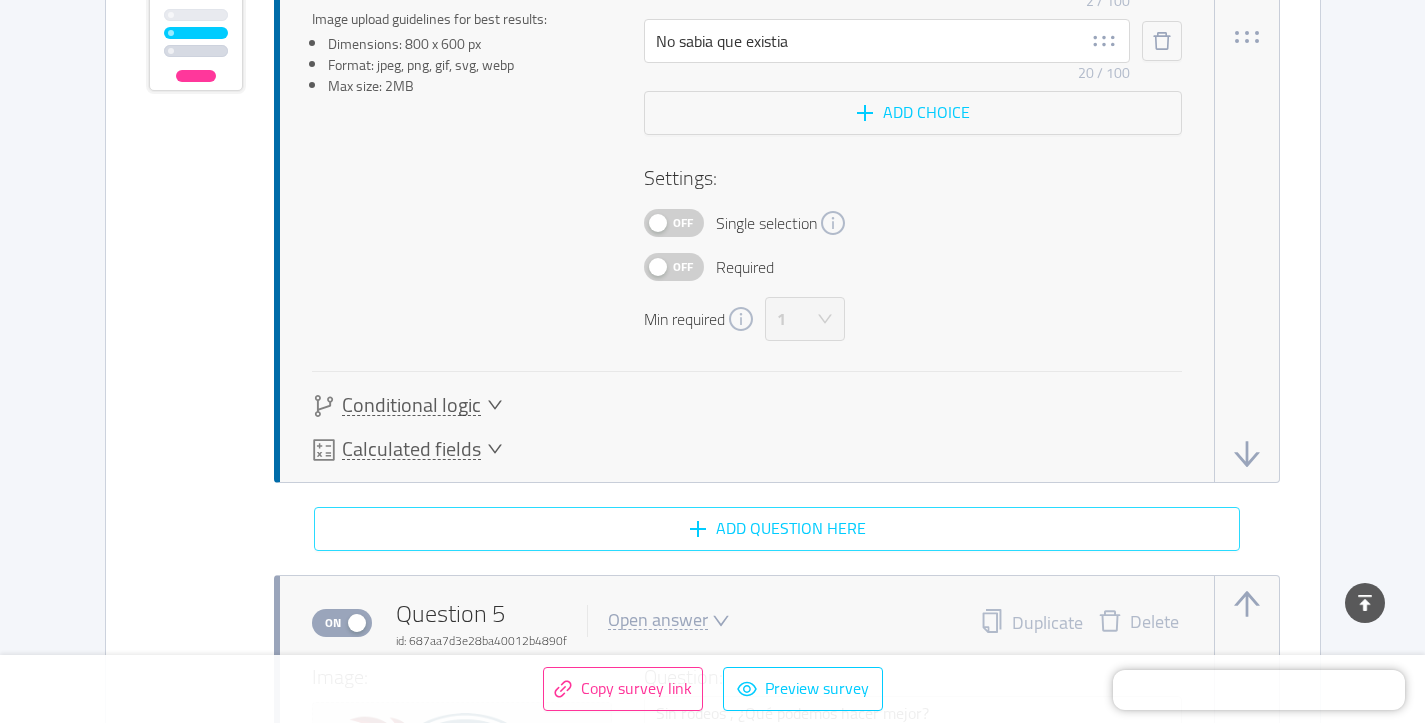 click on "Add question here" at bounding box center (777, 529) 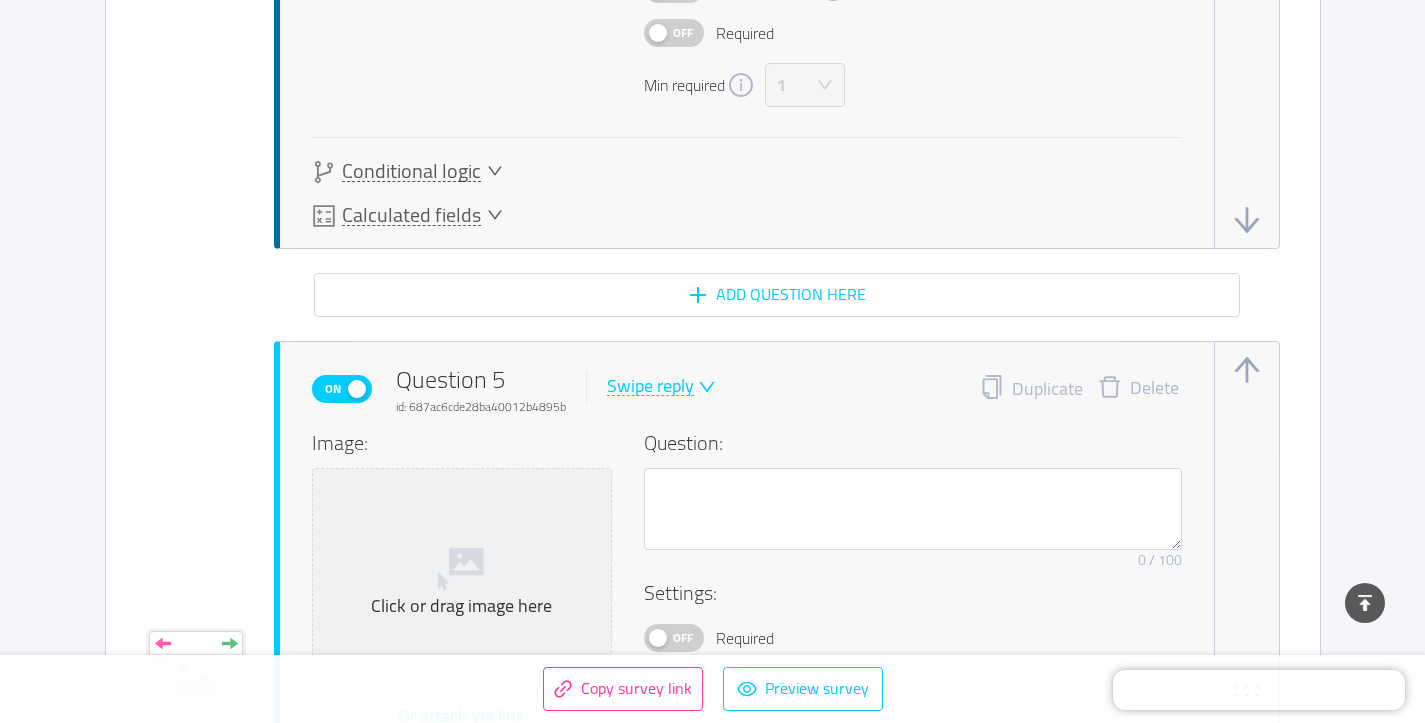 scroll, scrollTop: 4097, scrollLeft: 0, axis: vertical 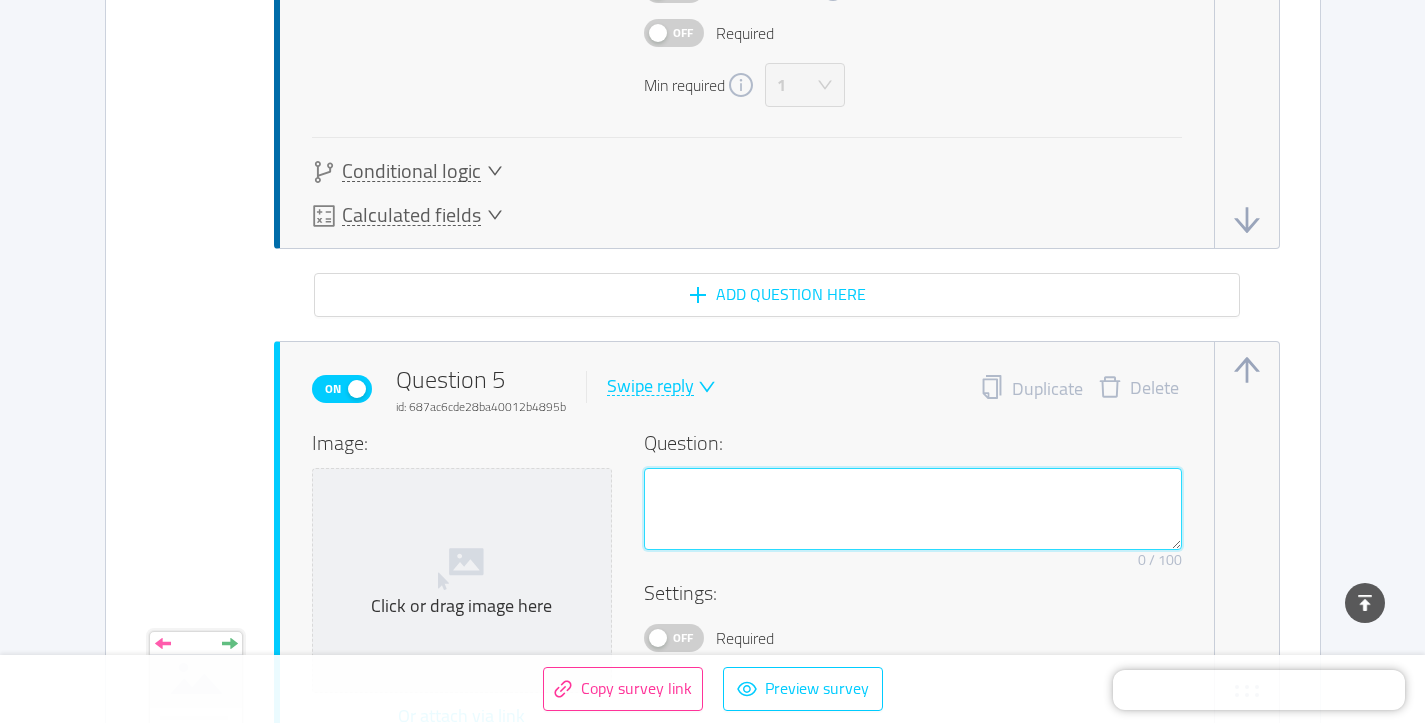click at bounding box center [913, 509] 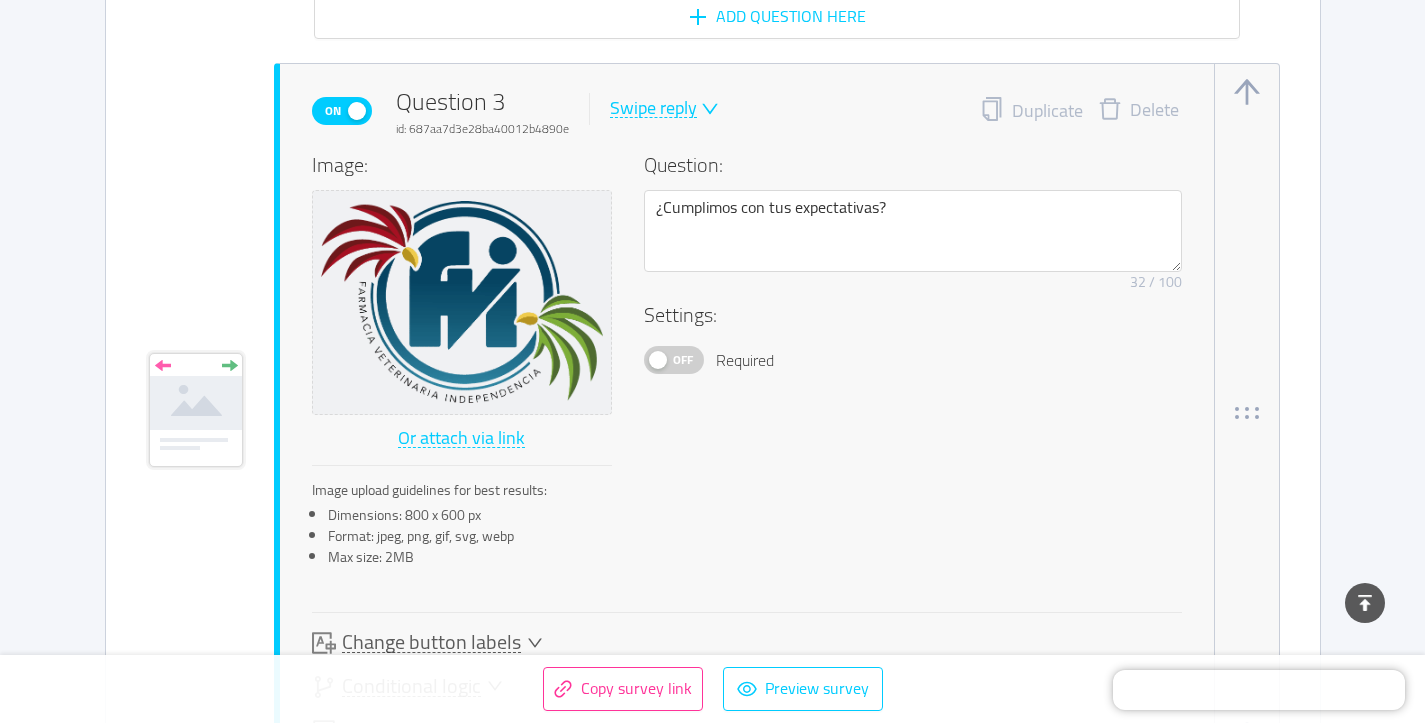 scroll, scrollTop: 2491, scrollLeft: 0, axis: vertical 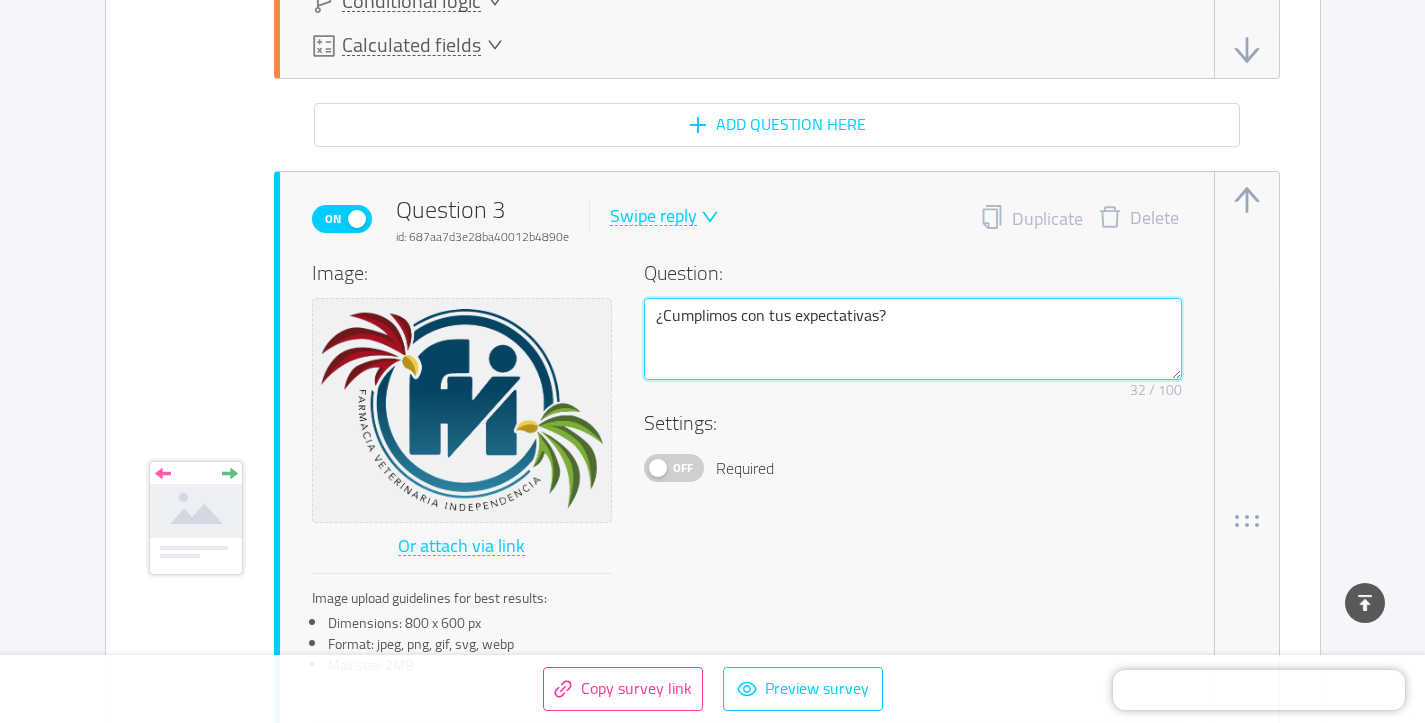 click on "¿Cumplimos con tus expectativas?" at bounding box center (913, 339) 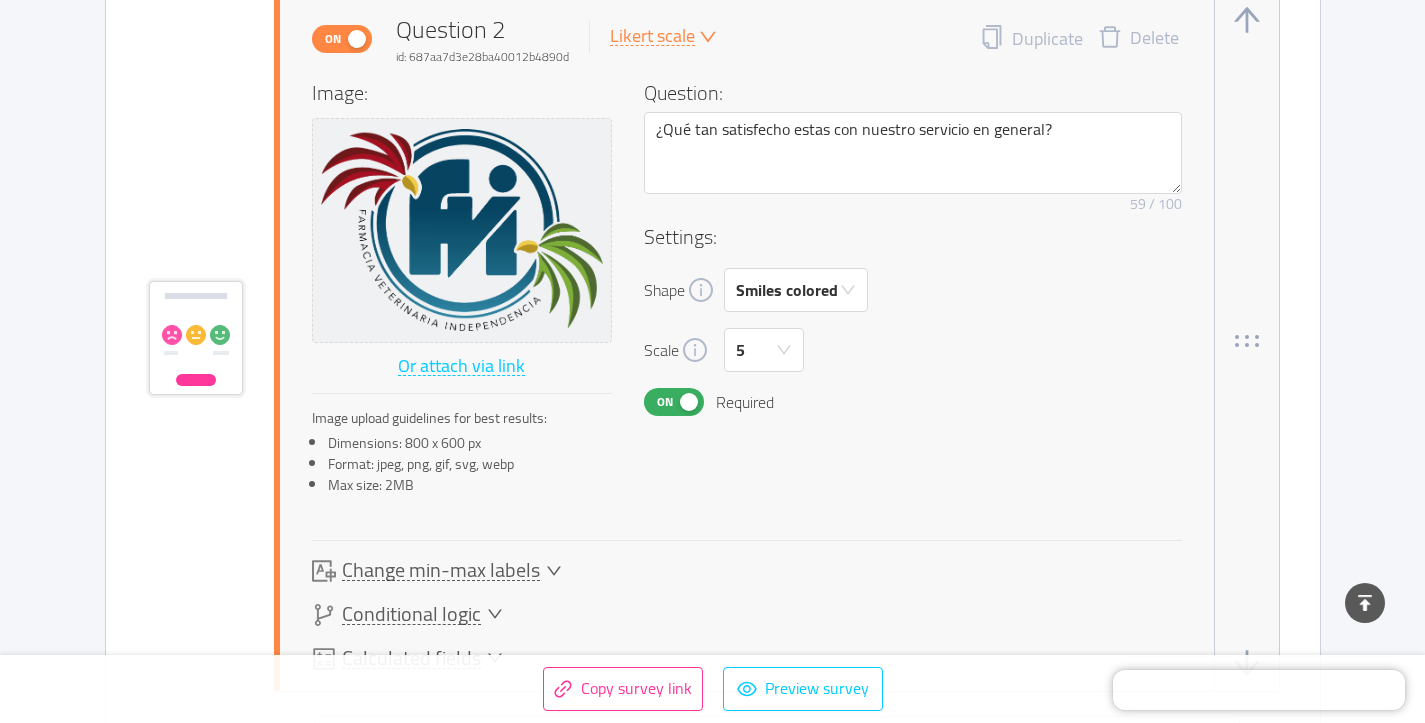scroll, scrollTop: 1877, scrollLeft: 0, axis: vertical 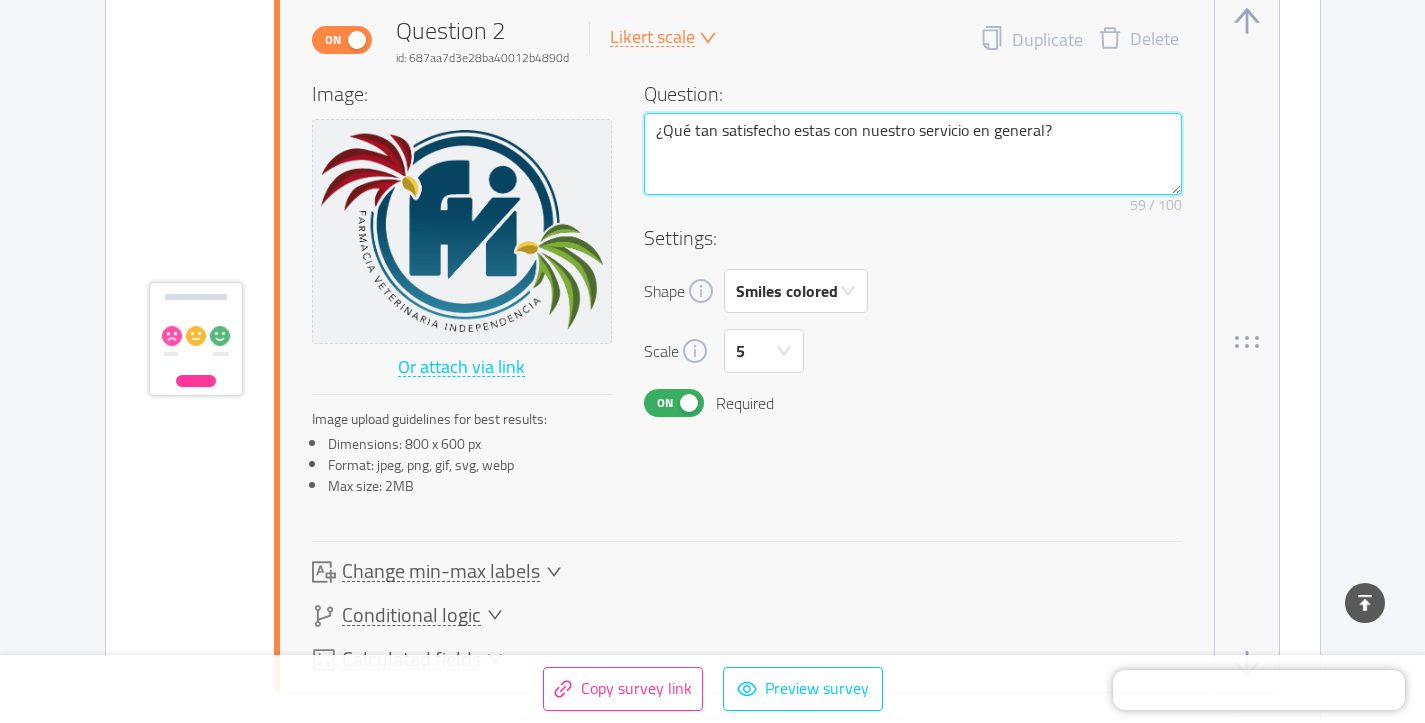 click on "¿Qué tan satisfecho estas con nuestro servicio en general?" at bounding box center (913, 154) 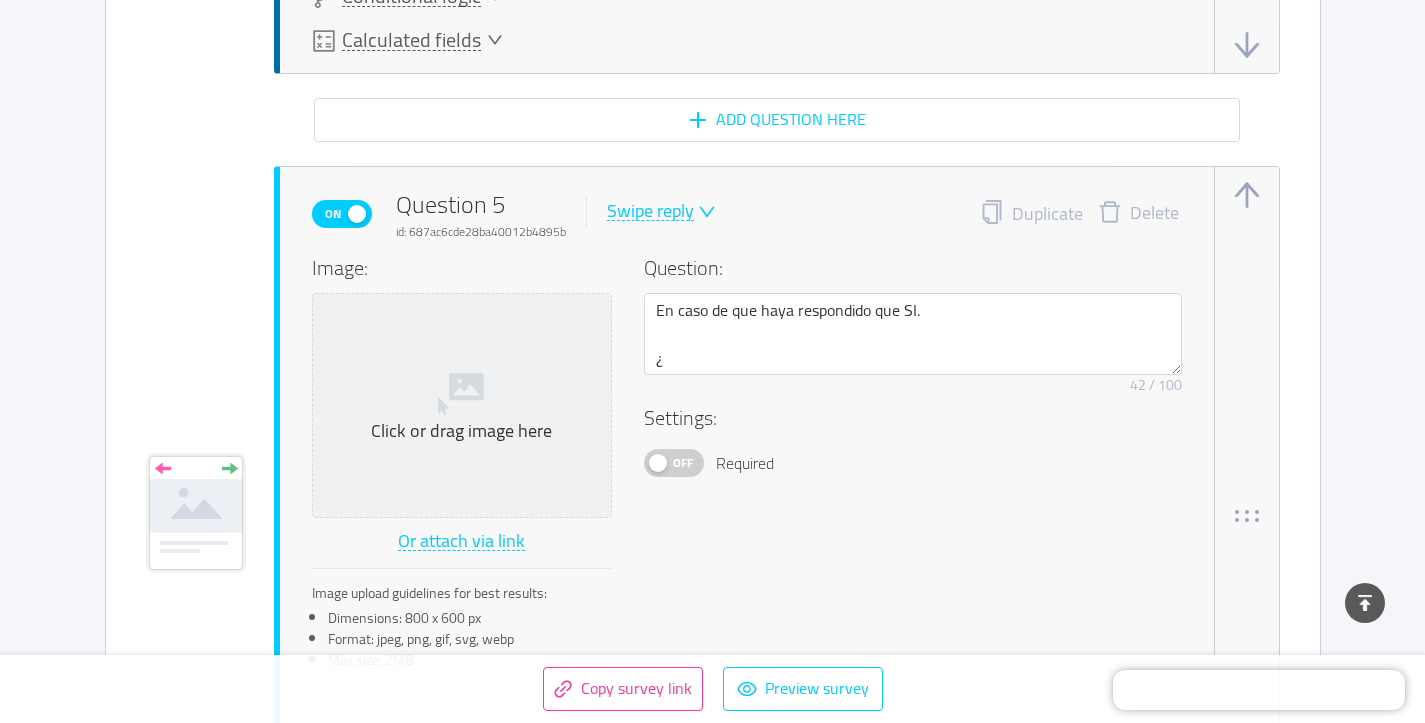 scroll, scrollTop: 4319, scrollLeft: 0, axis: vertical 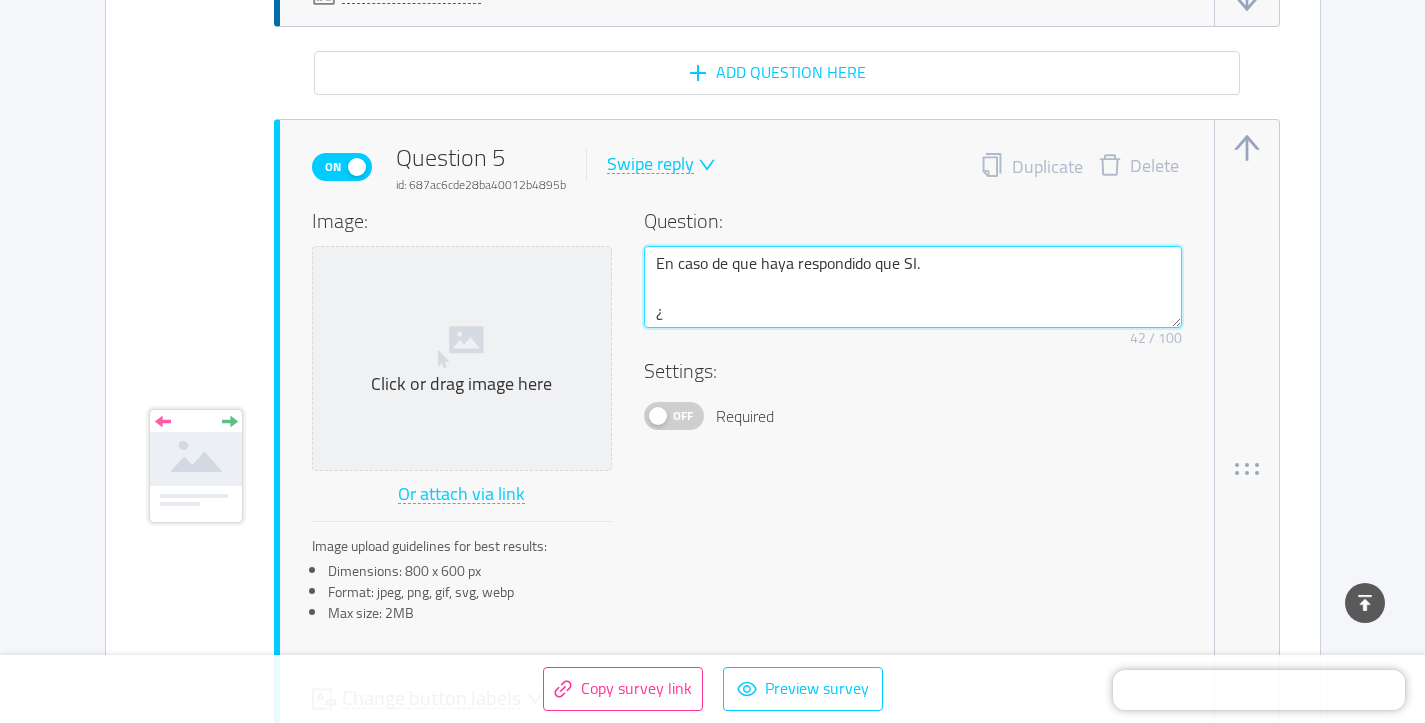 click on "En caso de que haya respondido que SI.
¿" at bounding box center (913, 287) 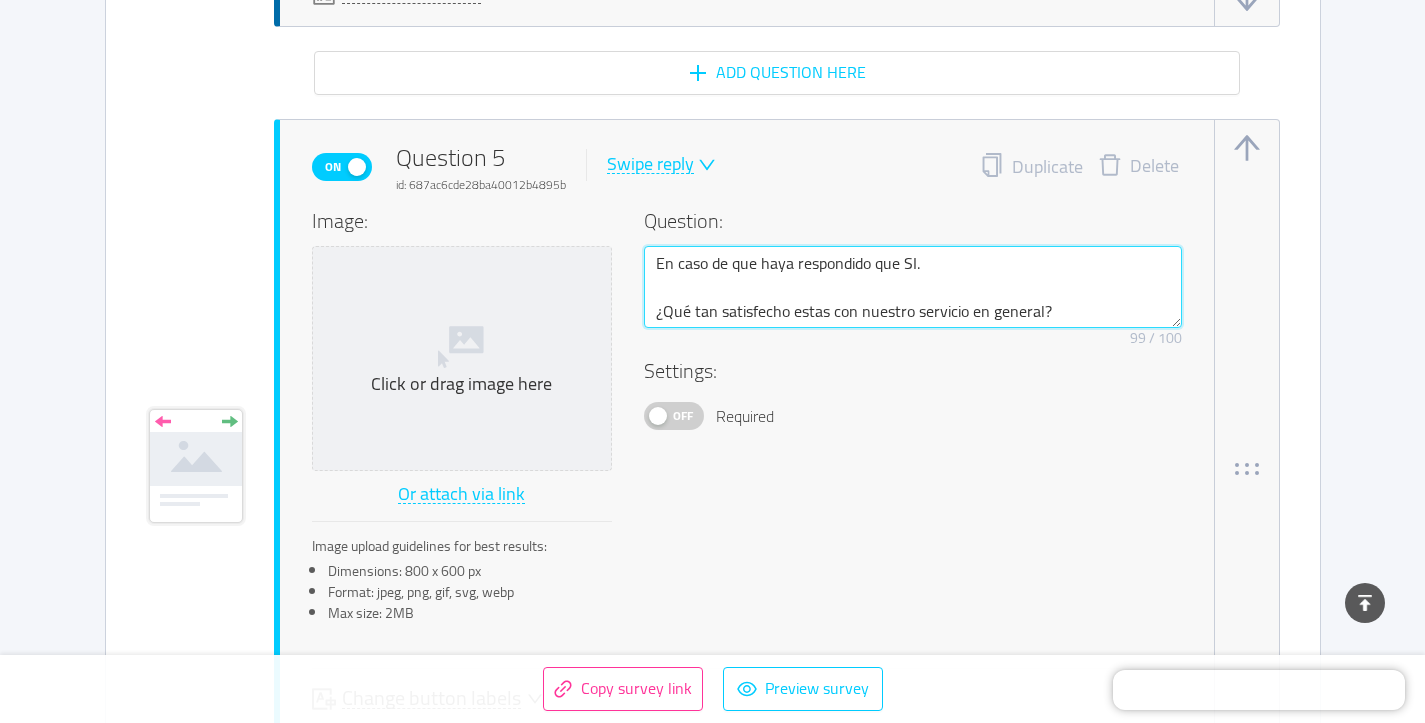 click on "En caso de que haya respondido que SI.
¿Qué tan satisfecho estas con nuestro servicio en general?" at bounding box center [913, 287] 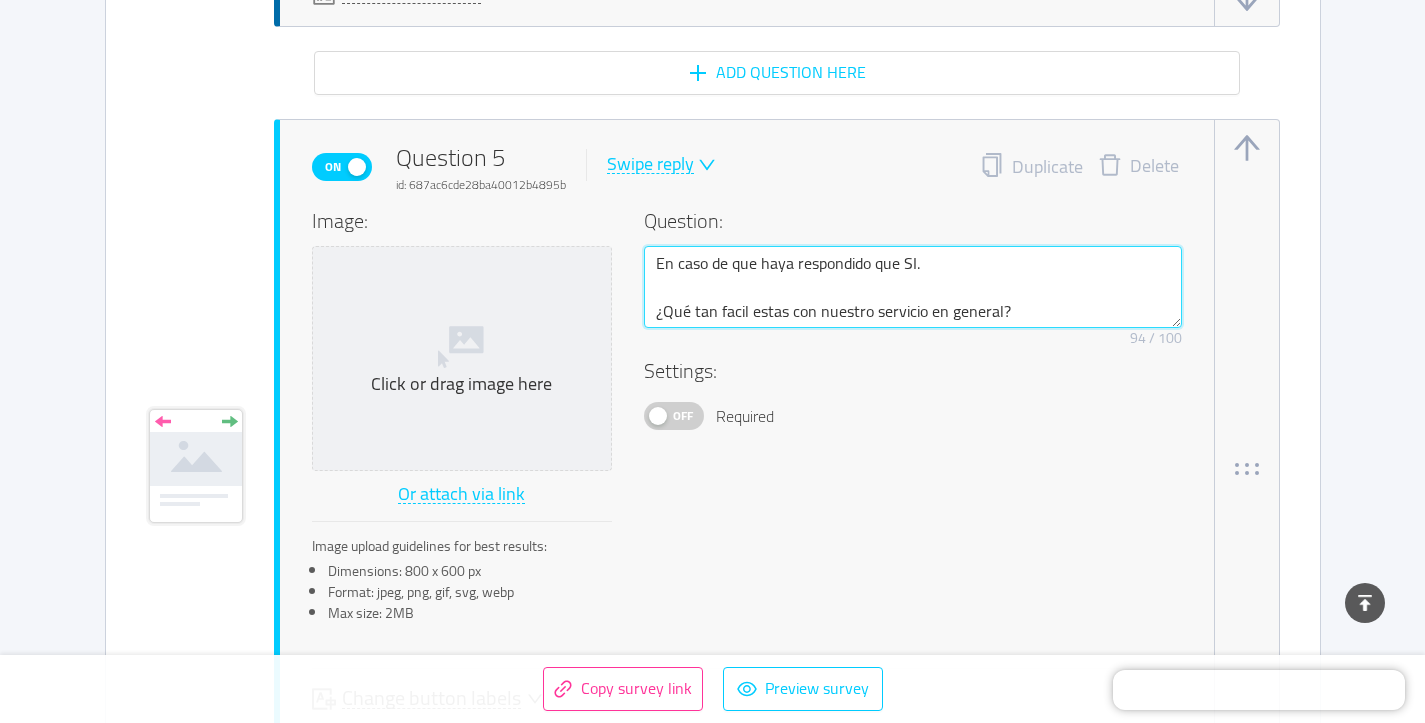 drag, startPoint x: 751, startPoint y: 311, endPoint x: 1002, endPoint y: 308, distance: 251.01793 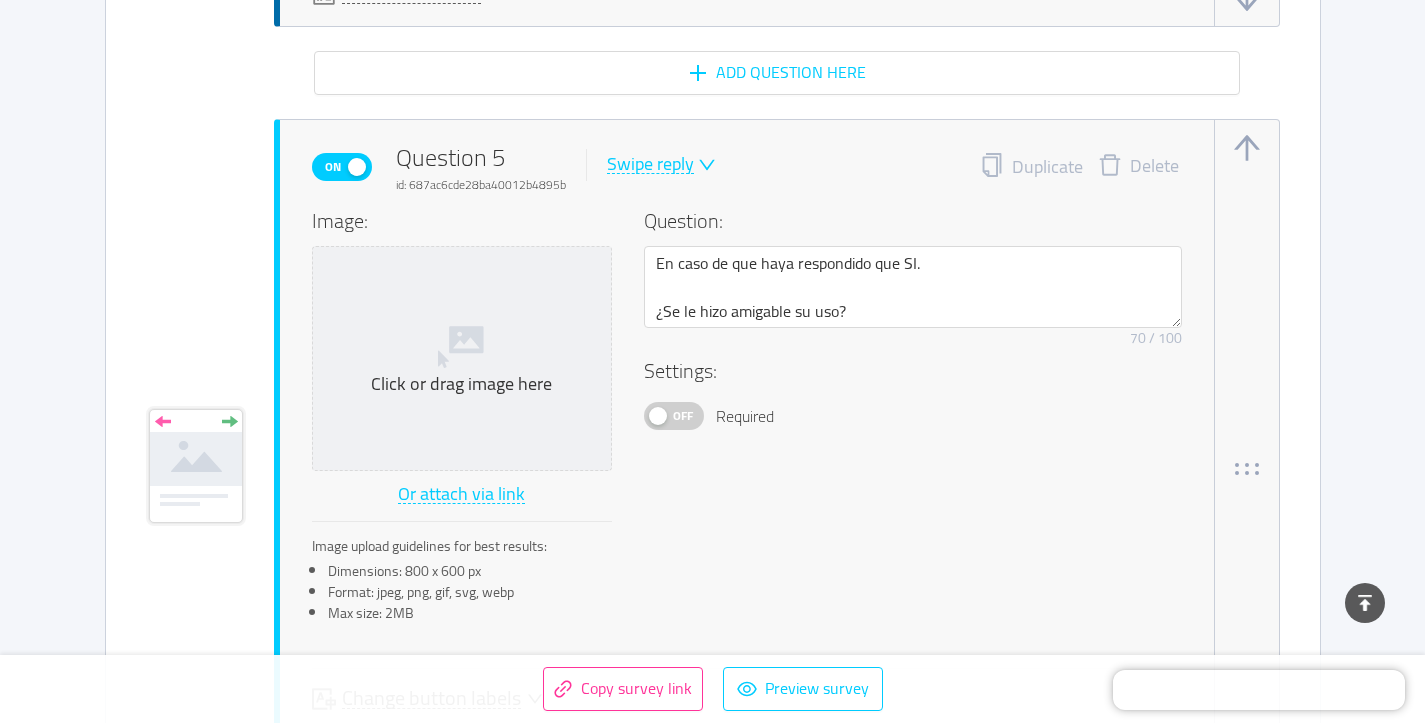 click on "Swipe reply" at bounding box center [650, 164] 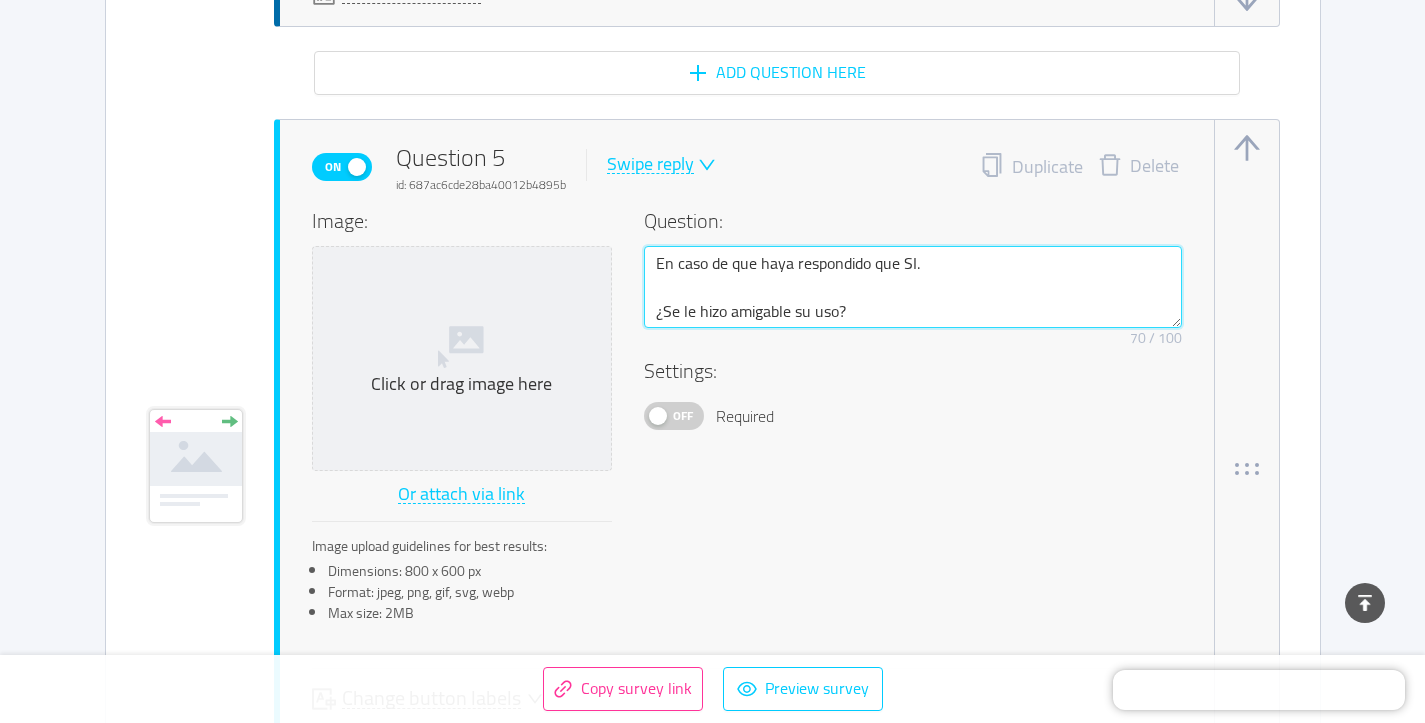 click on "En caso de que haya respondido que SI.
¿Se le hizo amigable su uso?" at bounding box center [913, 287] 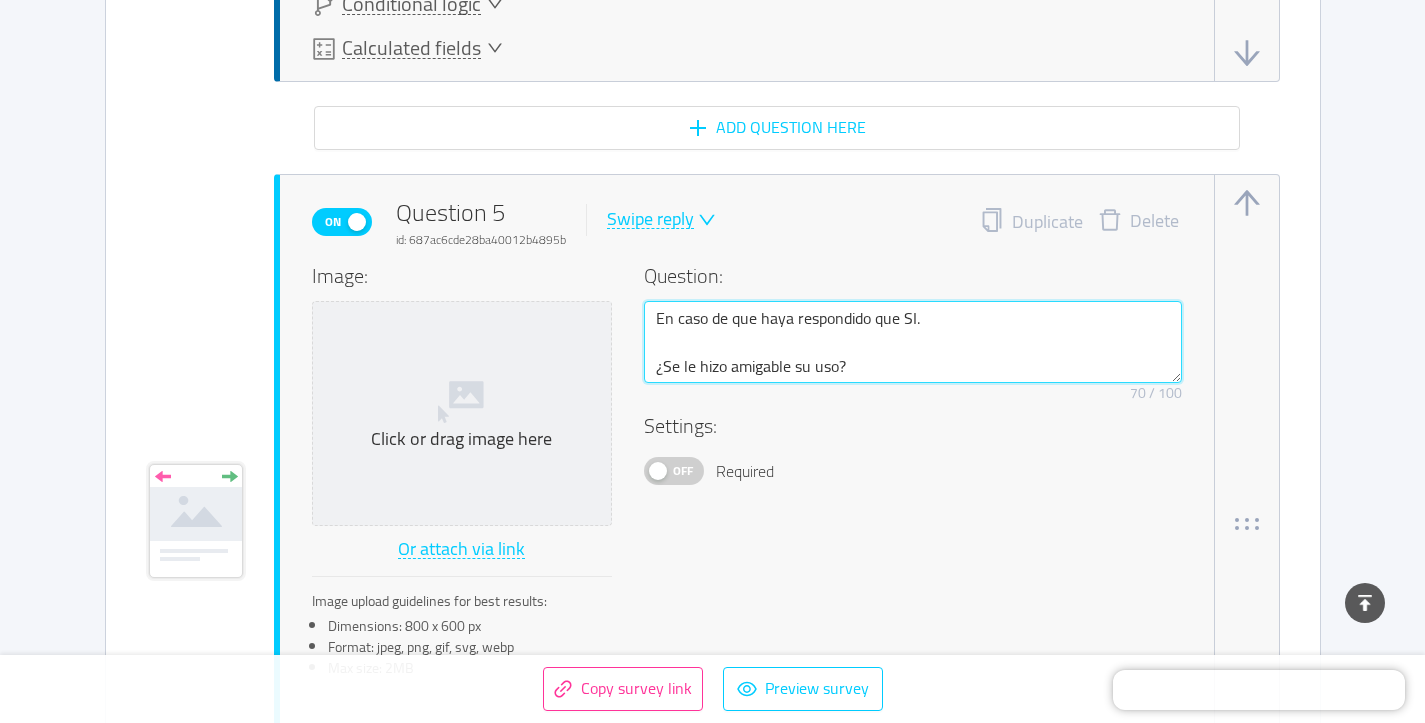 scroll, scrollTop: 4267, scrollLeft: 0, axis: vertical 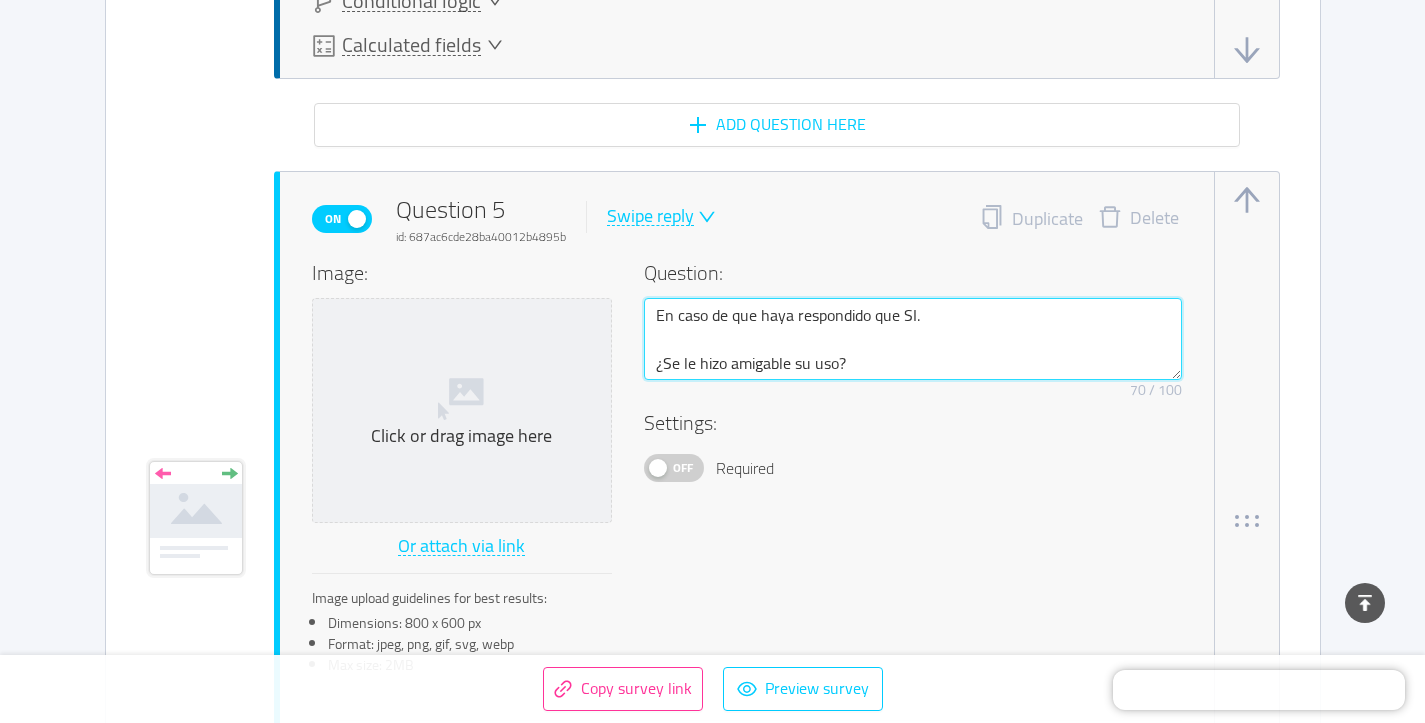 click on "En caso de que haya respondido que SI.
¿Se le hizo amigable su uso?" at bounding box center (913, 339) 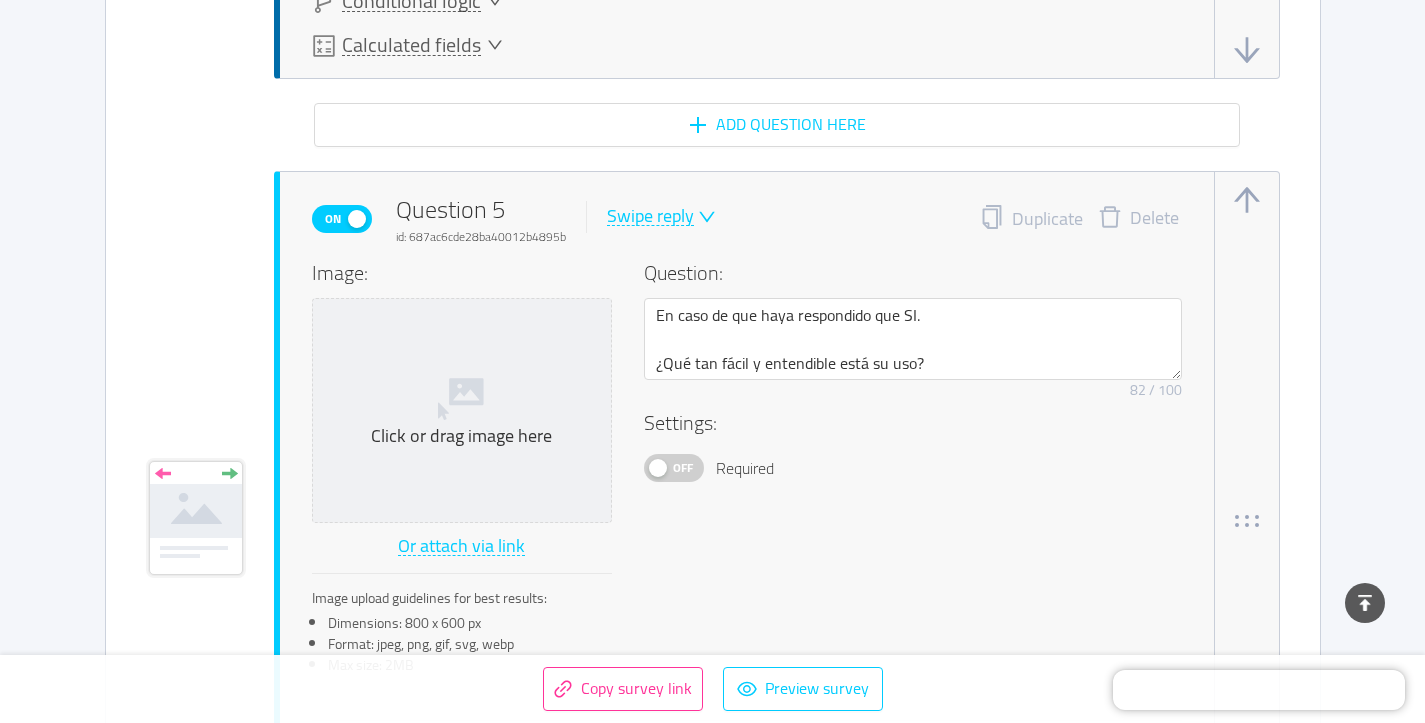 click on "Swipe reply" at bounding box center [650, 216] 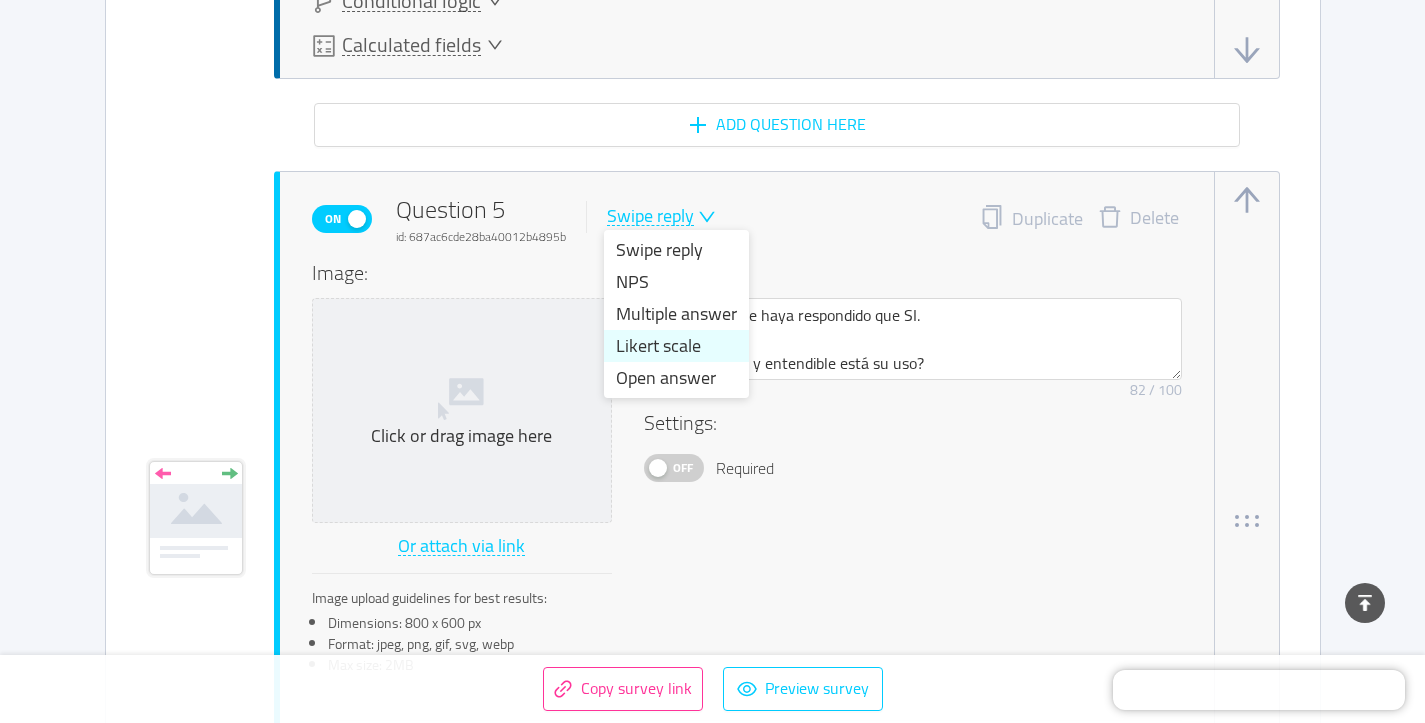 click on "Likert scale" at bounding box center [676, 346] 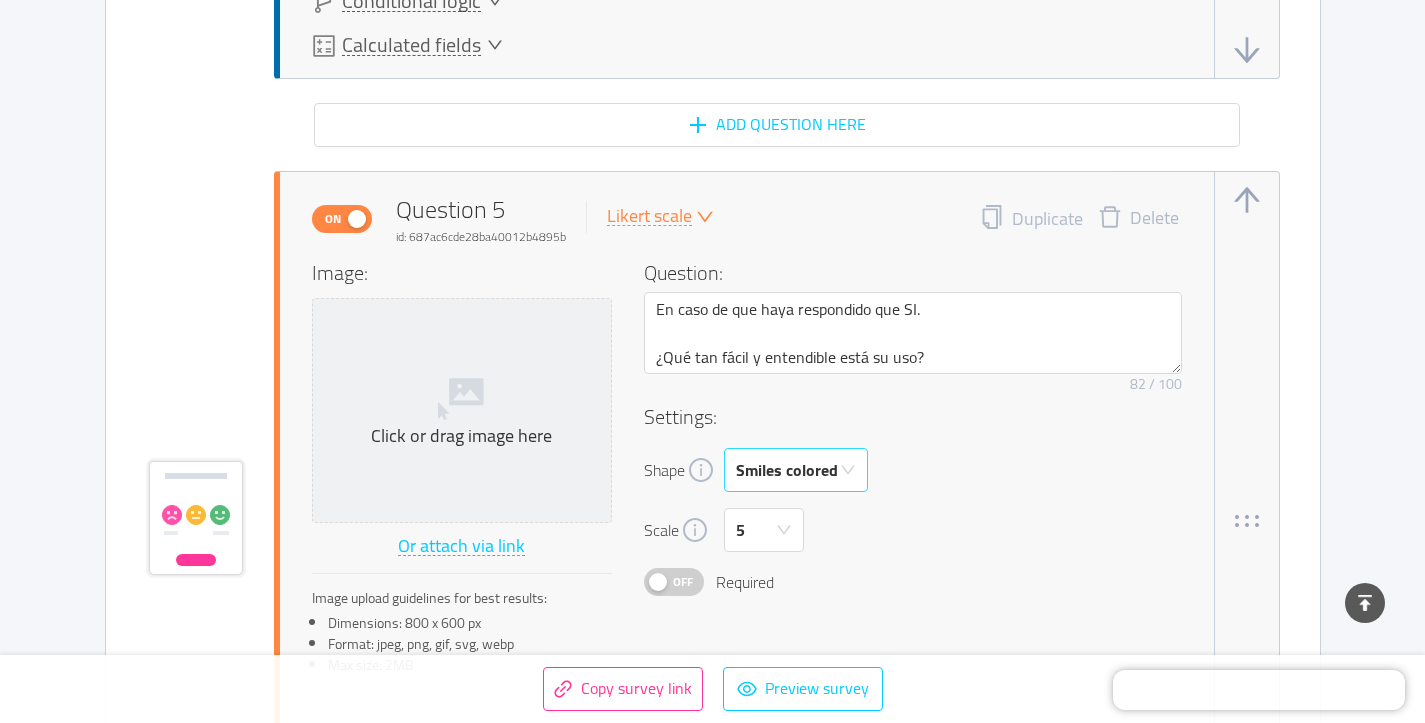 click on "Smiles colored" at bounding box center [787, 470] 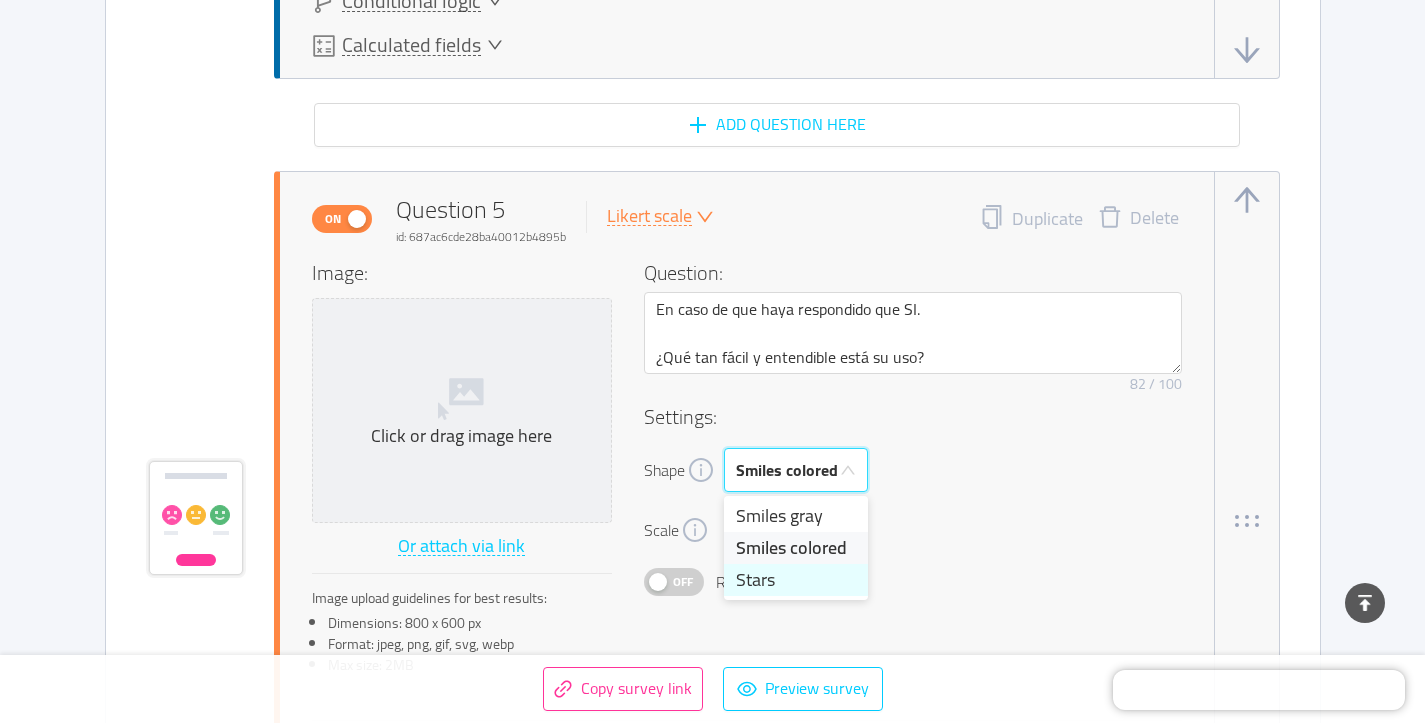 click on "Stars" at bounding box center (796, 580) 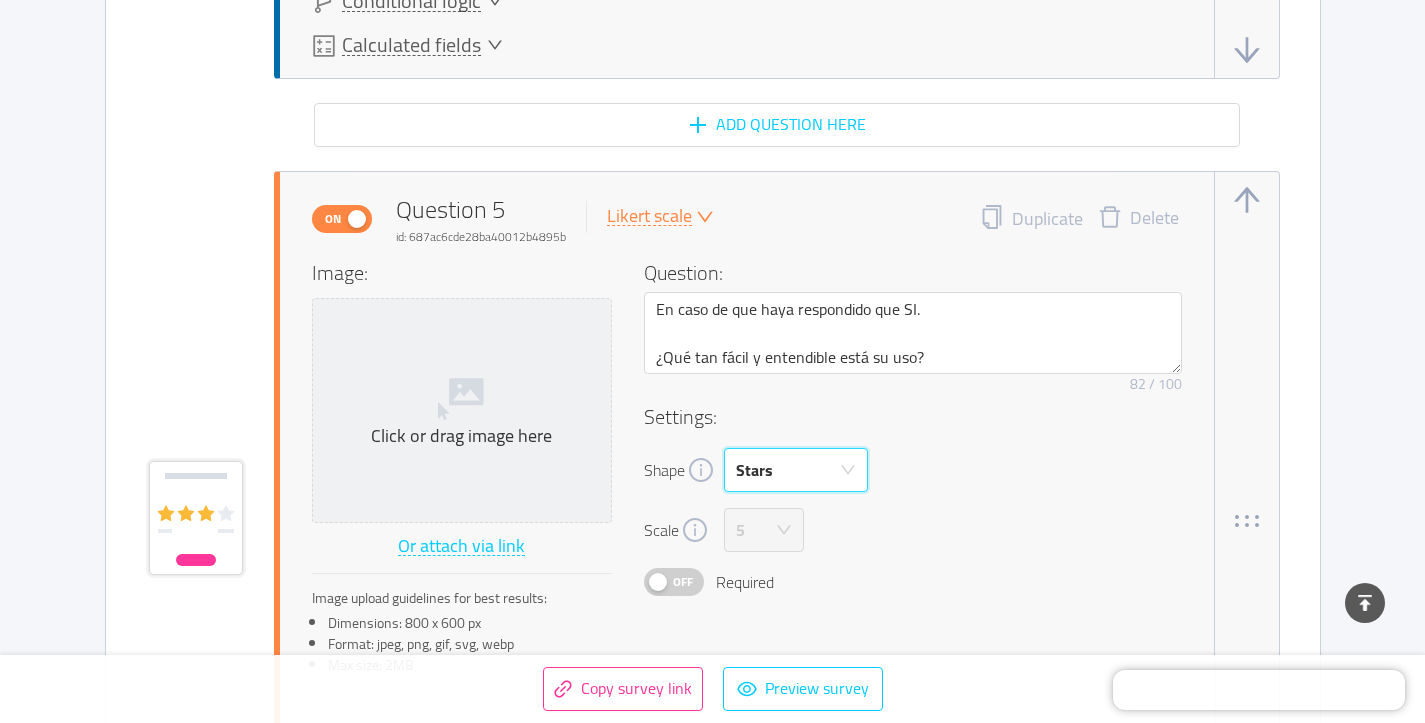 click on "Scale  5" at bounding box center (913, 530) 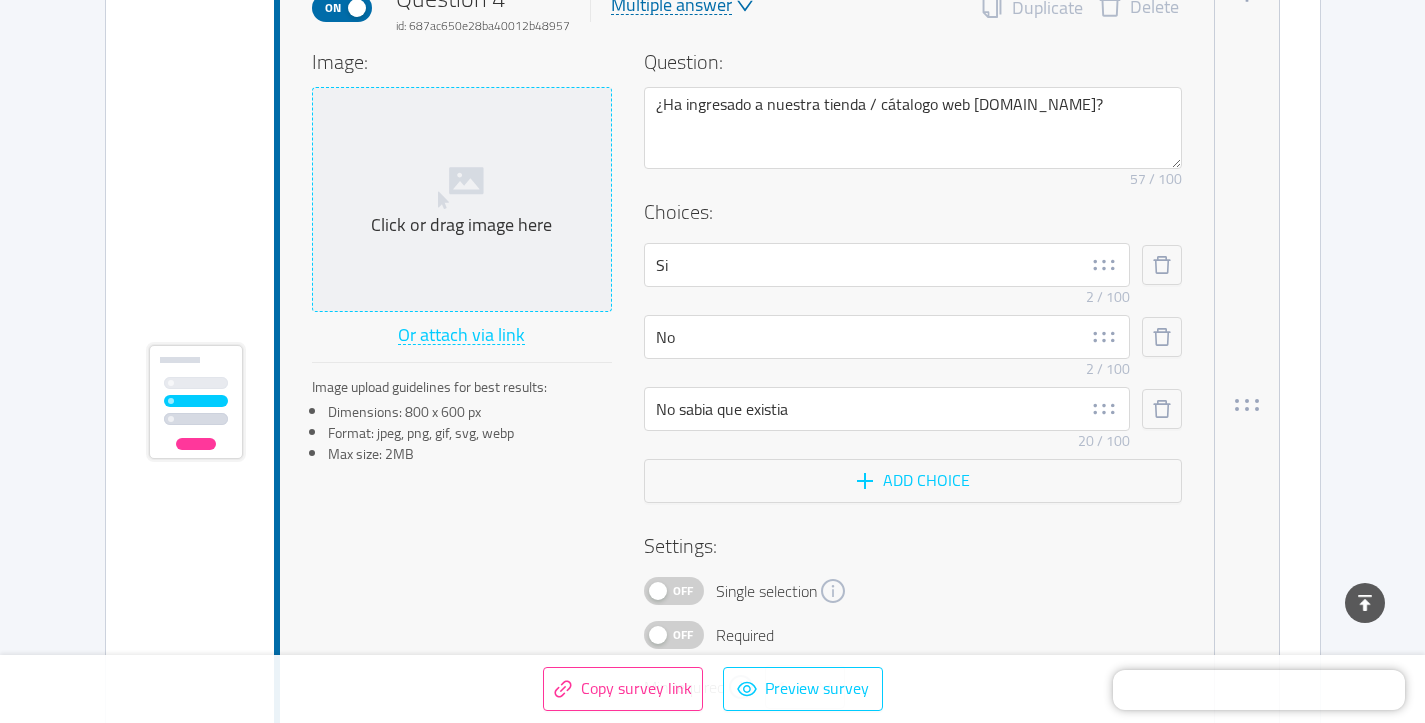 scroll, scrollTop: 3504, scrollLeft: 0, axis: vertical 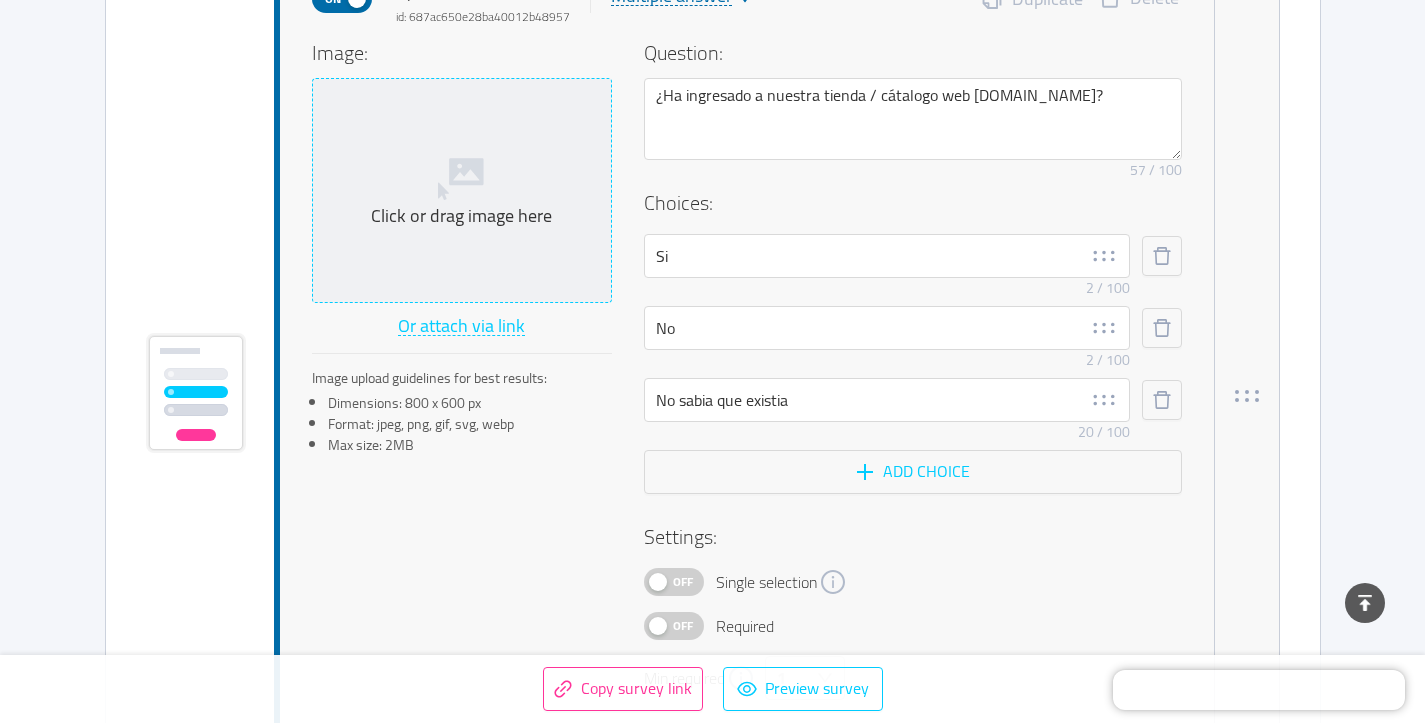 click 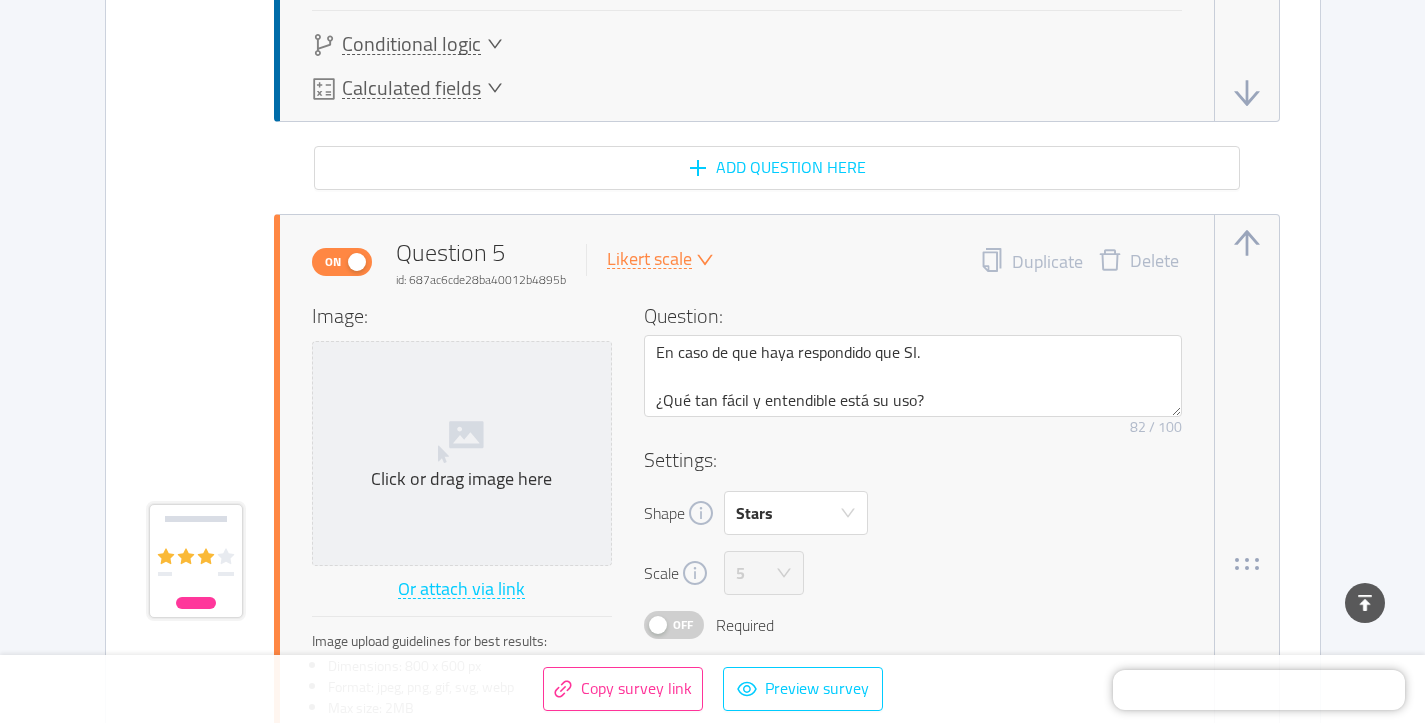 scroll, scrollTop: 4246, scrollLeft: 0, axis: vertical 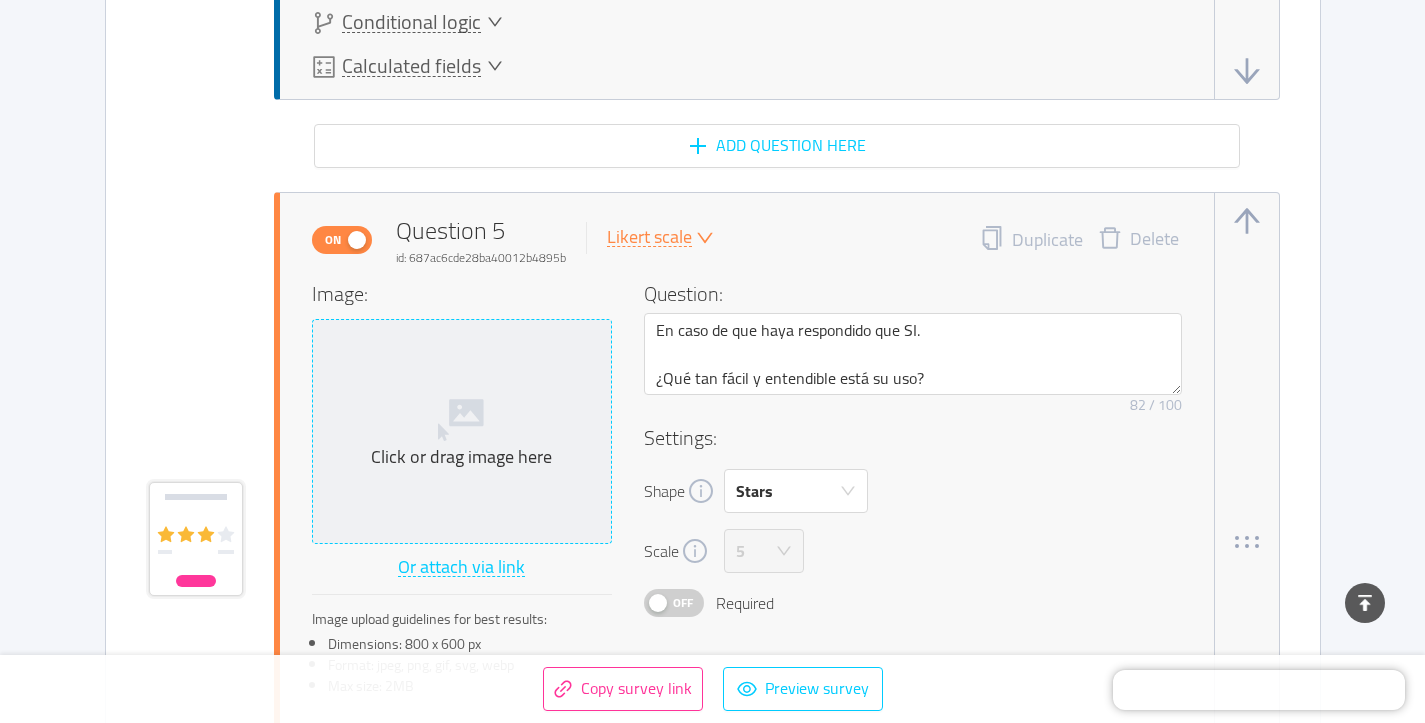 click on "Click or drag image here" at bounding box center [462, 431] 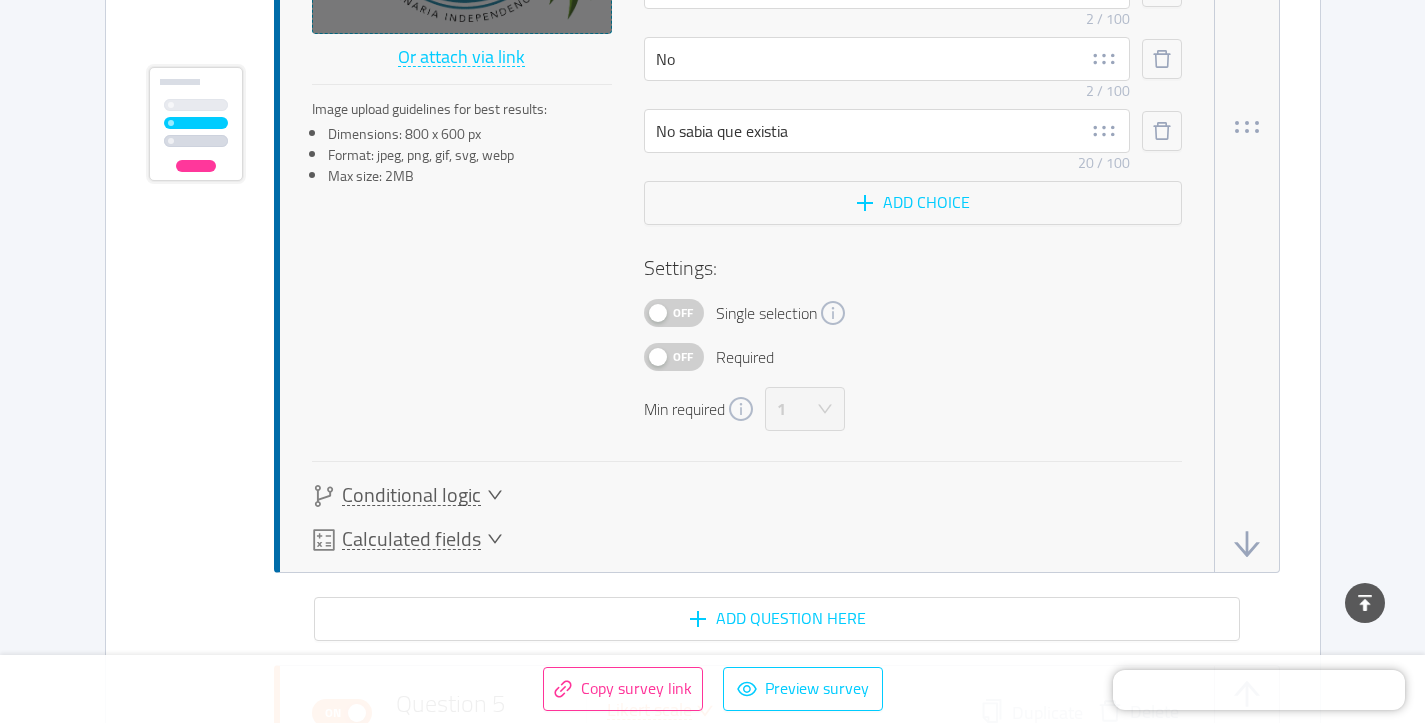 scroll, scrollTop: 3768, scrollLeft: 0, axis: vertical 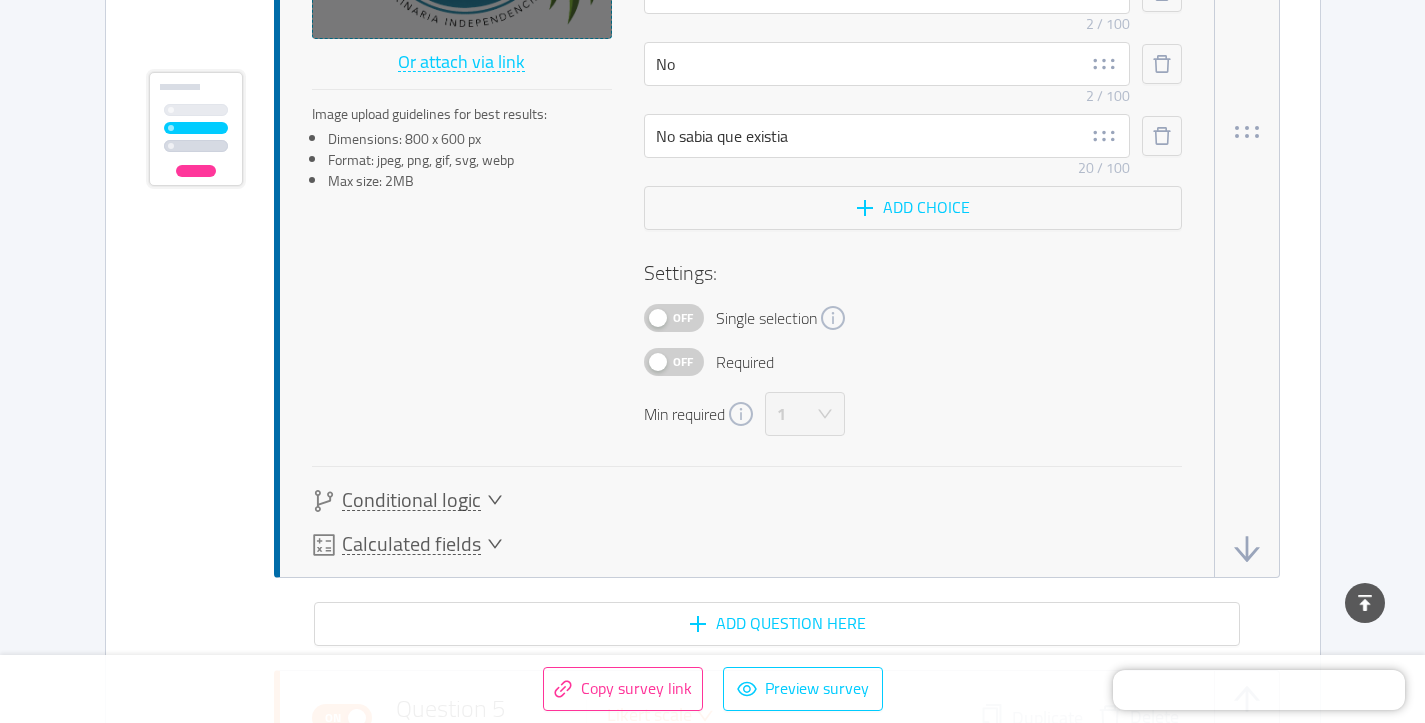 click on "Off" at bounding box center (674, 318) 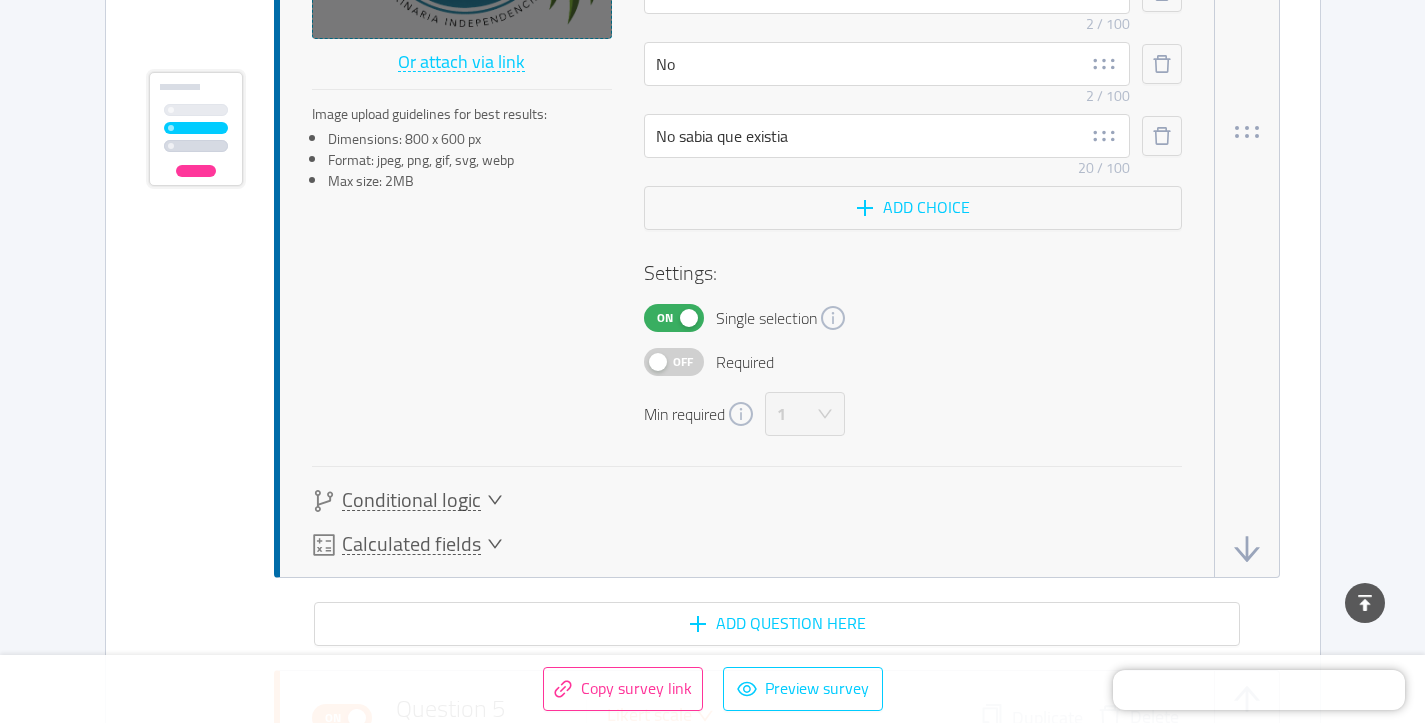 click on "Off" at bounding box center (674, 362) 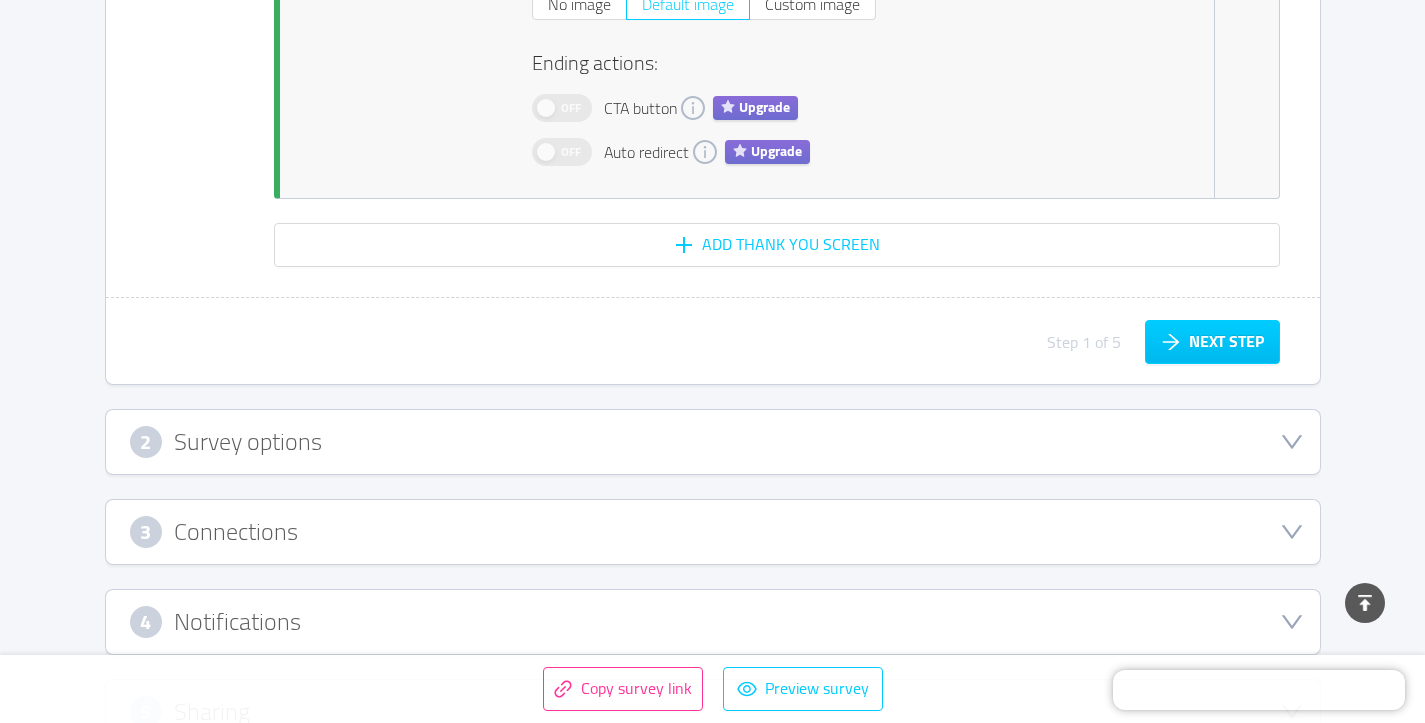scroll, scrollTop: 6529, scrollLeft: 0, axis: vertical 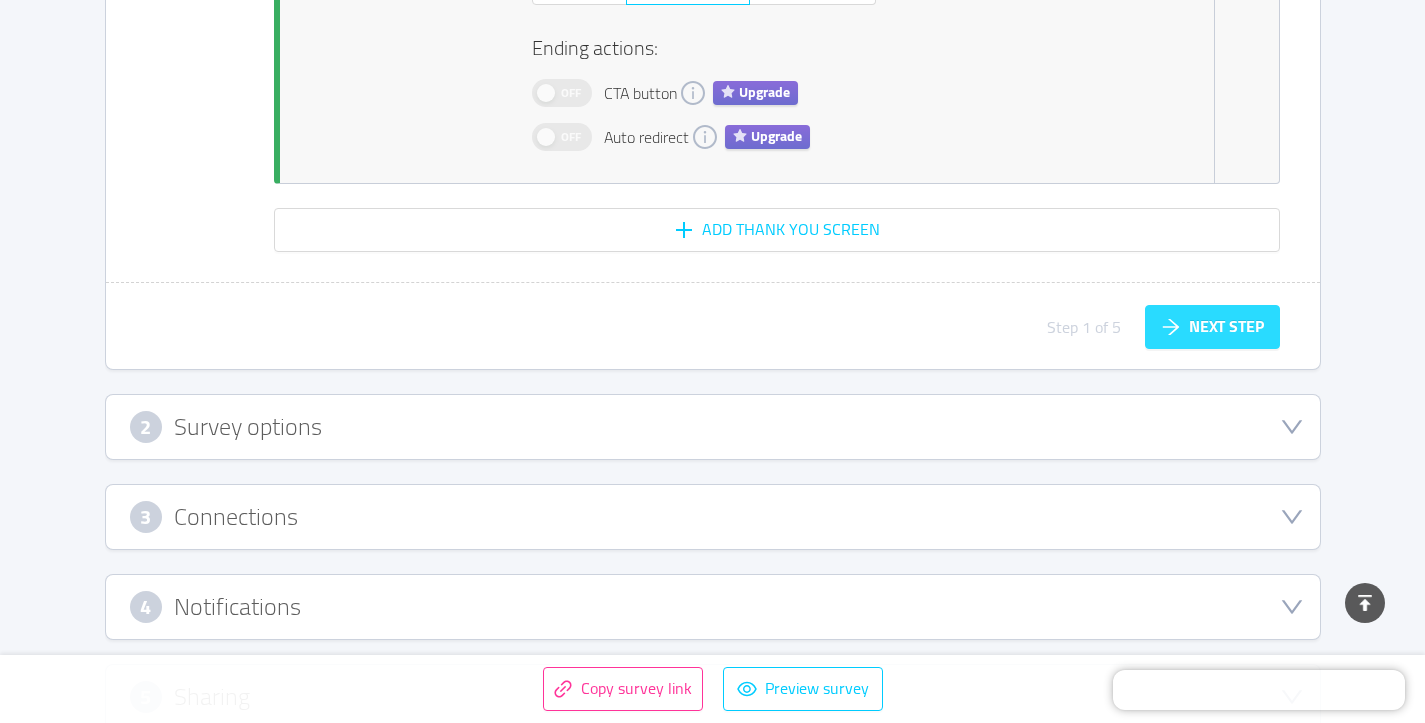 click on "Next step" at bounding box center (1212, 327) 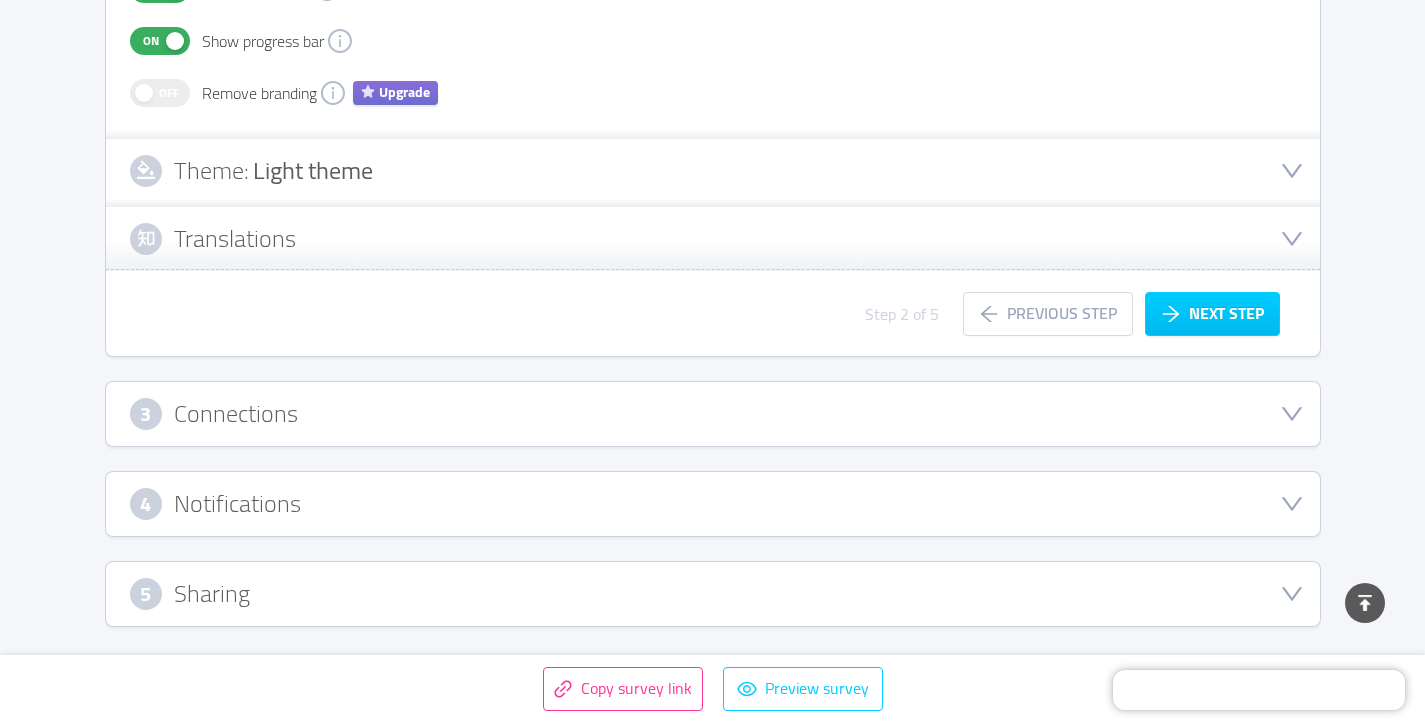 scroll, scrollTop: 748, scrollLeft: 0, axis: vertical 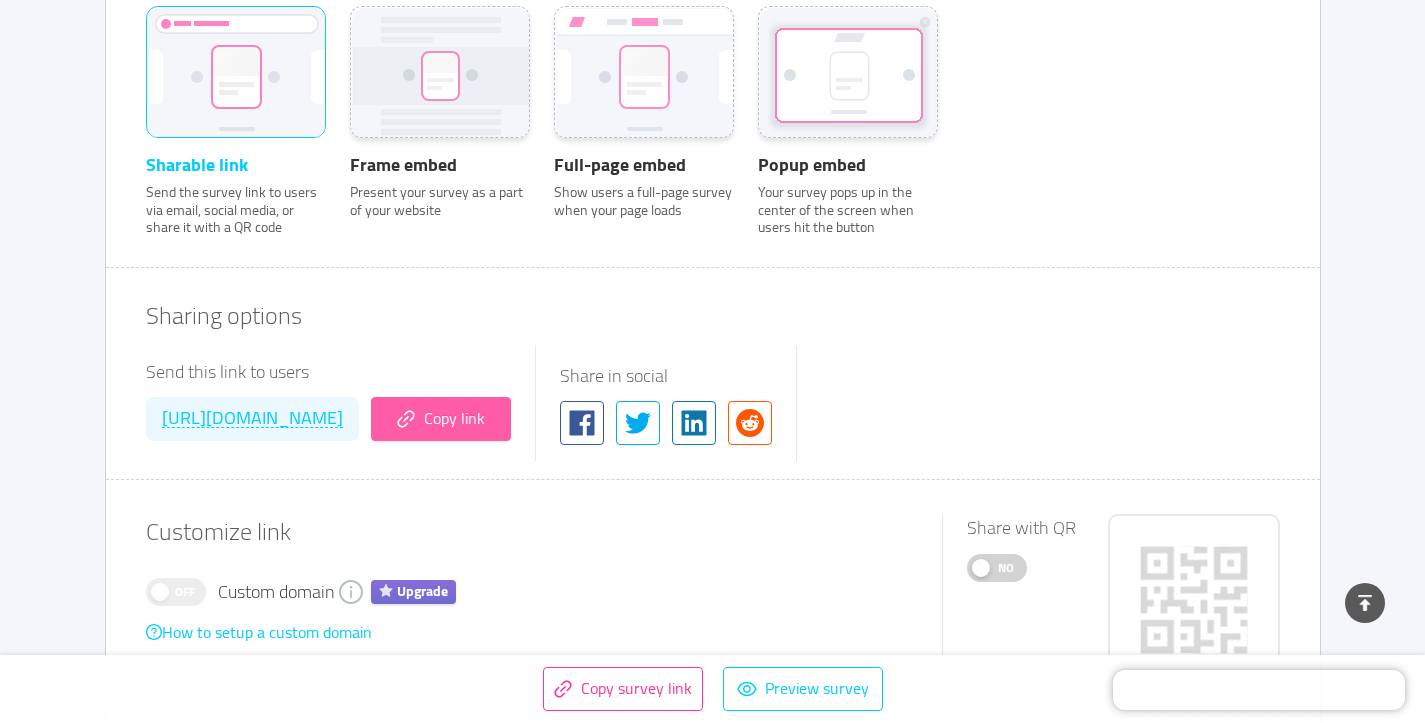 click on "Copy link" at bounding box center (441, 419) 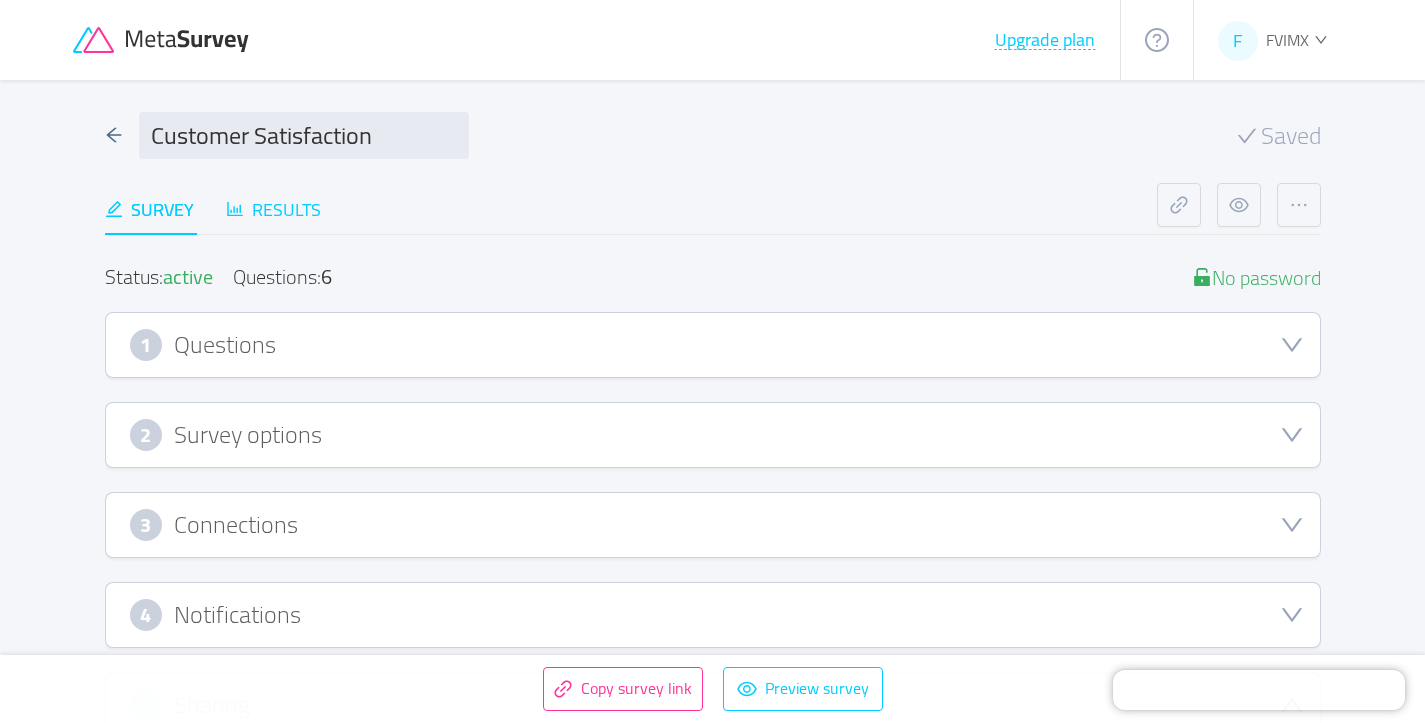 scroll, scrollTop: 0, scrollLeft: 0, axis: both 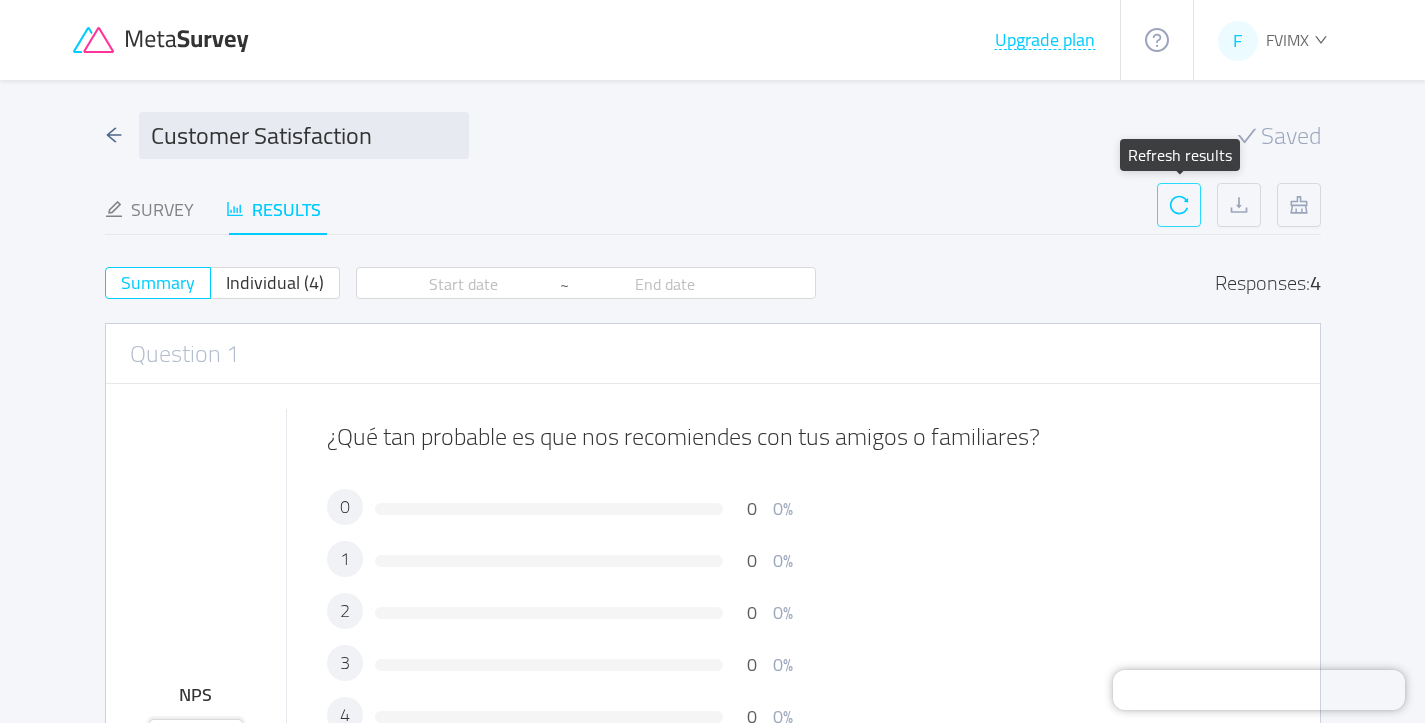 click at bounding box center [1179, 205] 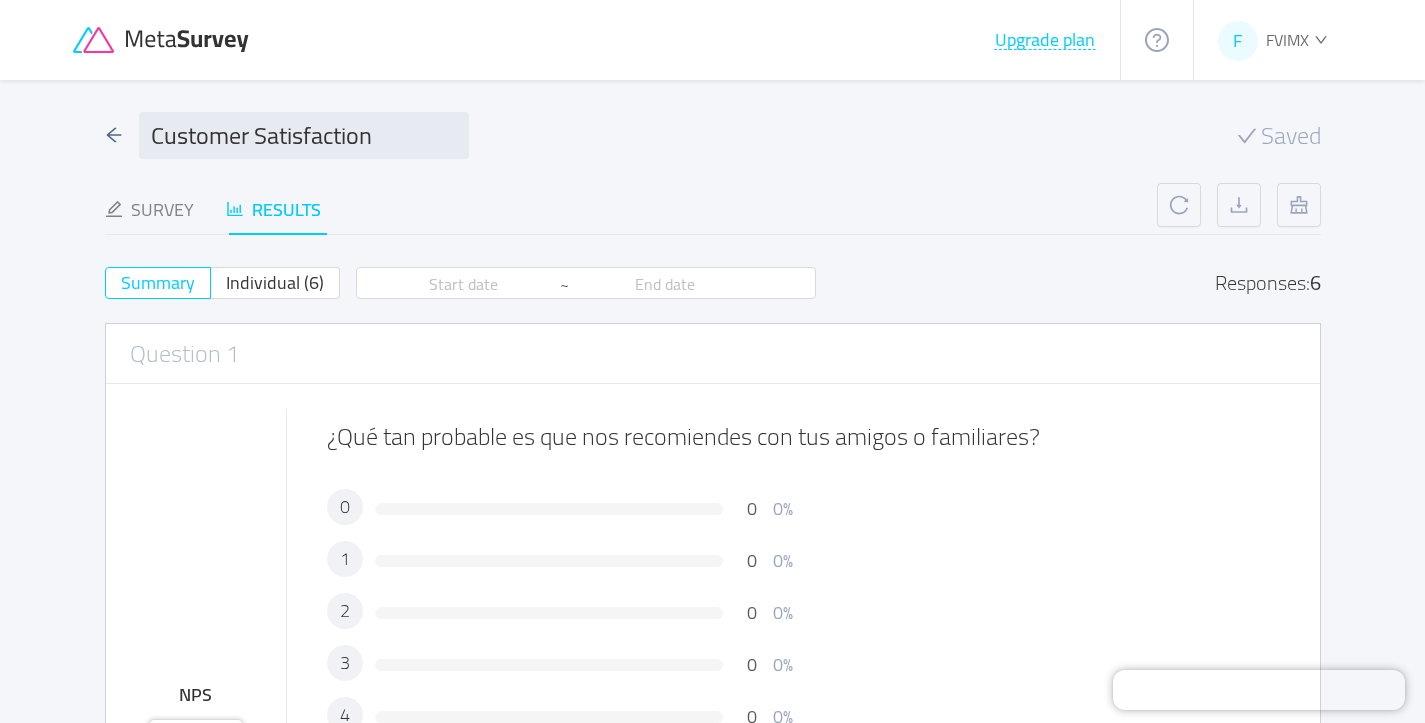scroll, scrollTop: 0, scrollLeft: 0, axis: both 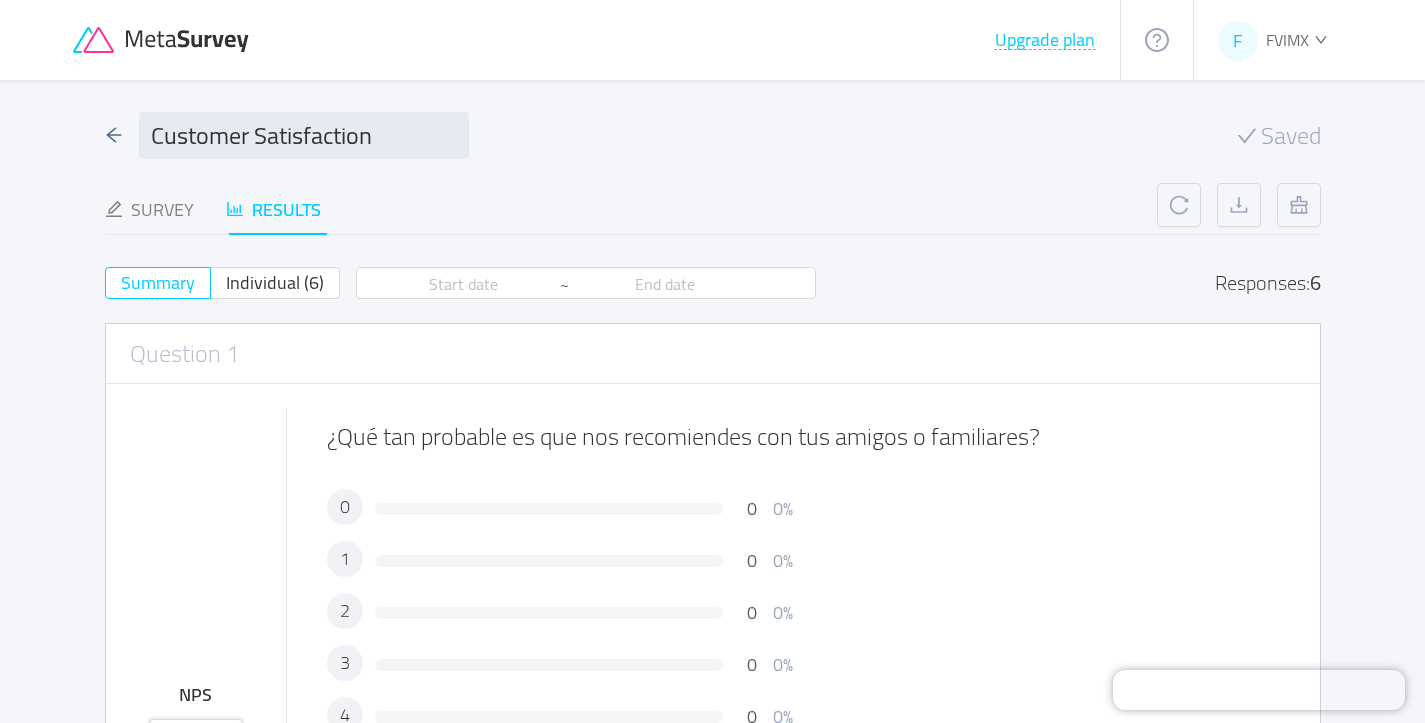 click on "Survey   Results" at bounding box center [713, 209] 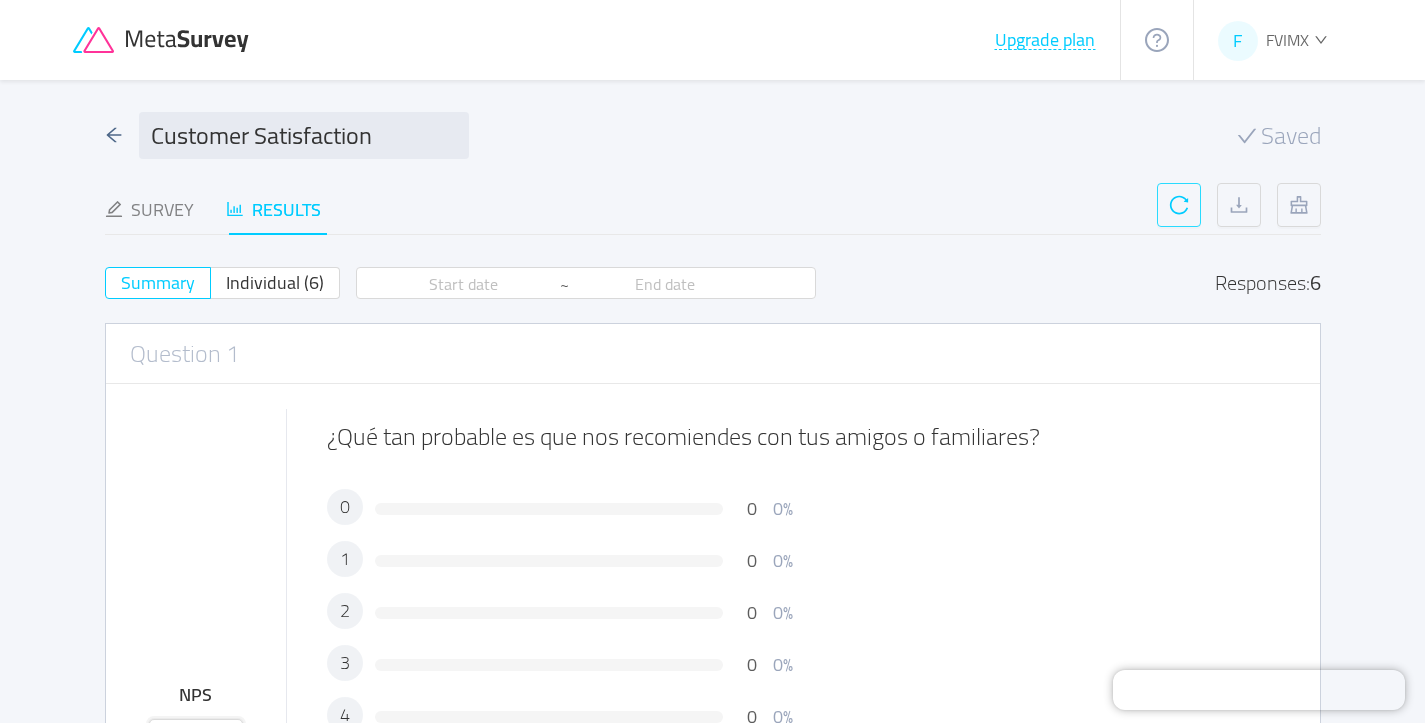 click at bounding box center (1179, 205) 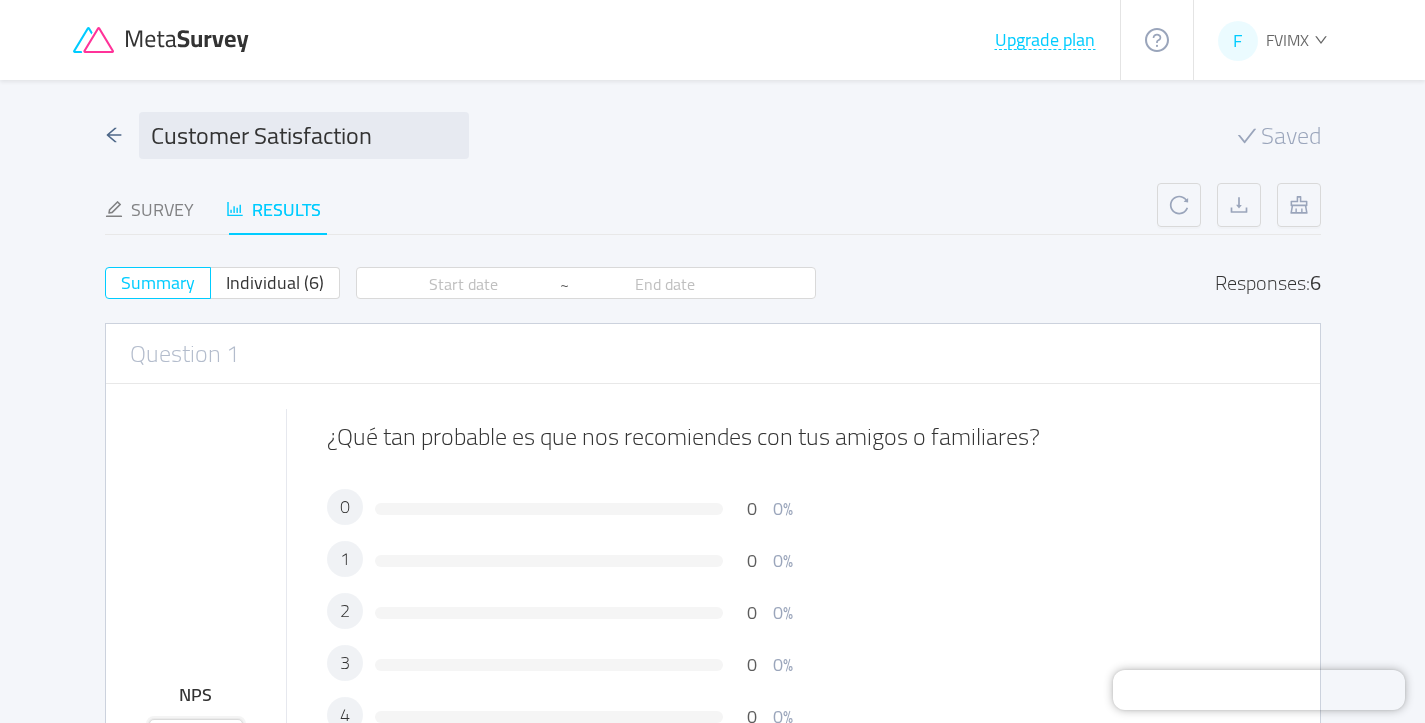 scroll, scrollTop: 0, scrollLeft: 0, axis: both 